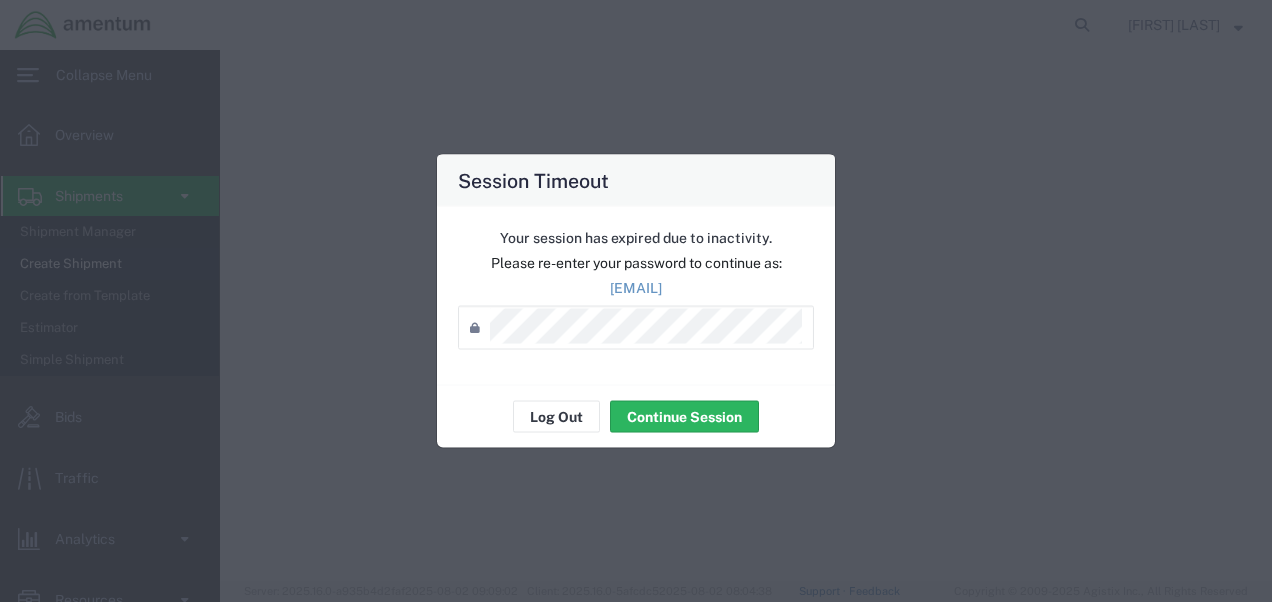scroll, scrollTop: 0, scrollLeft: 0, axis: both 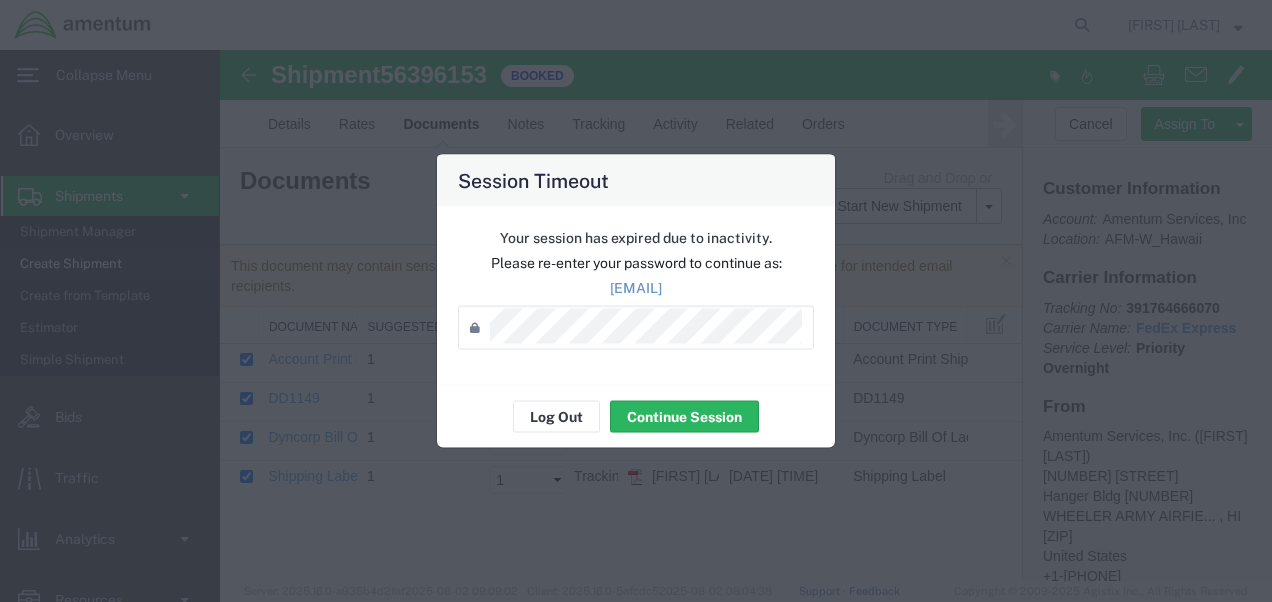click on "Continue Session" 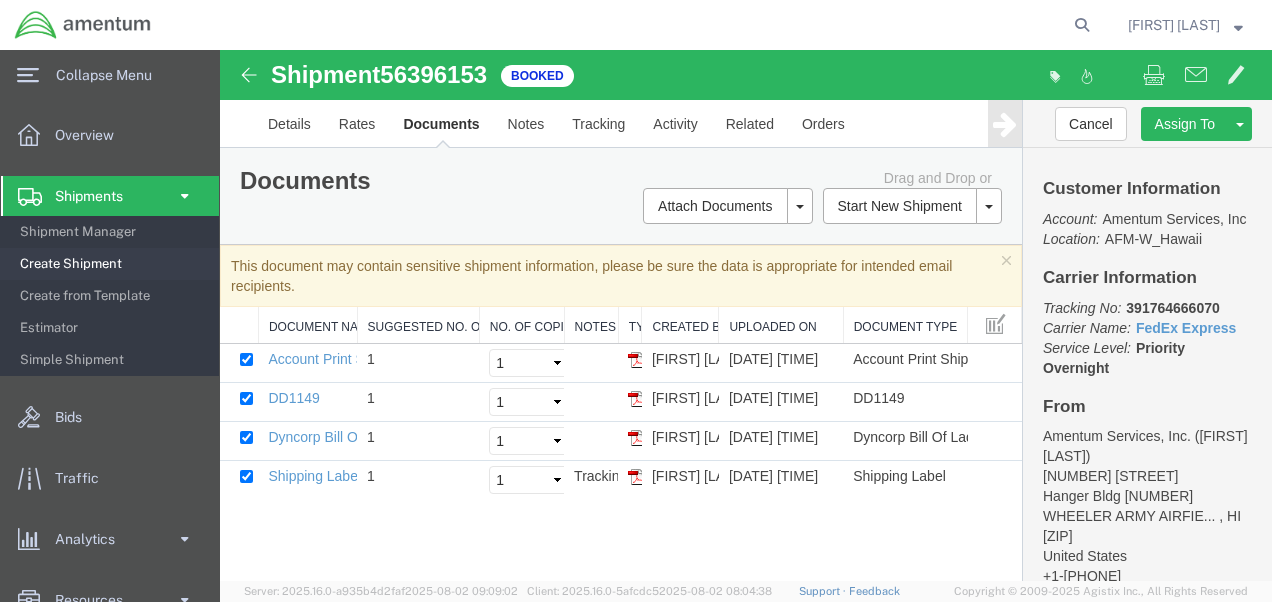 click on "Shipments" 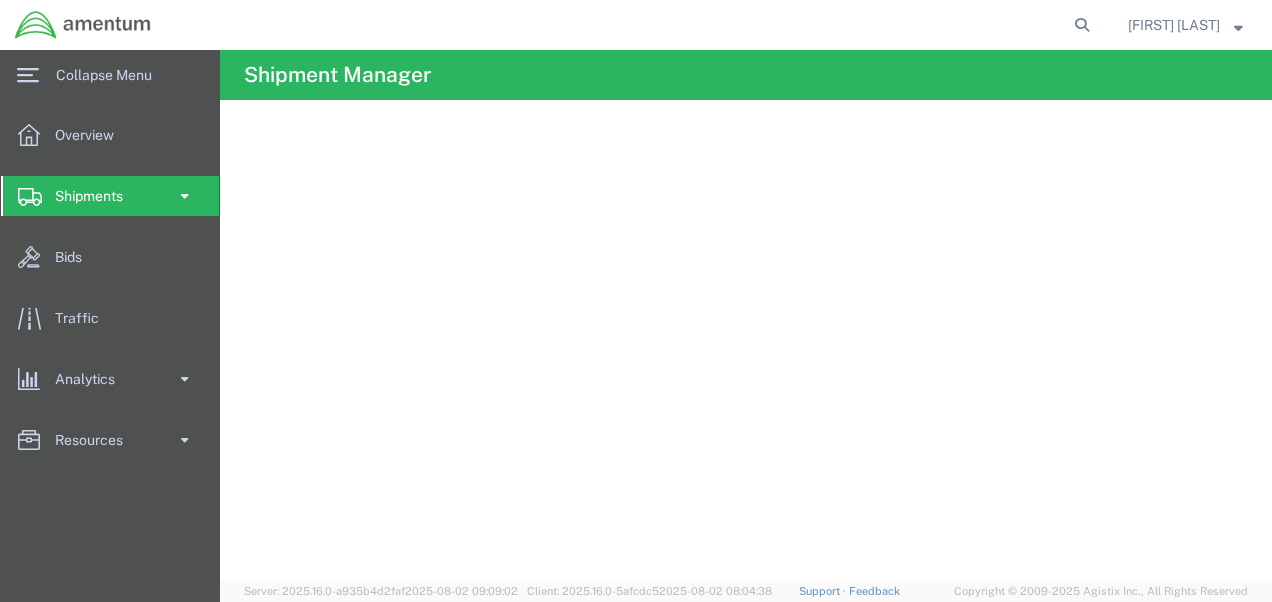 click on "Shipments" 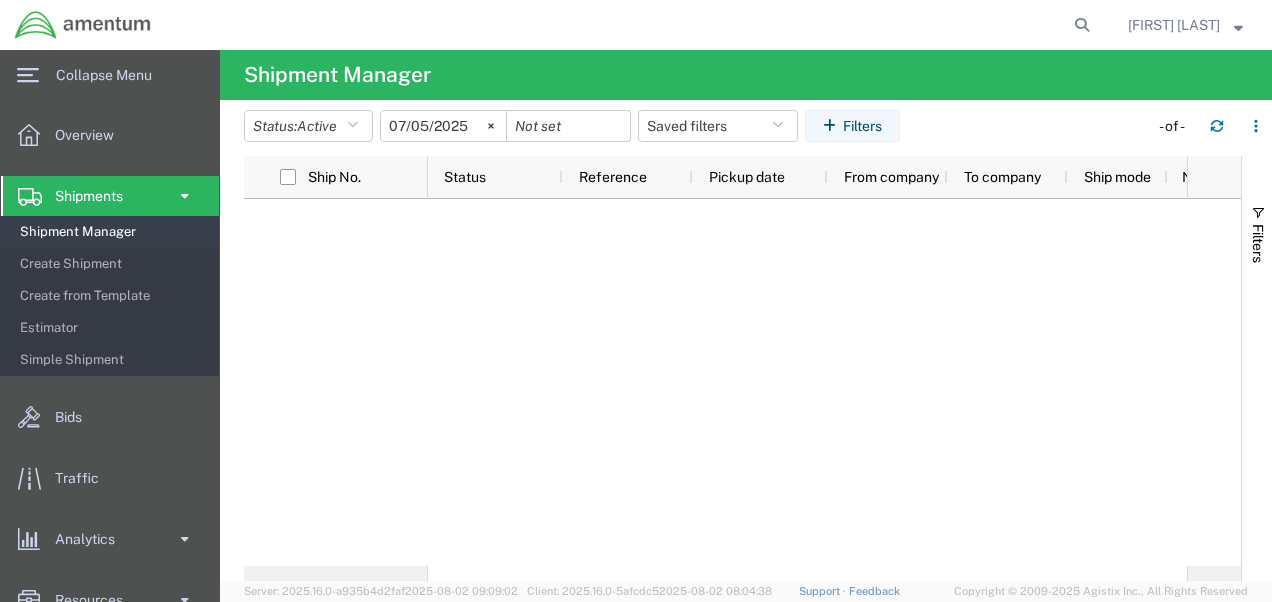 click on "Shipments" 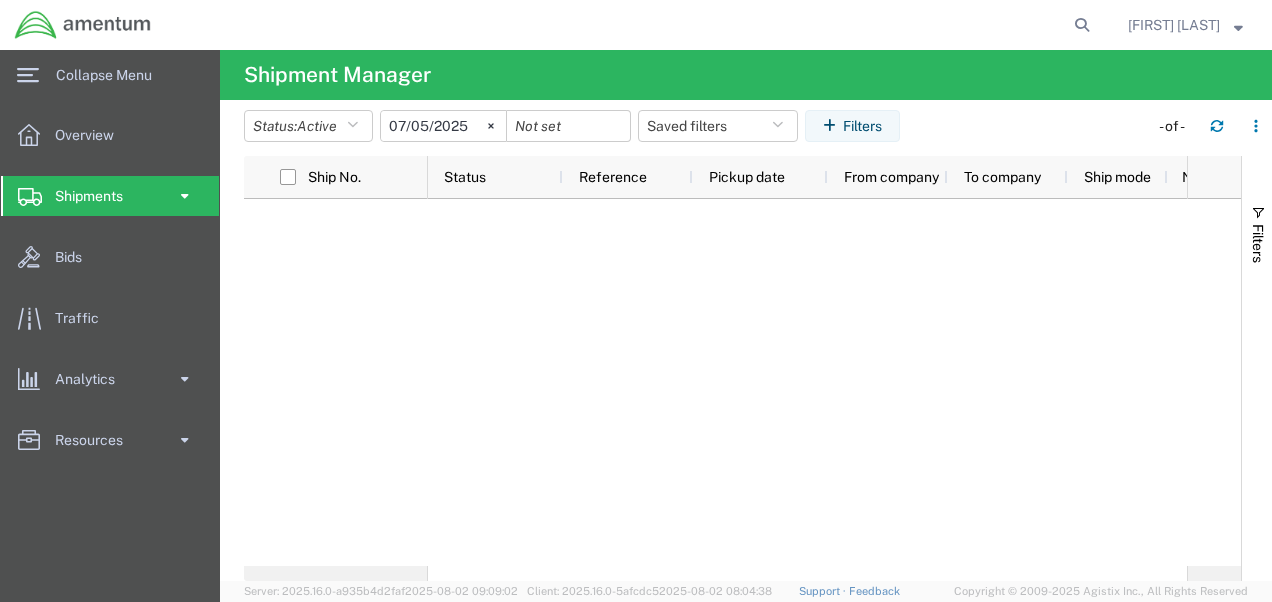 click on "Shipments" 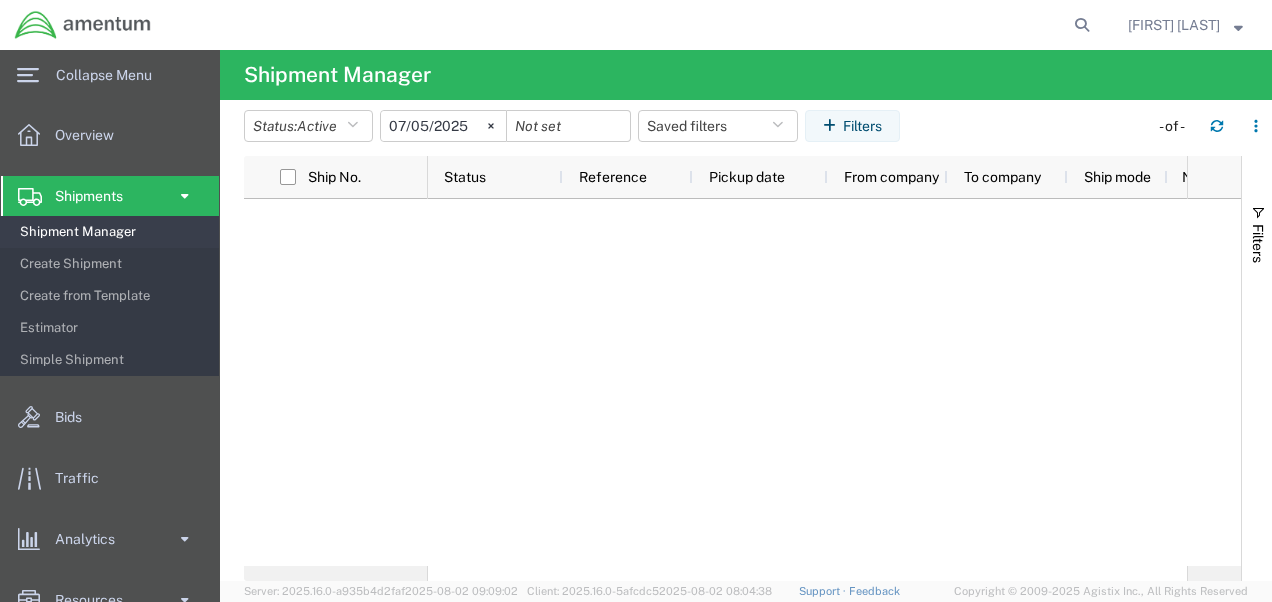click on "Shipments" 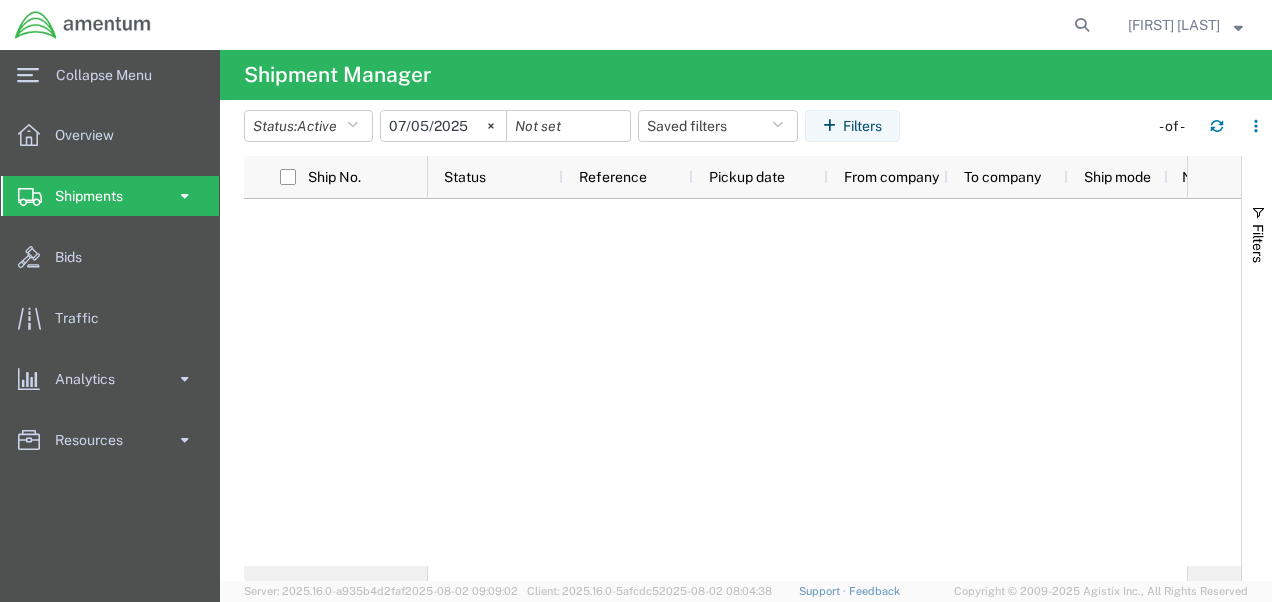click on "Shipments" 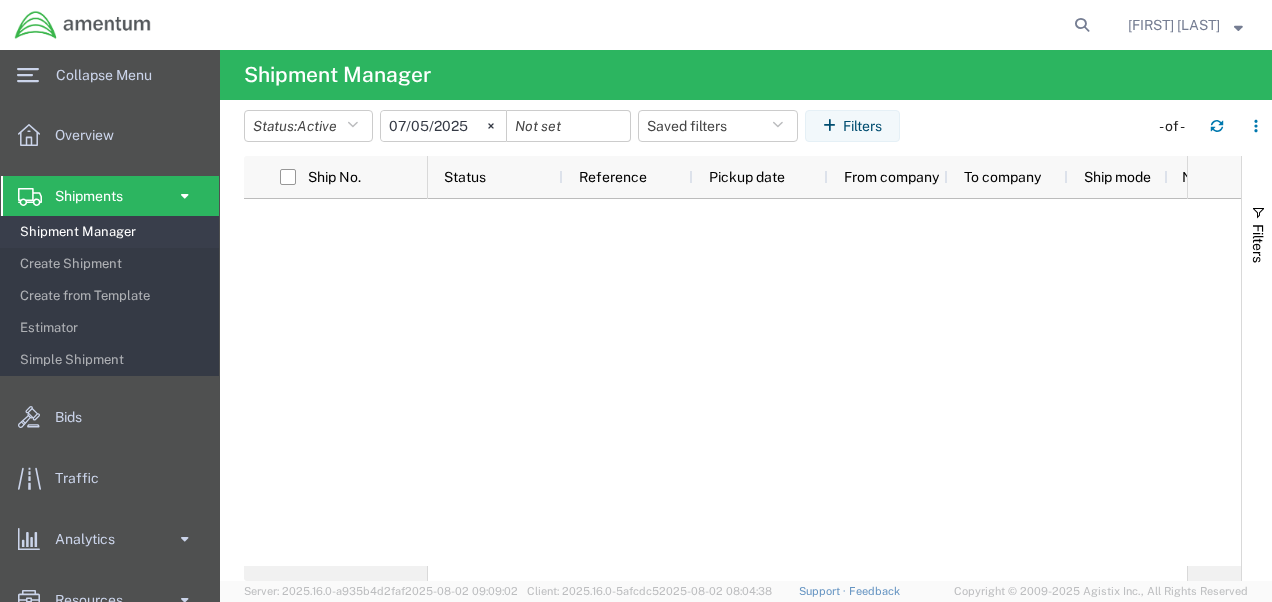 click on "Shipments" 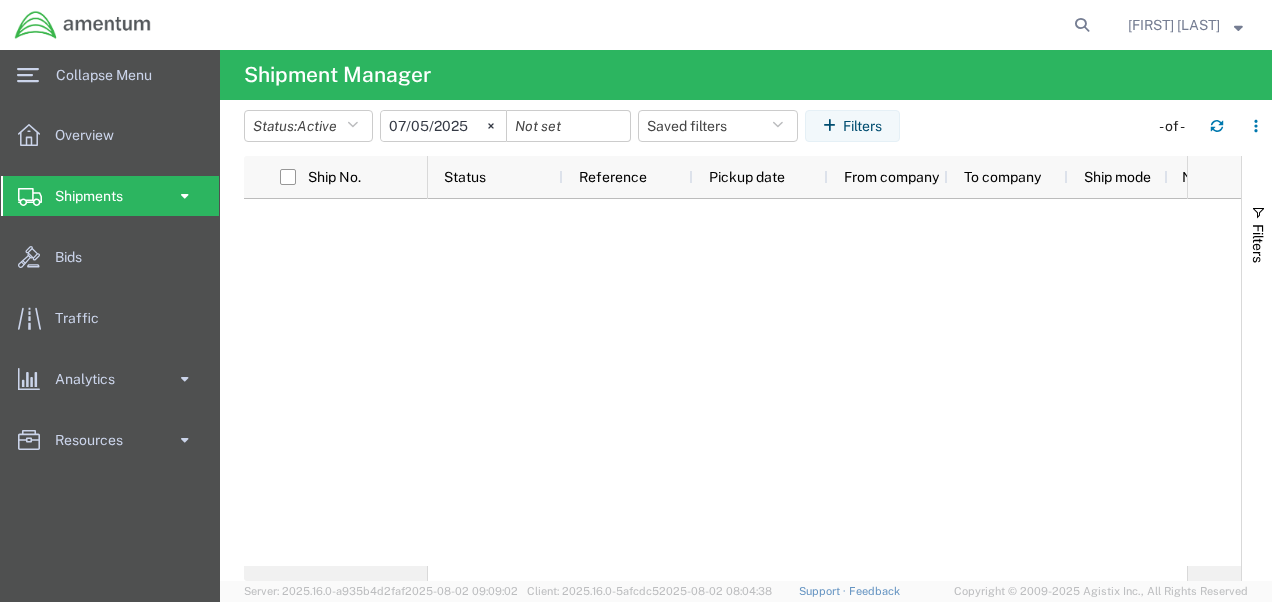 click on "Shipments" 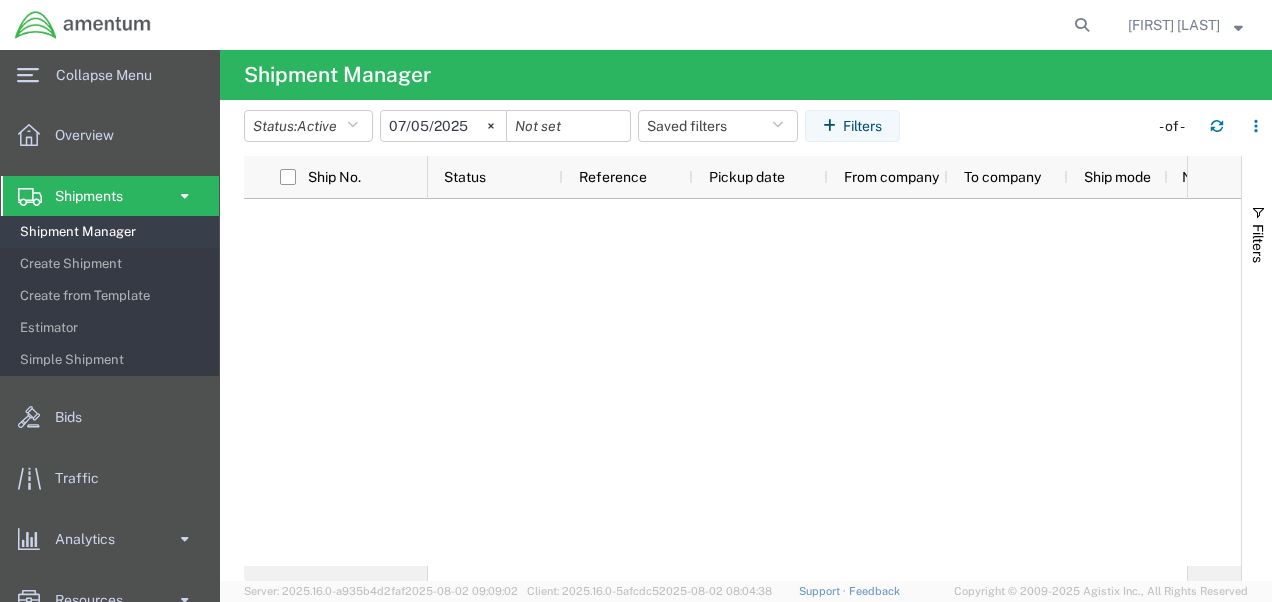 click on "Shipments" 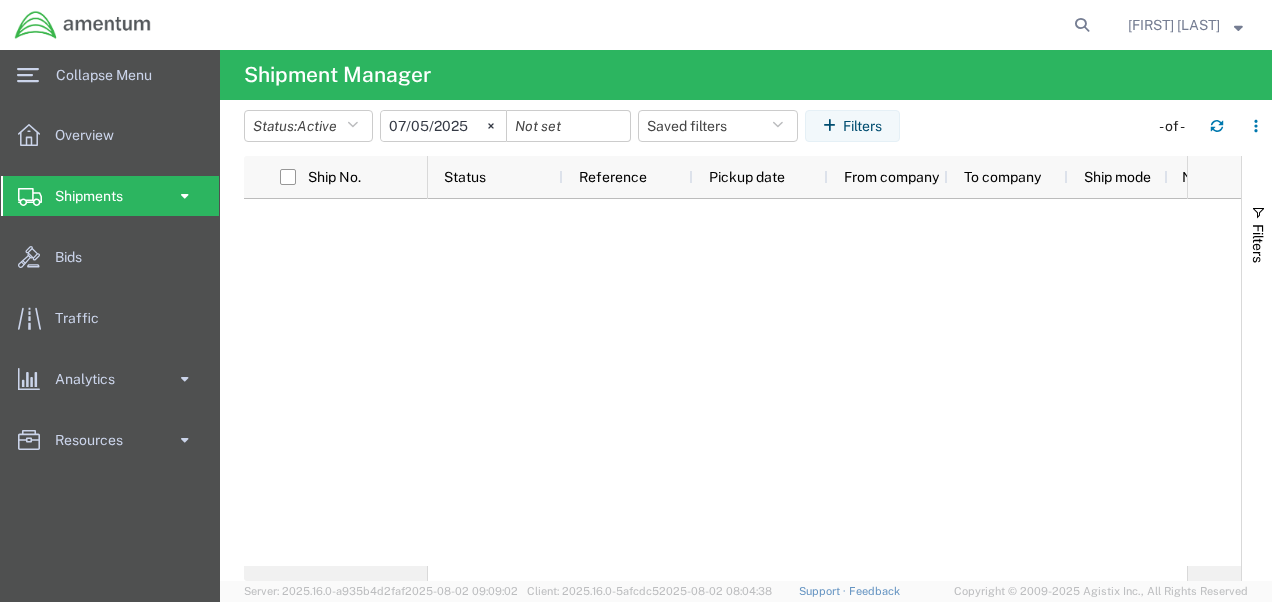 click on "Shipments" 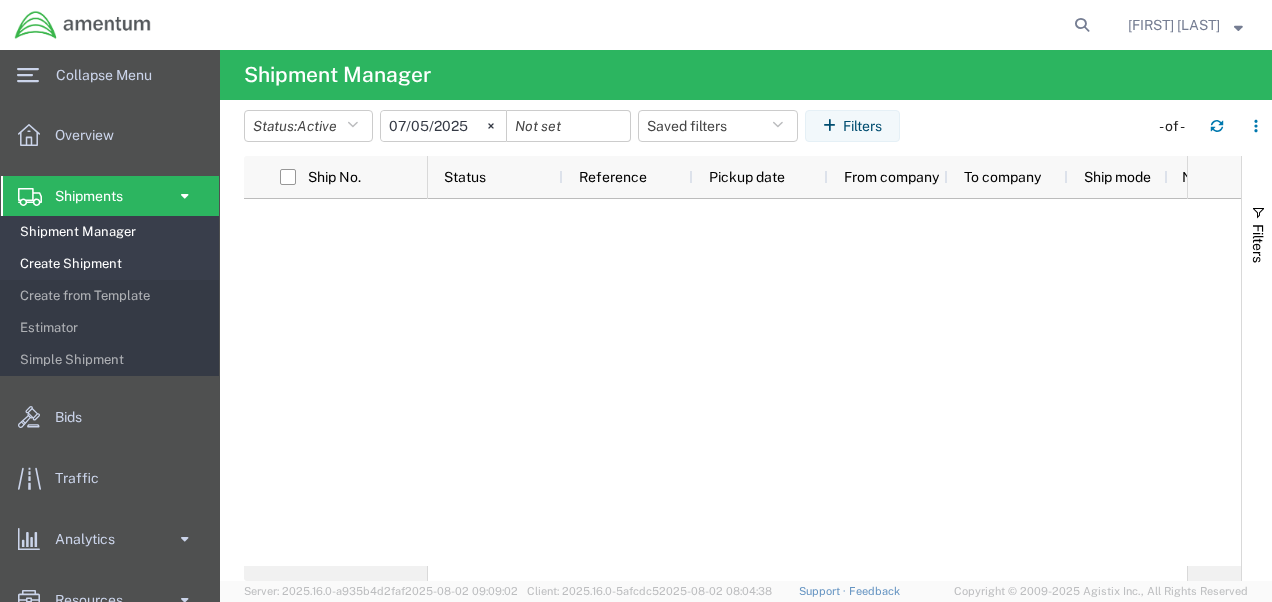 click on "Create Shipment" 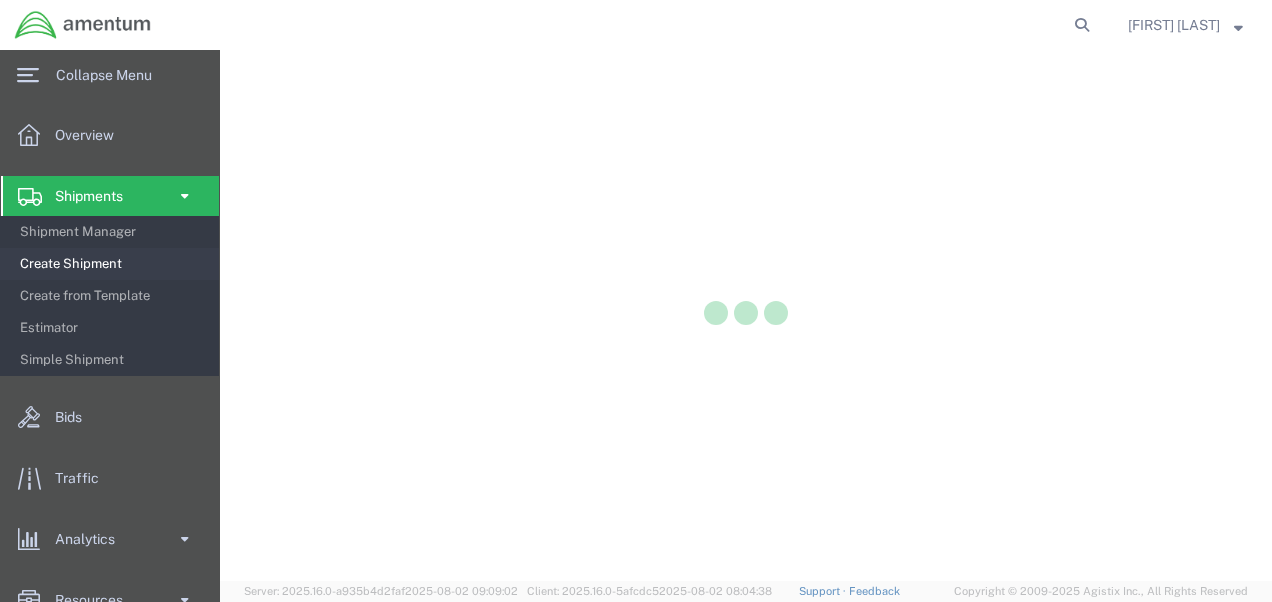 scroll, scrollTop: 0, scrollLeft: 0, axis: both 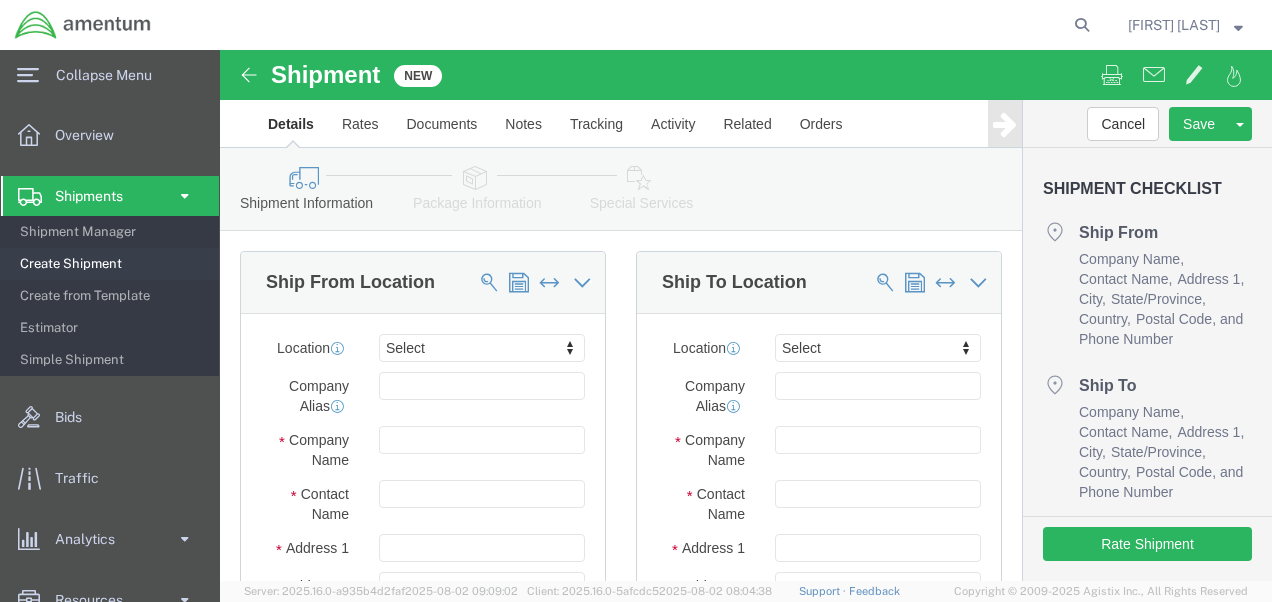 select 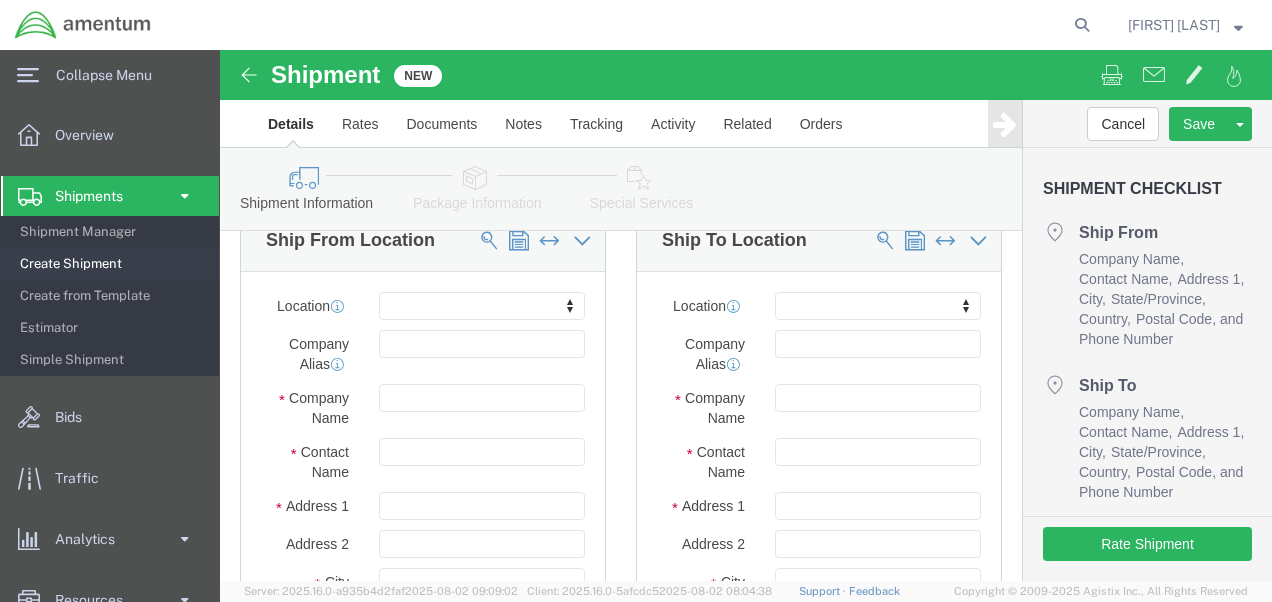 scroll, scrollTop: 0, scrollLeft: 0, axis: both 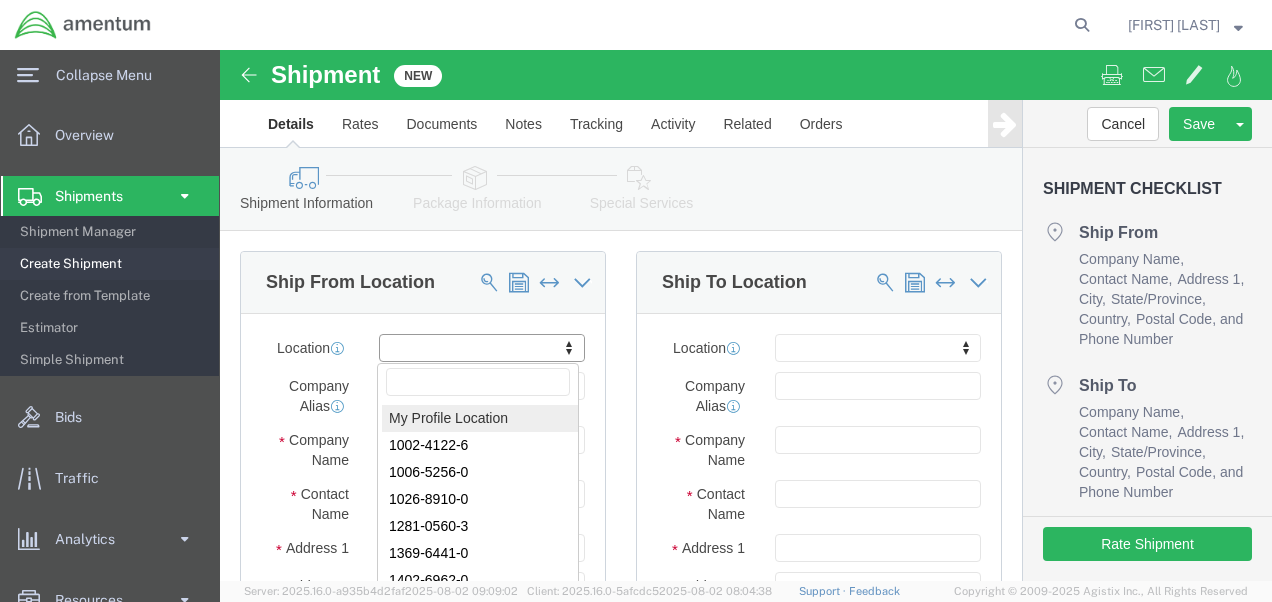 select on "MYPROFILE" 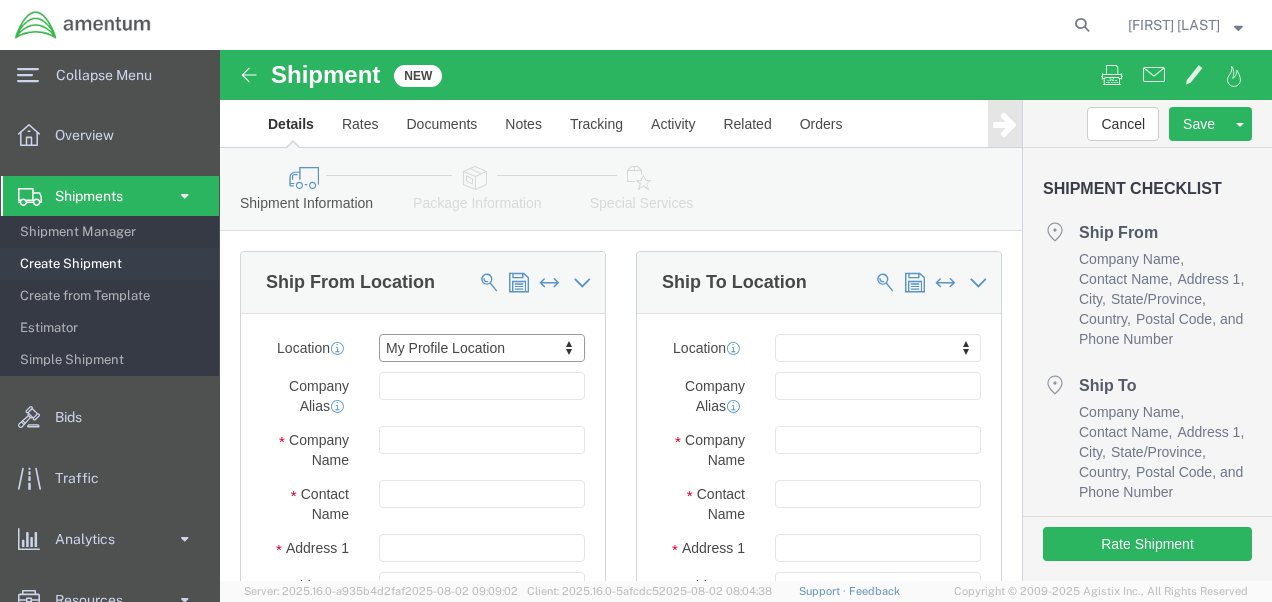 select on "HI" 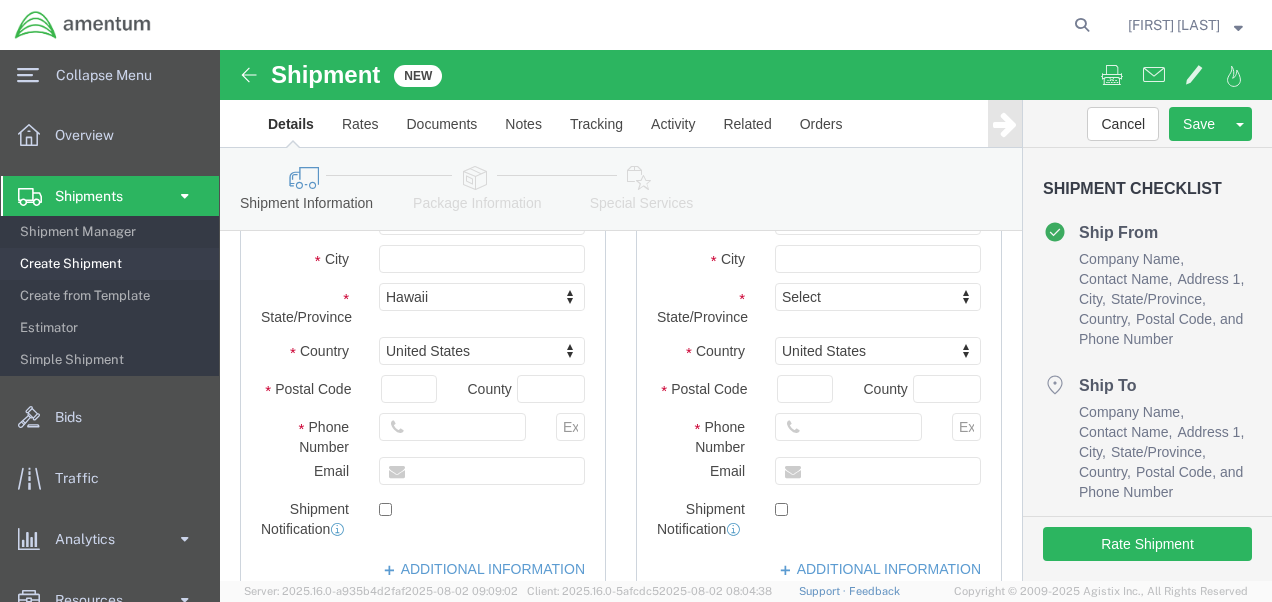 scroll, scrollTop: 400, scrollLeft: 0, axis: vertical 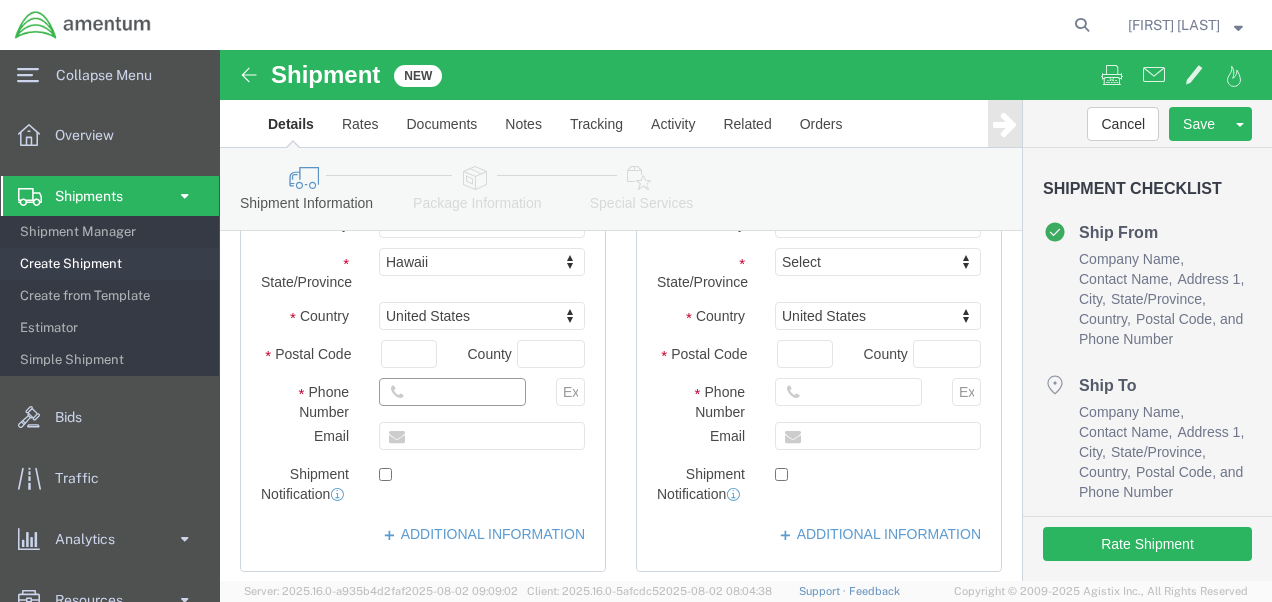 drag, startPoint x: 211, startPoint y: 348, endPoint x: 351, endPoint y: 349, distance: 140.00357 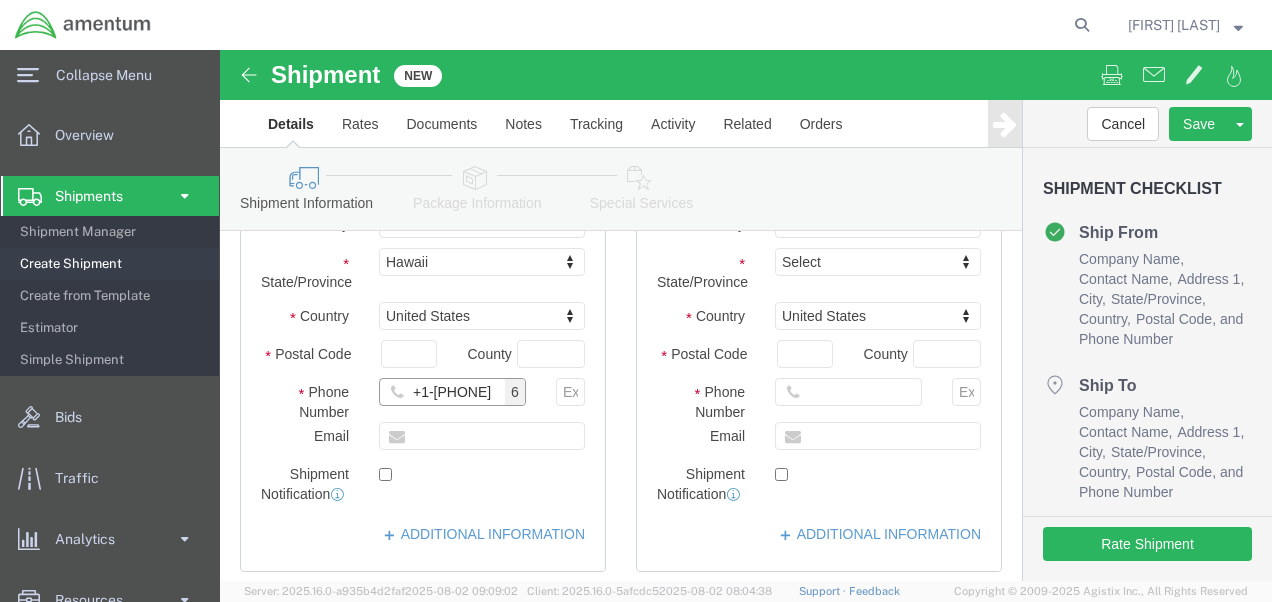 scroll, scrollTop: 0, scrollLeft: 18, axis: horizontal 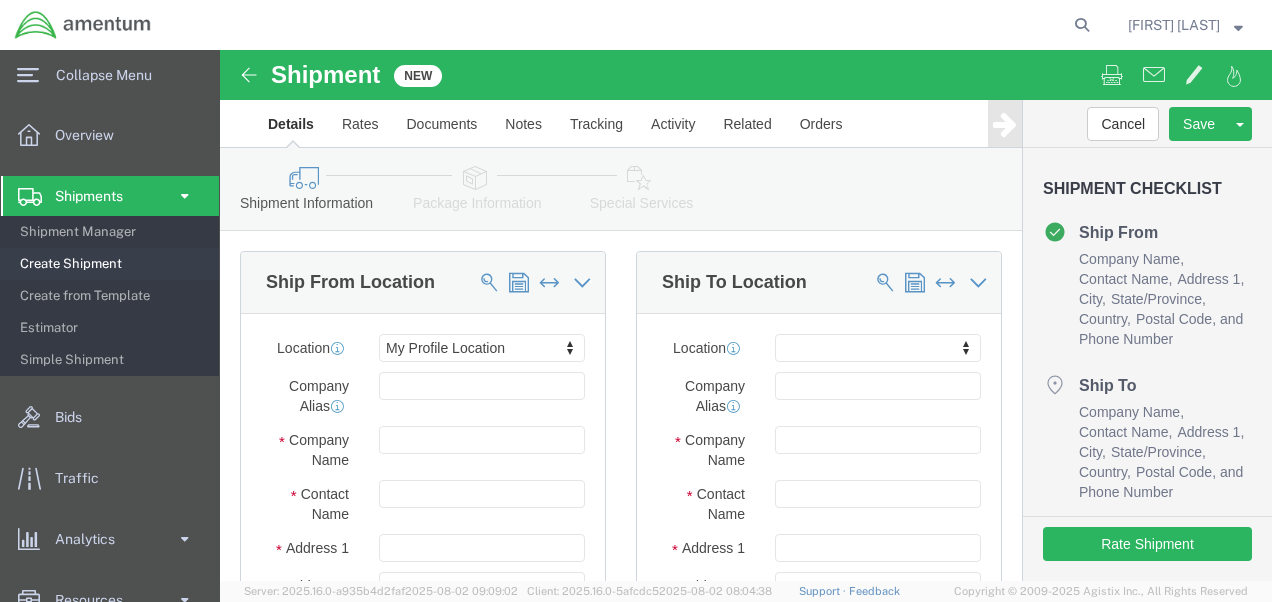 type on "+1-[PHONE]" 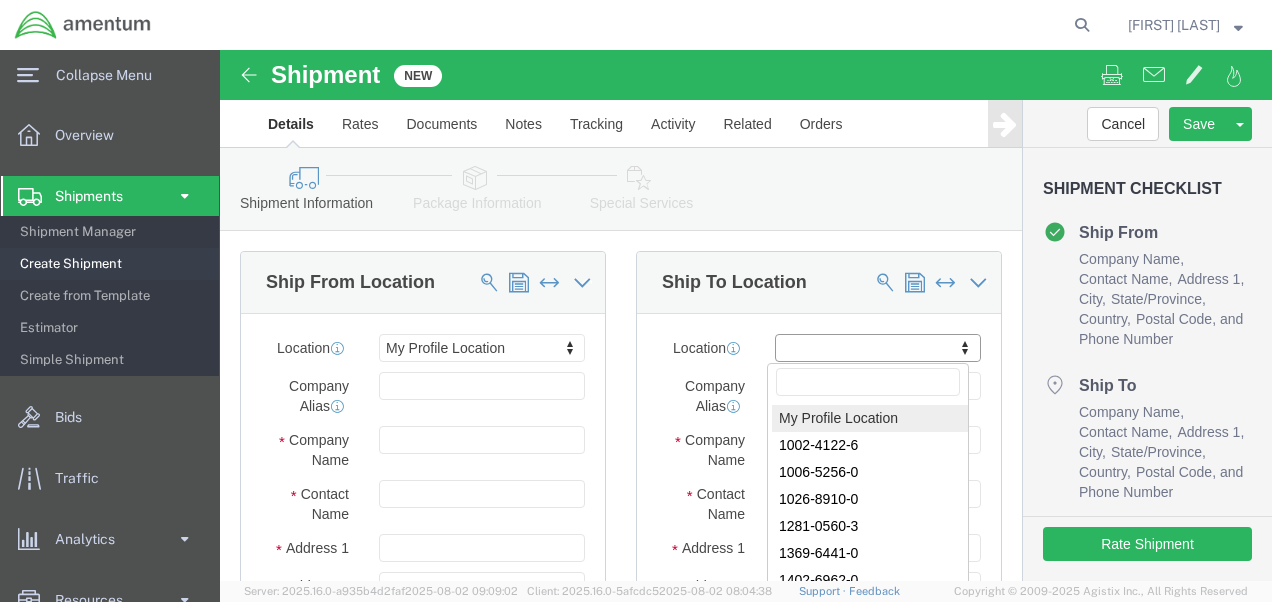 scroll, scrollTop: 0, scrollLeft: 0, axis: both 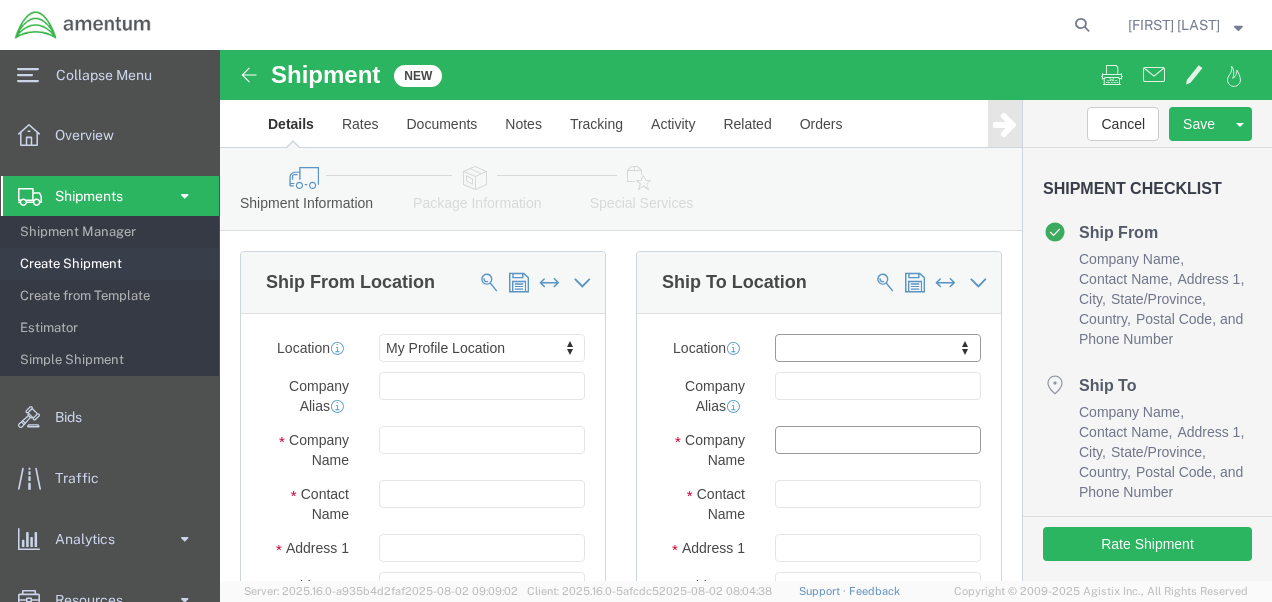 click 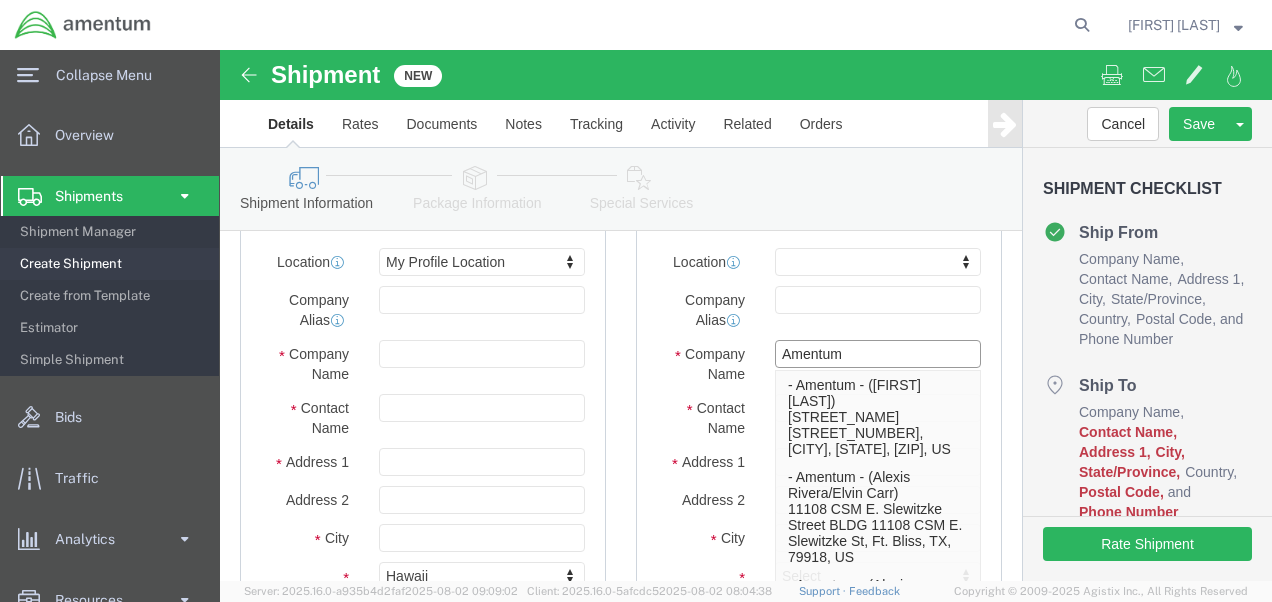 scroll, scrollTop: 200, scrollLeft: 0, axis: vertical 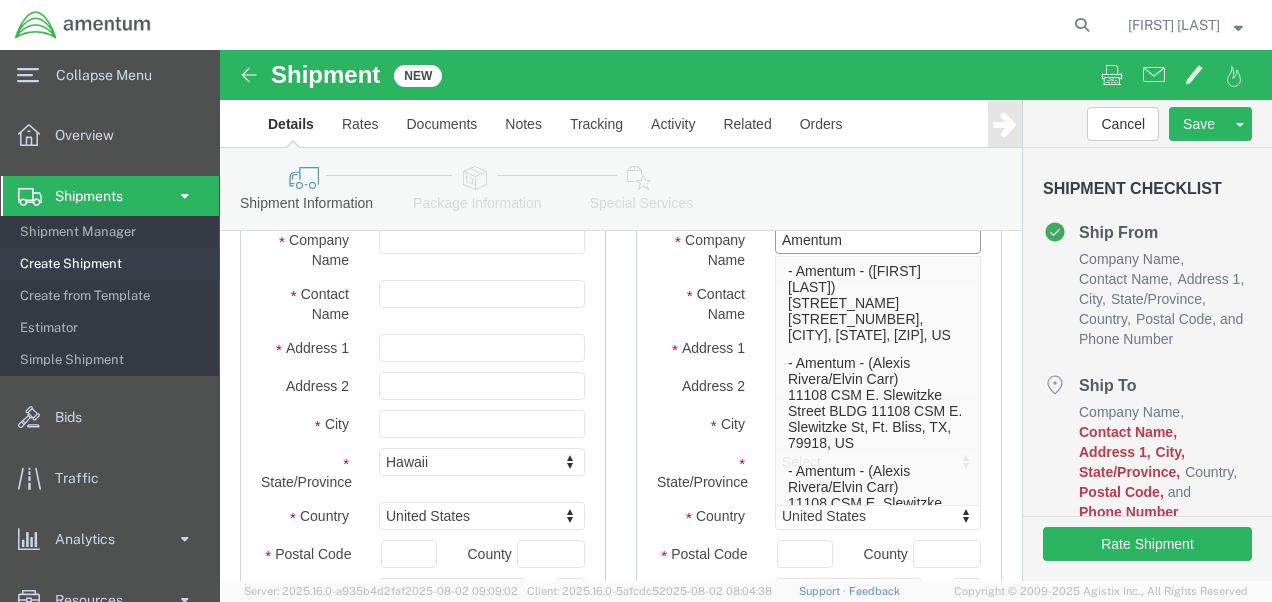 type on "Amentum" 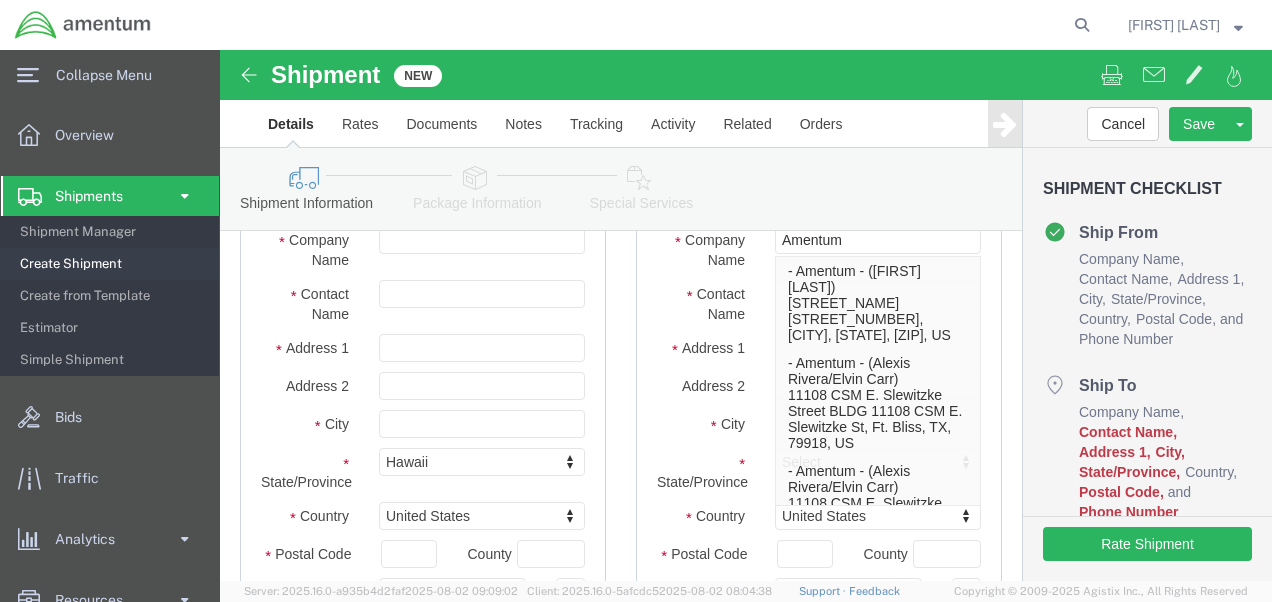 click on "Contact Name" 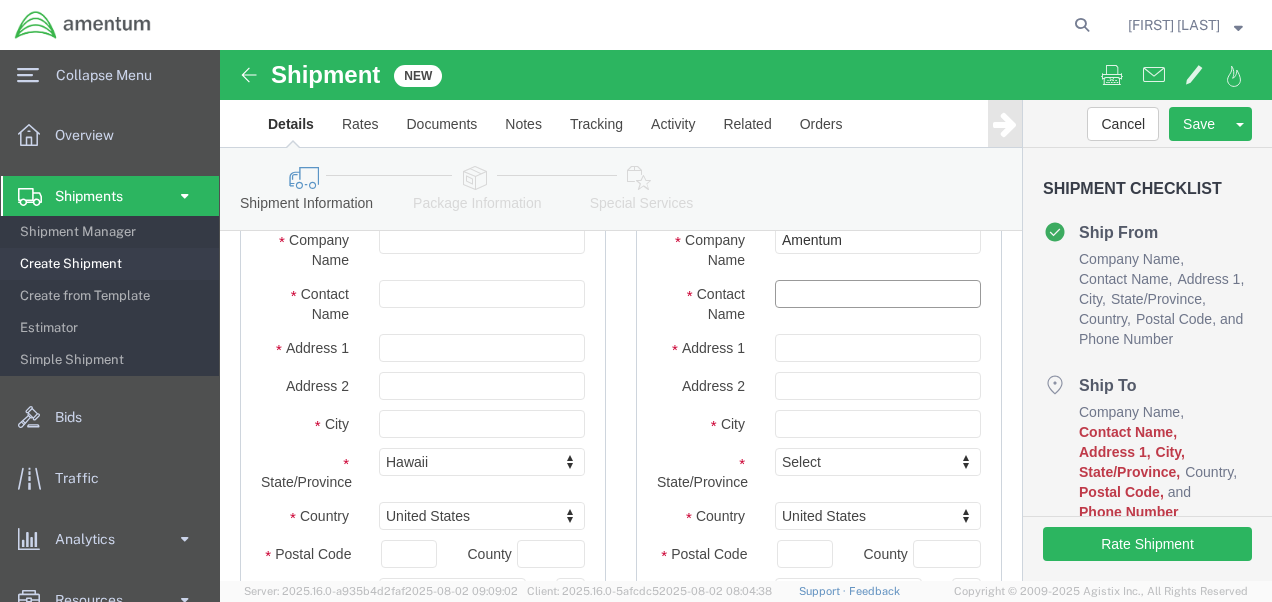 click 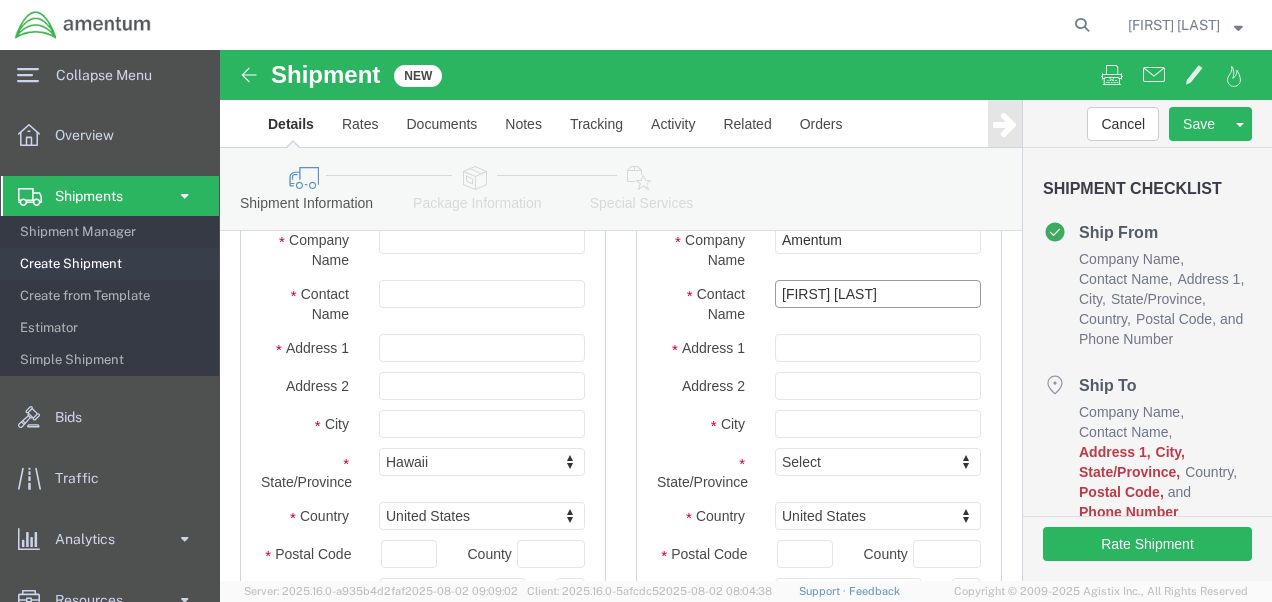 type on "[FIRST] [LAST]" 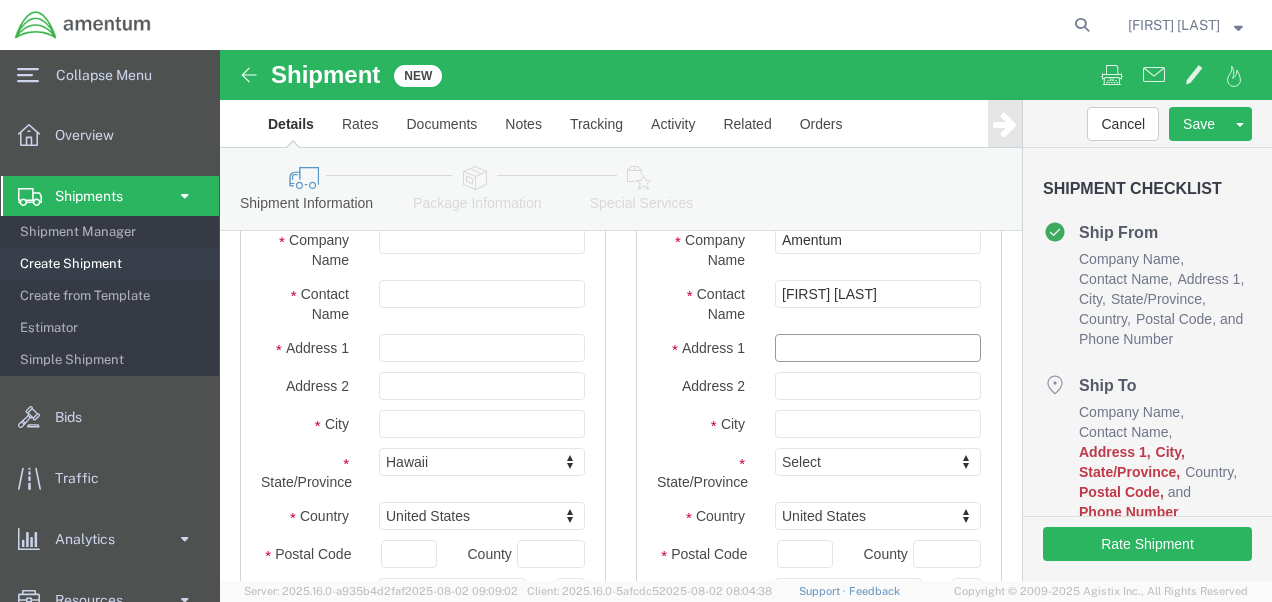 click 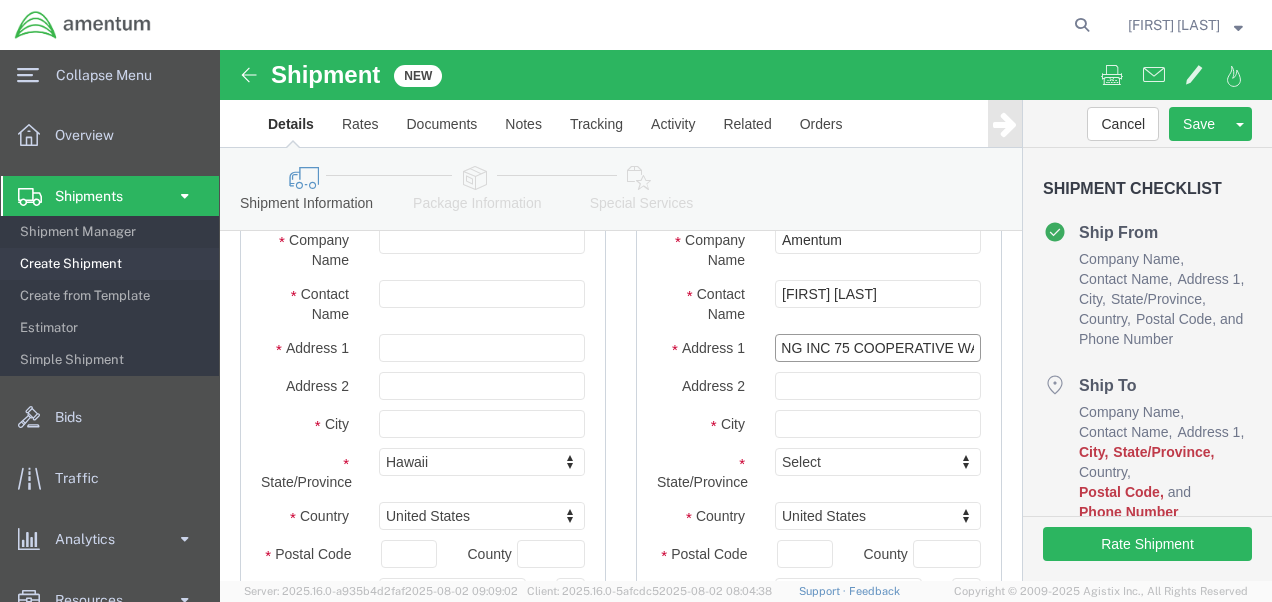 scroll, scrollTop: 0, scrollLeft: 216, axis: horizontal 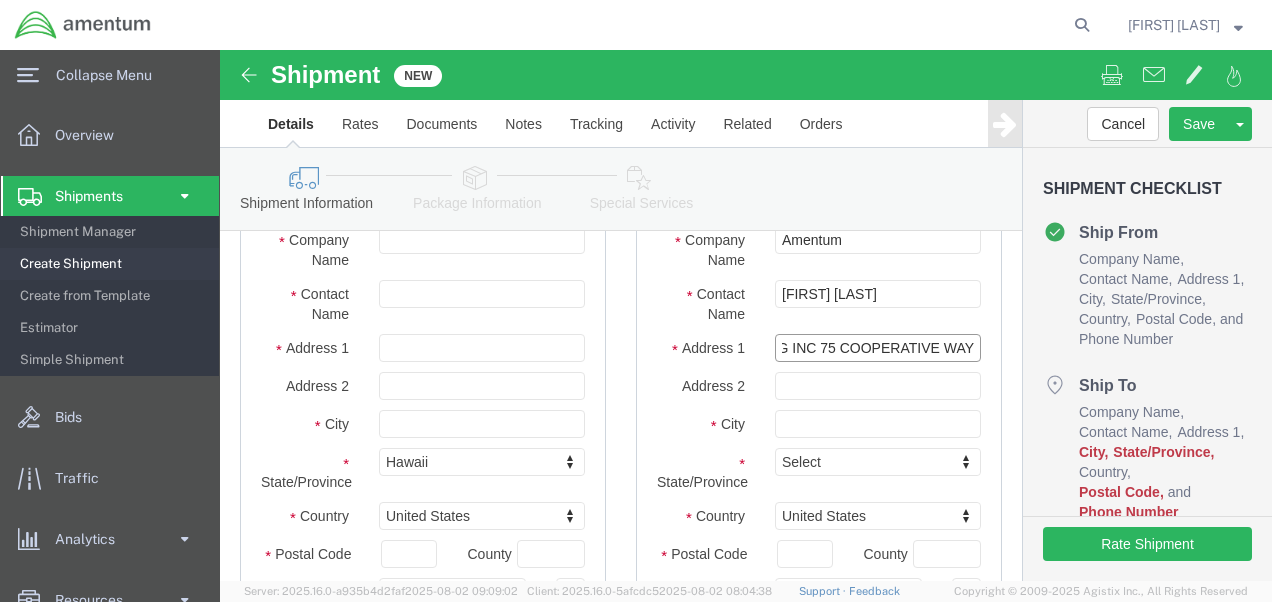 type on "101373 AVION MANUFACTURING INC 75 COOPERATIVE WAY" 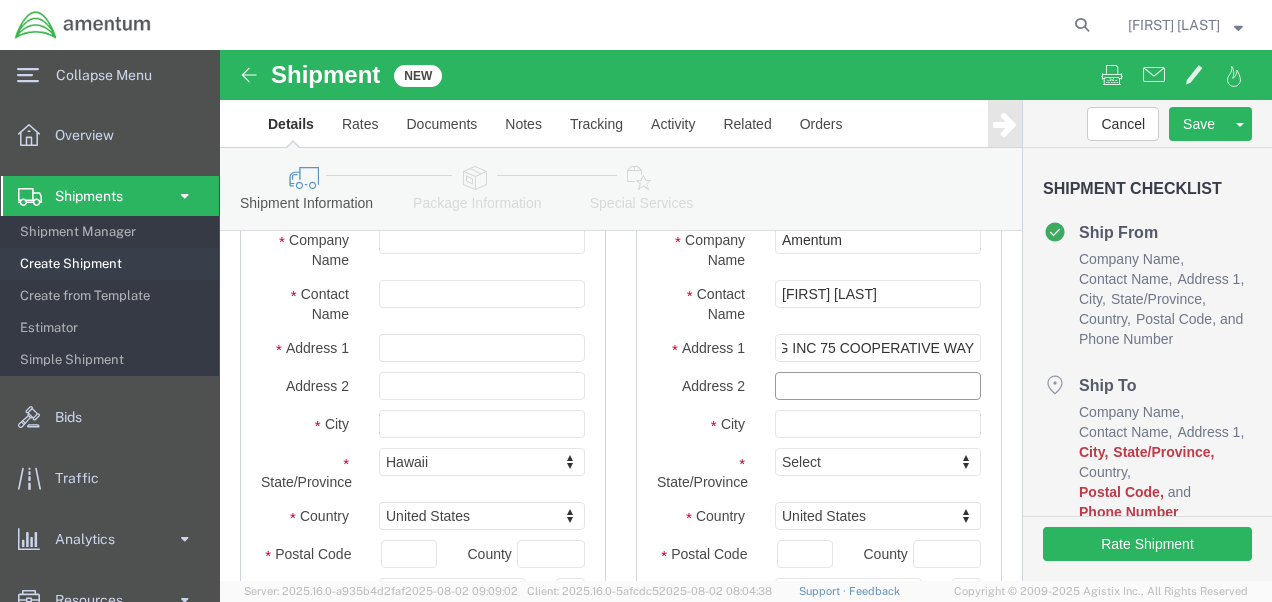 scroll, scrollTop: 0, scrollLeft: 0, axis: both 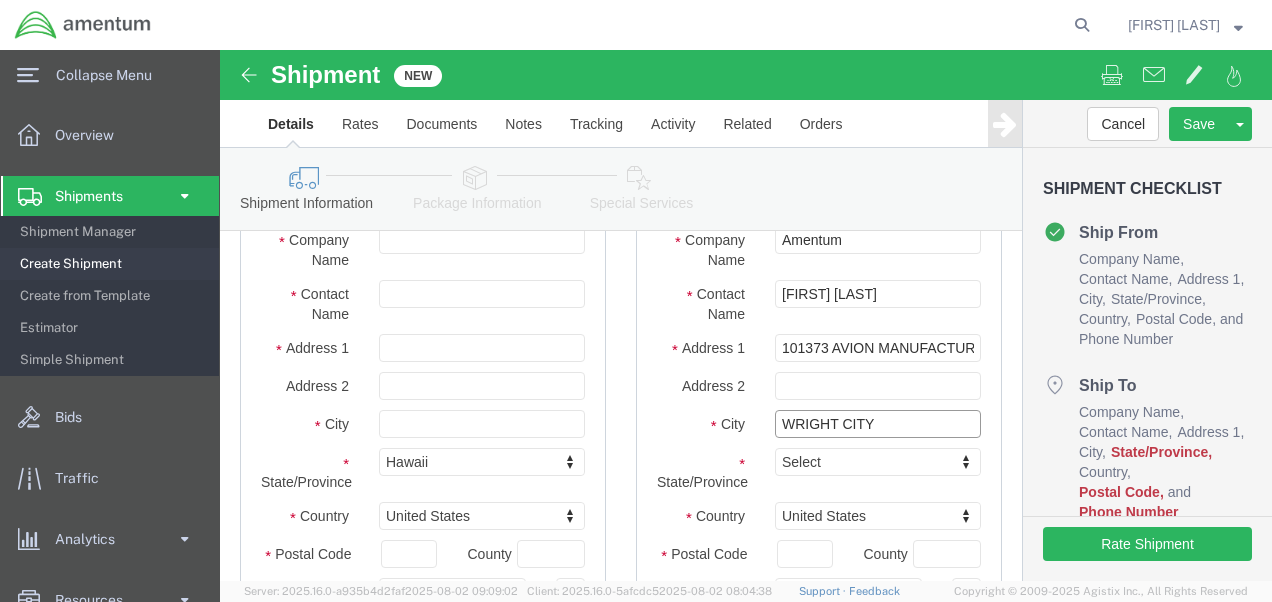 type on "WRIGHT CITY" 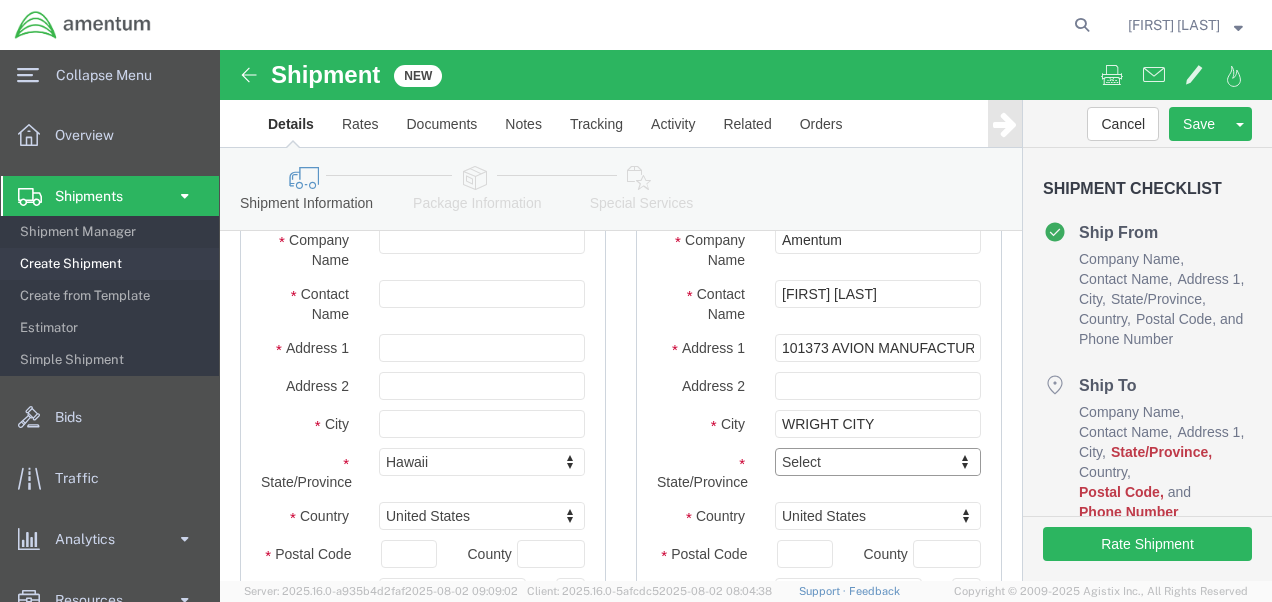 type on "M" 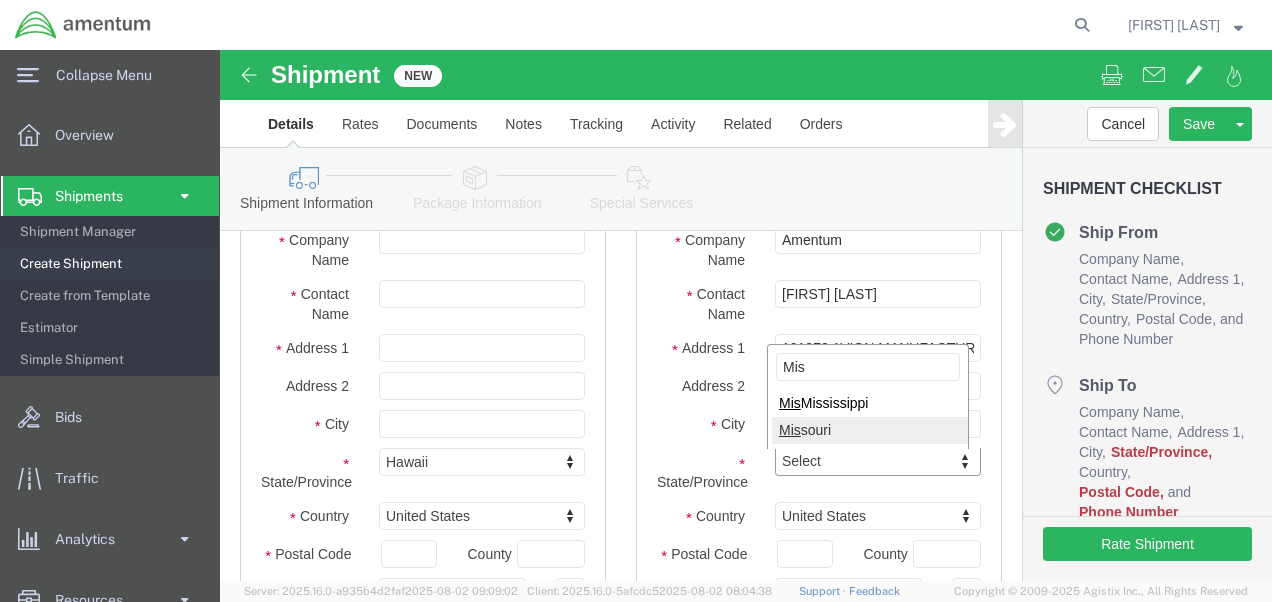 type on "Mis" 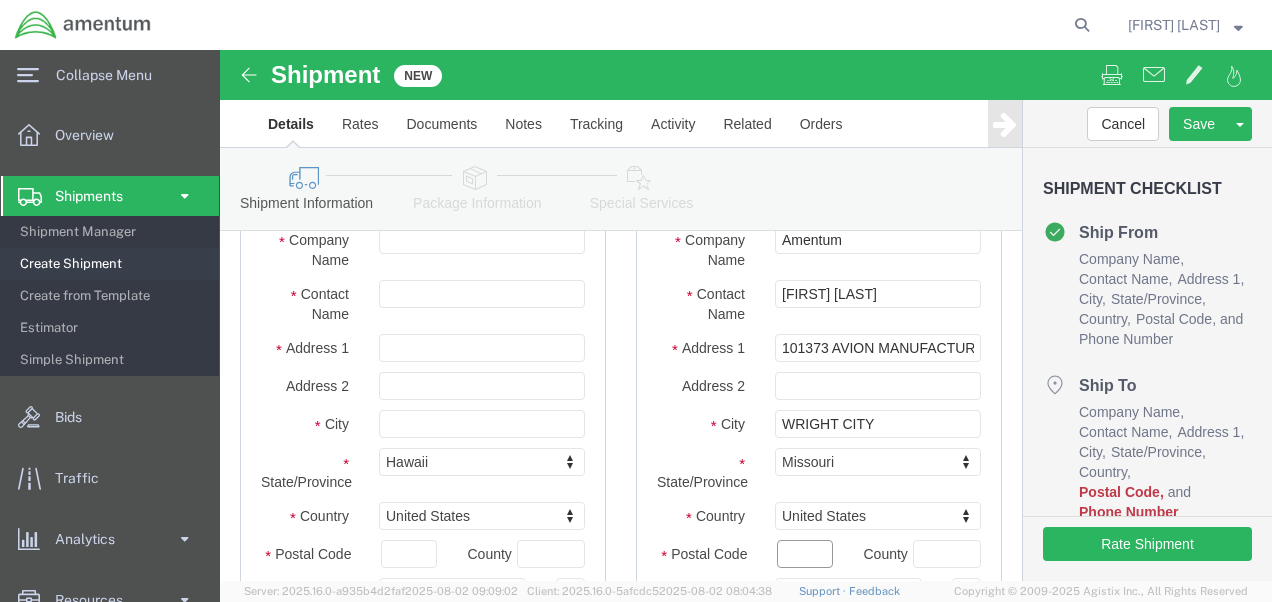 click on "Postal Code" 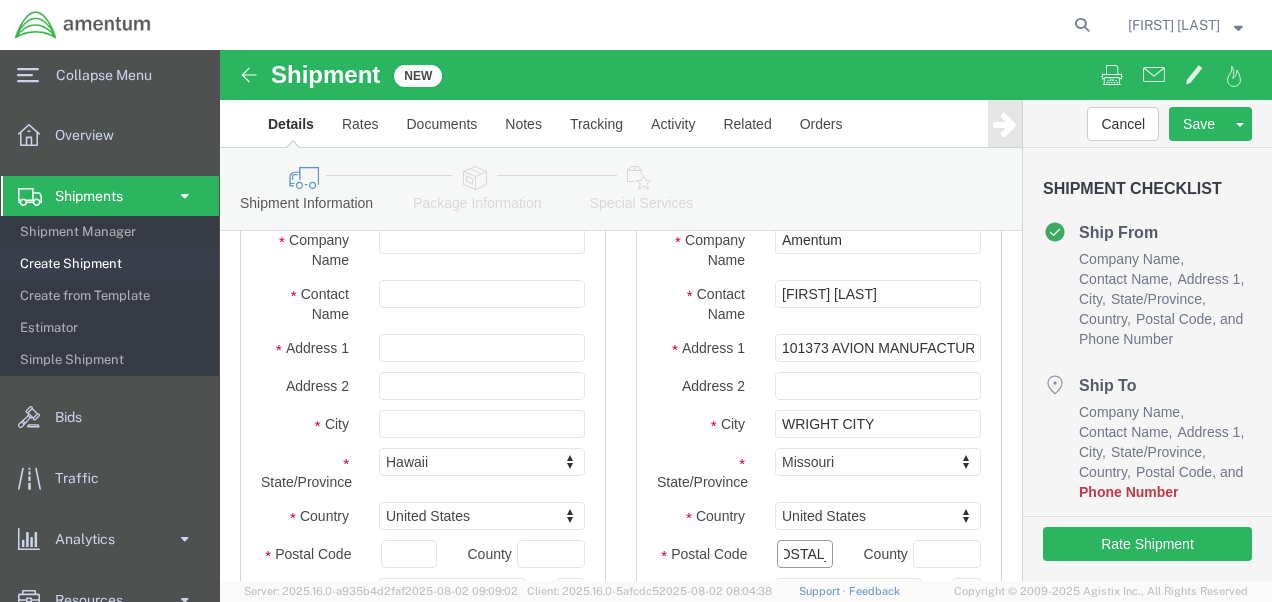 scroll, scrollTop: 0, scrollLeft: 34, axis: horizontal 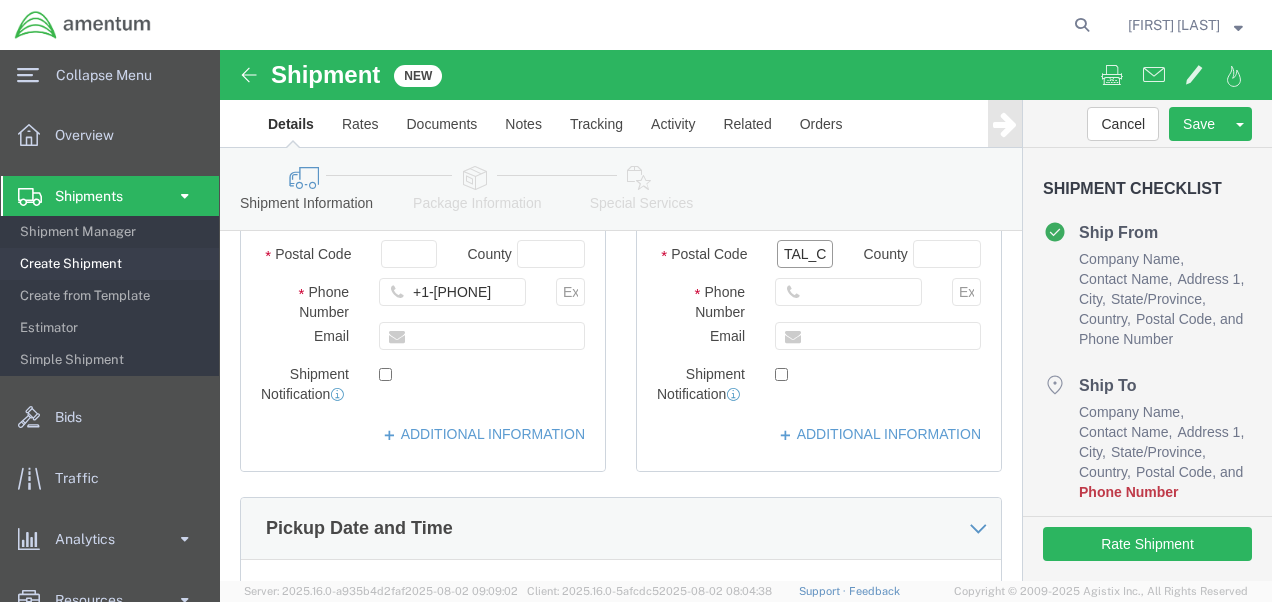 type on "[POSTAL_CODE]" 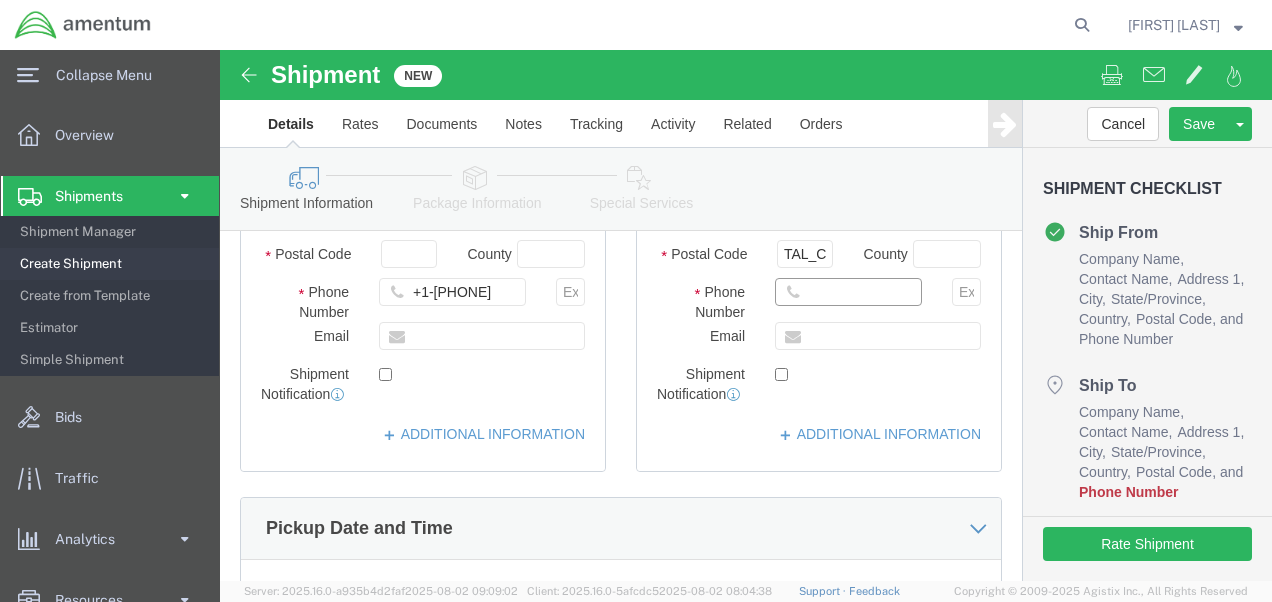 scroll, scrollTop: 0, scrollLeft: 0, axis: both 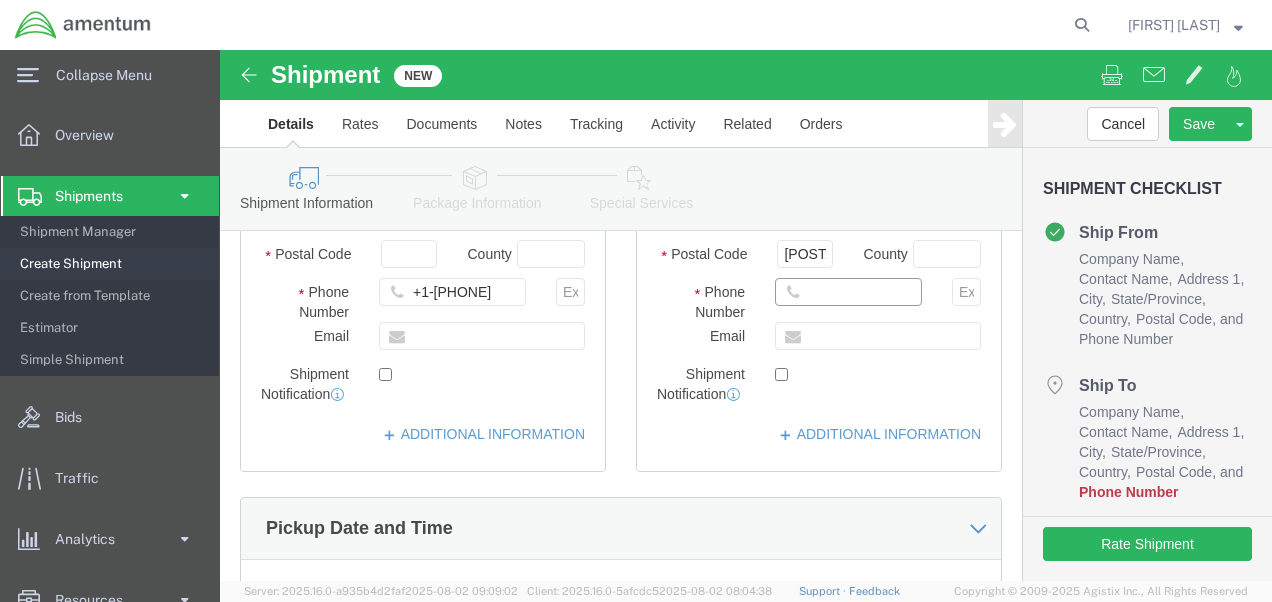 click 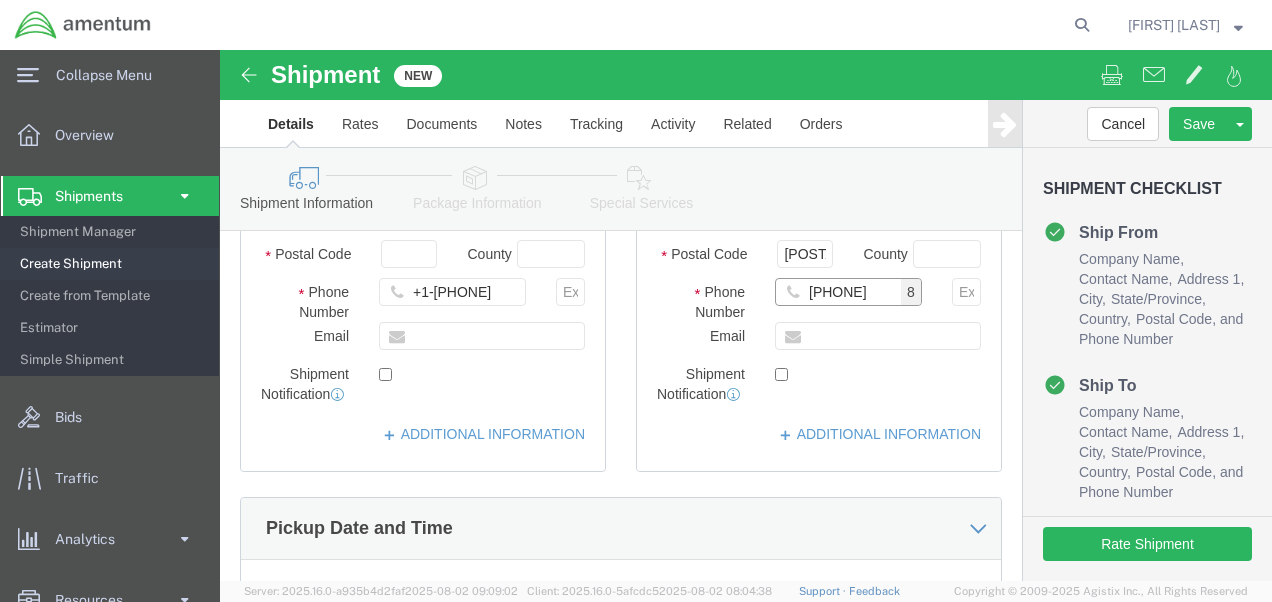 type on "[PHONE]" 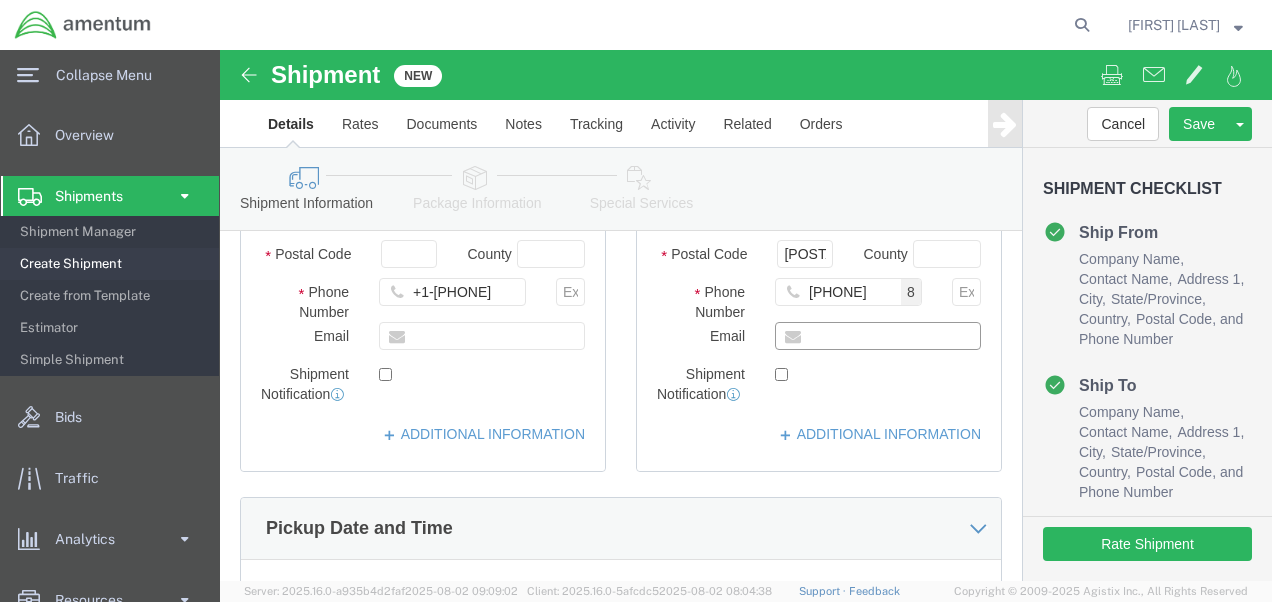click 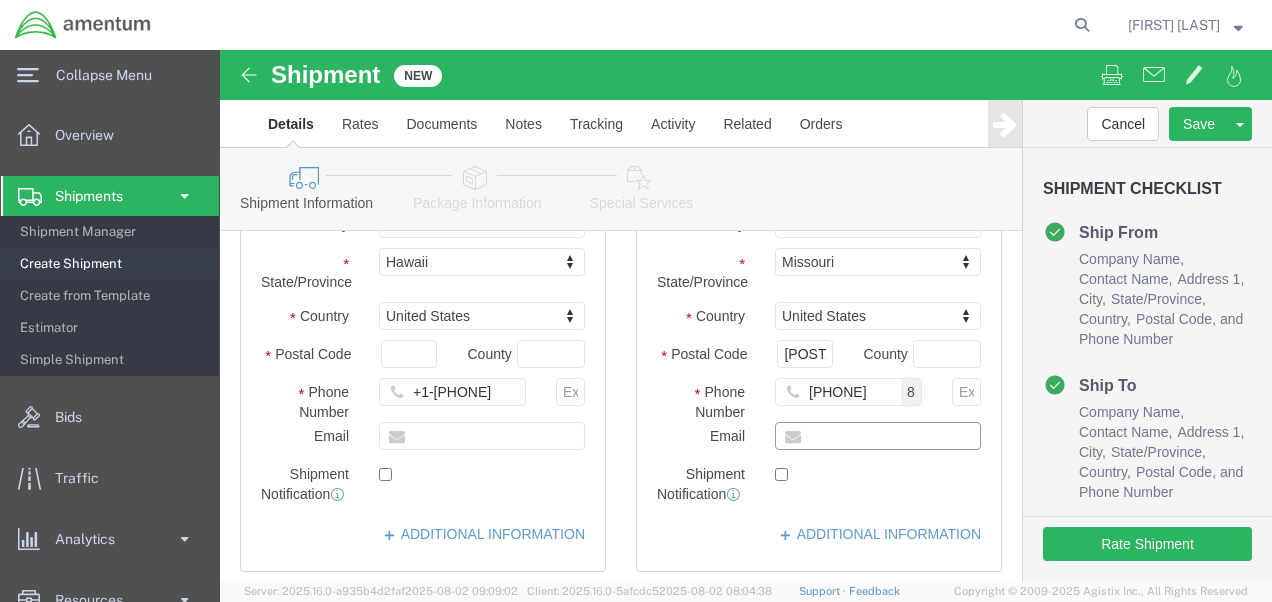 scroll, scrollTop: 500, scrollLeft: 0, axis: vertical 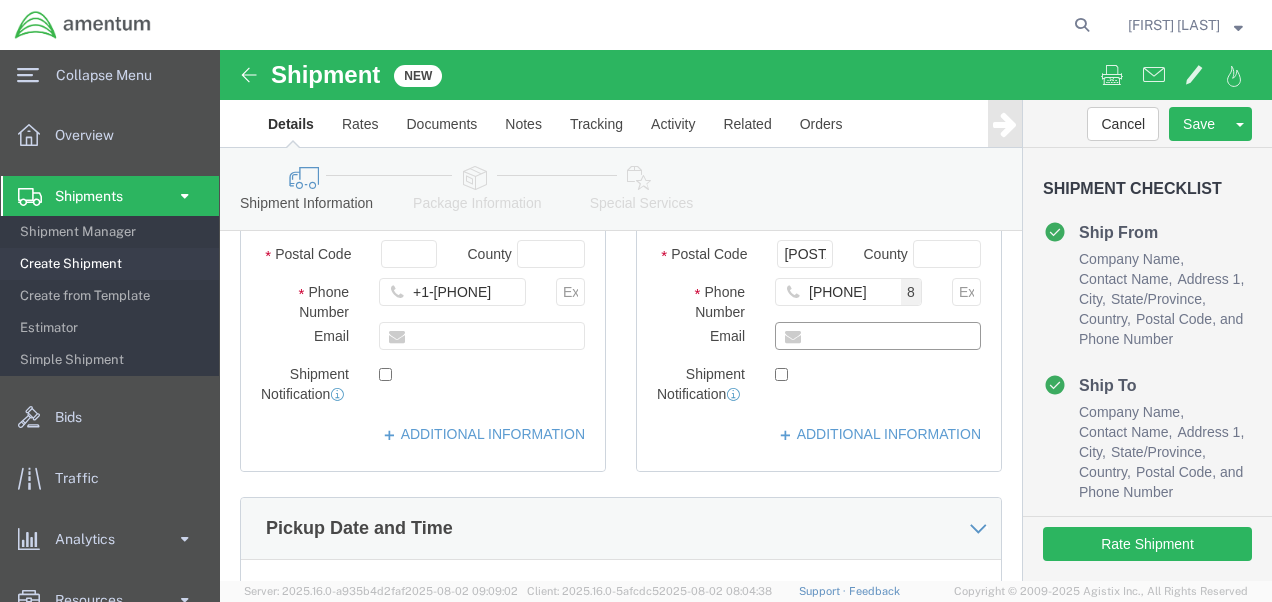 click 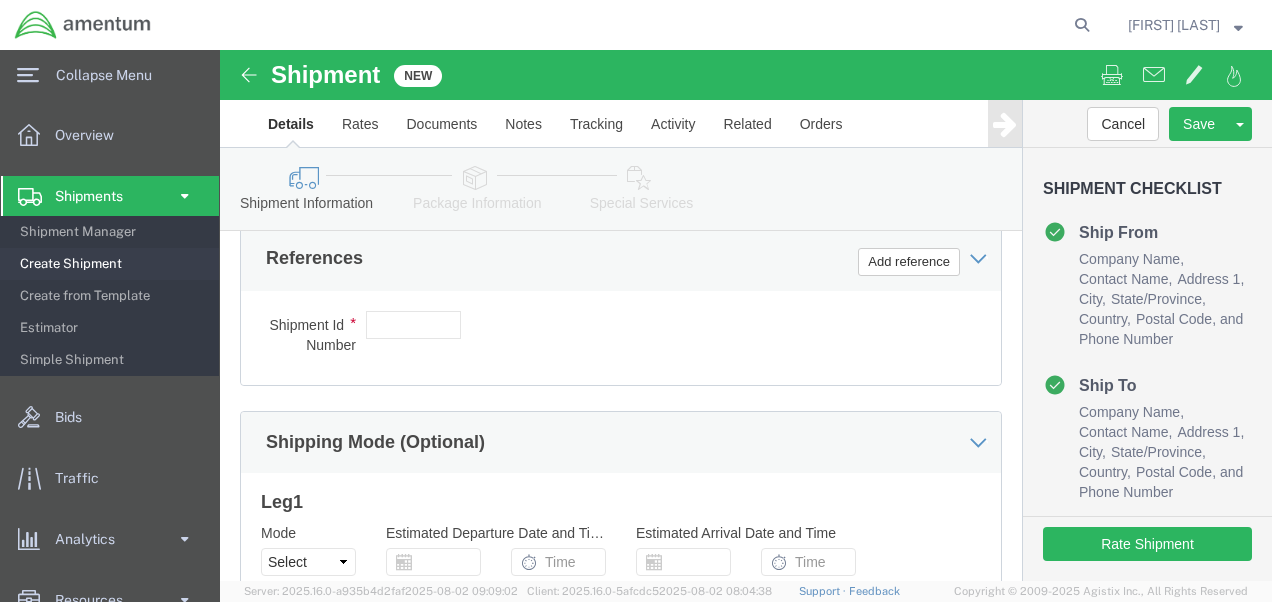 scroll, scrollTop: 1200, scrollLeft: 0, axis: vertical 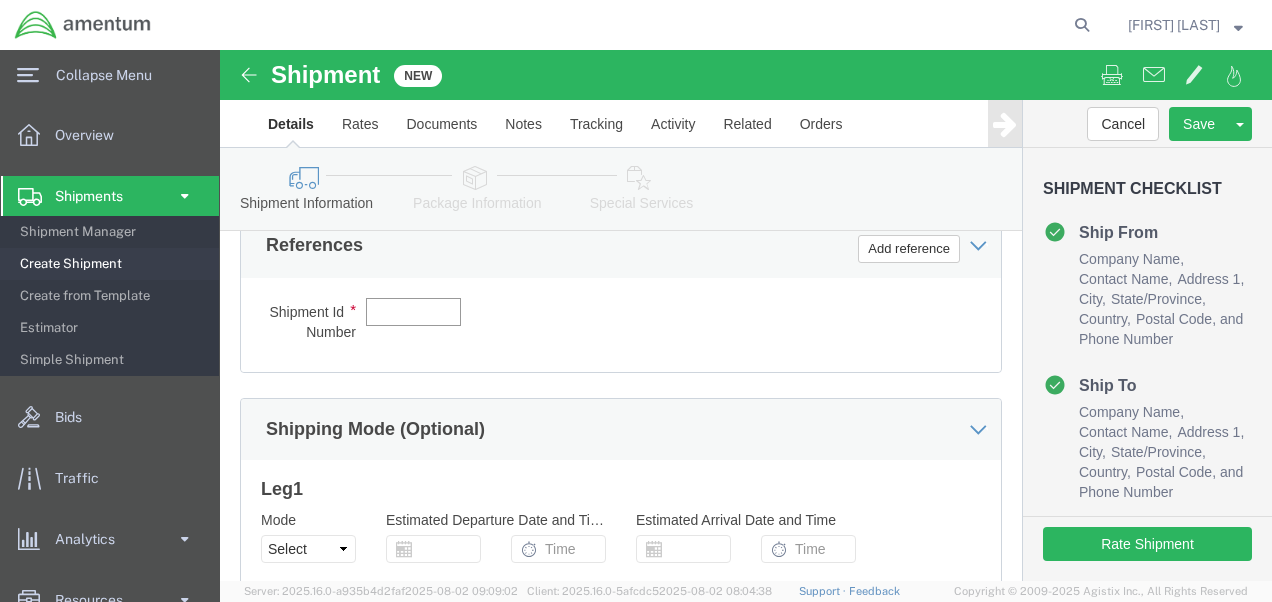 click 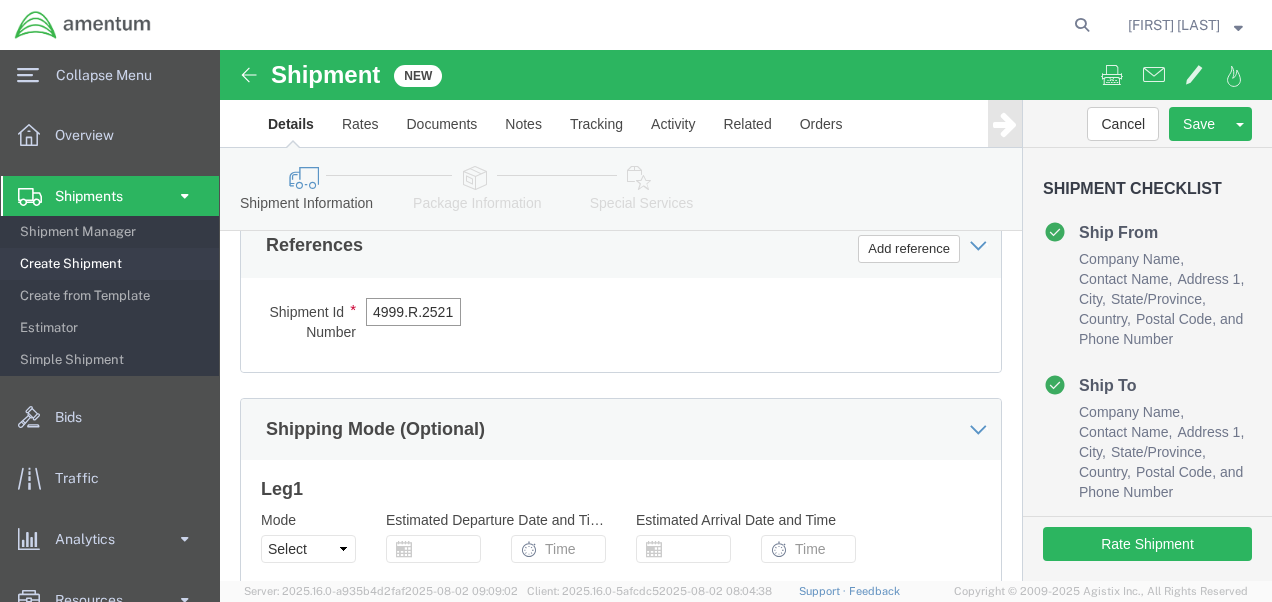 scroll, scrollTop: 0, scrollLeft: 131, axis: horizontal 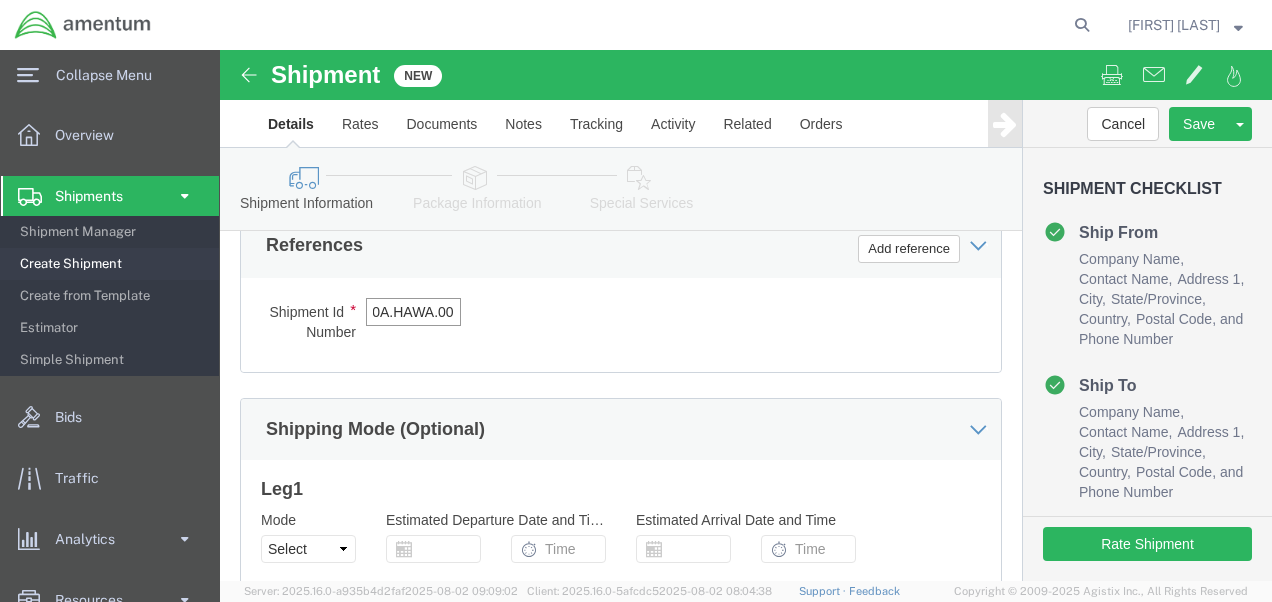 type on "4999.R.2521.AK.AS.0A.HAWA.00" 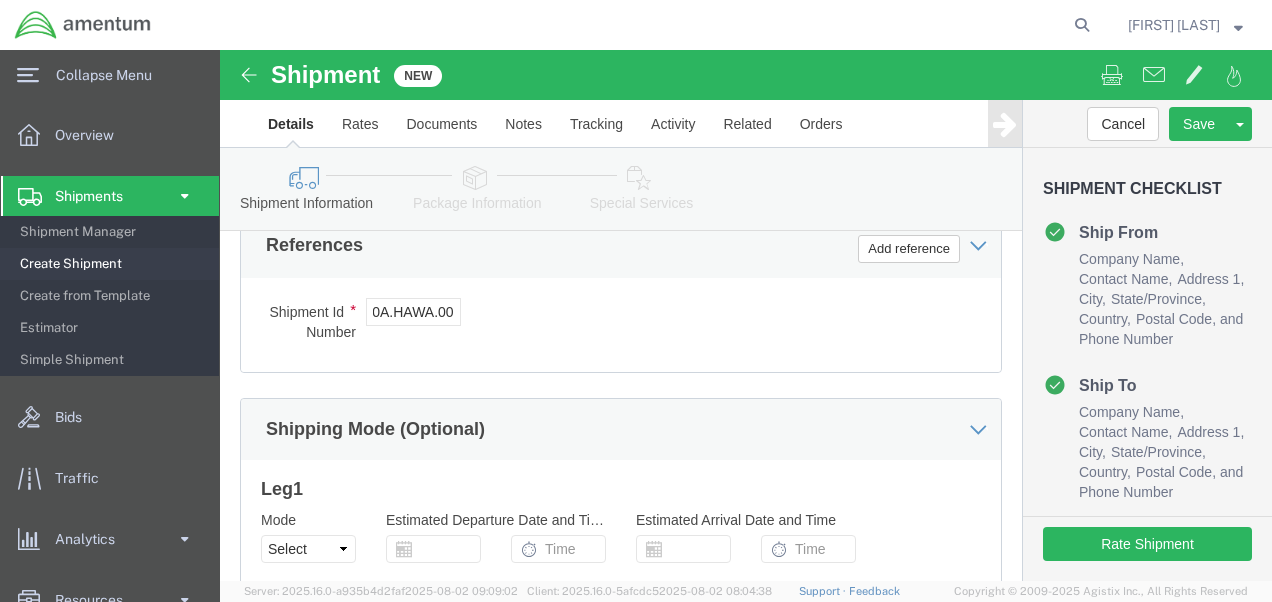 click on "Shipment Id Number 4999.R.2521.AK.AS.0A.HAWA.00 Select Account Type Activity ID Airline Appointment Number ASN Batch Request # Bill Of Lading Bin Booking Number Booking Request ID Cancel Pickup Location CBP Entry No Claim Container Number Customer Ref Delivery Number Department Document No Expenditure Export Reference Flight Number General GL Code House Airway Bill Internal Requisition Invoice Number ITN No Job Number License Lloyd's Code Lot Number Master Airway Bill Master Tracking Number Material Requisition Order Number Organization Packing Slip Pickup Number Pickup Request PO Line Item No PRO # Problem File Number Project Project Number Protocol Number Purchase Order Quote Number R.M.A. Release Number Route Sales Order Seal Number Serial No Shipment Id Number Shipment Line No Study Number Task Tender ID VAT Number Vessel Name VIN Voyage Number Waybill Number Work Order" 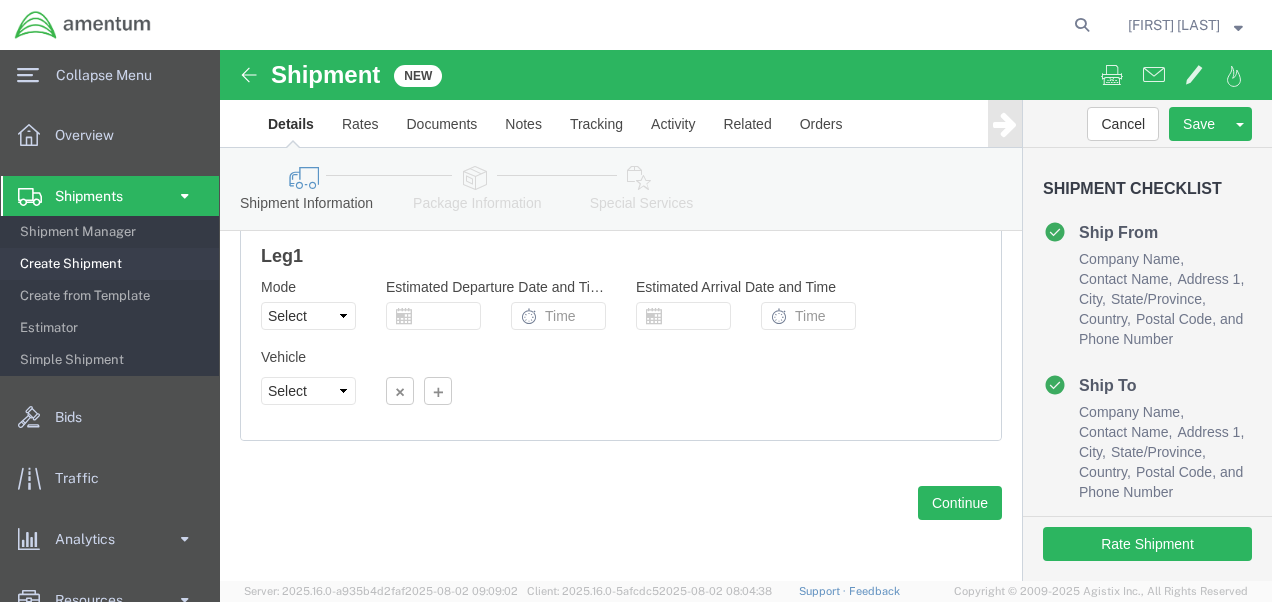 scroll, scrollTop: 1453, scrollLeft: 0, axis: vertical 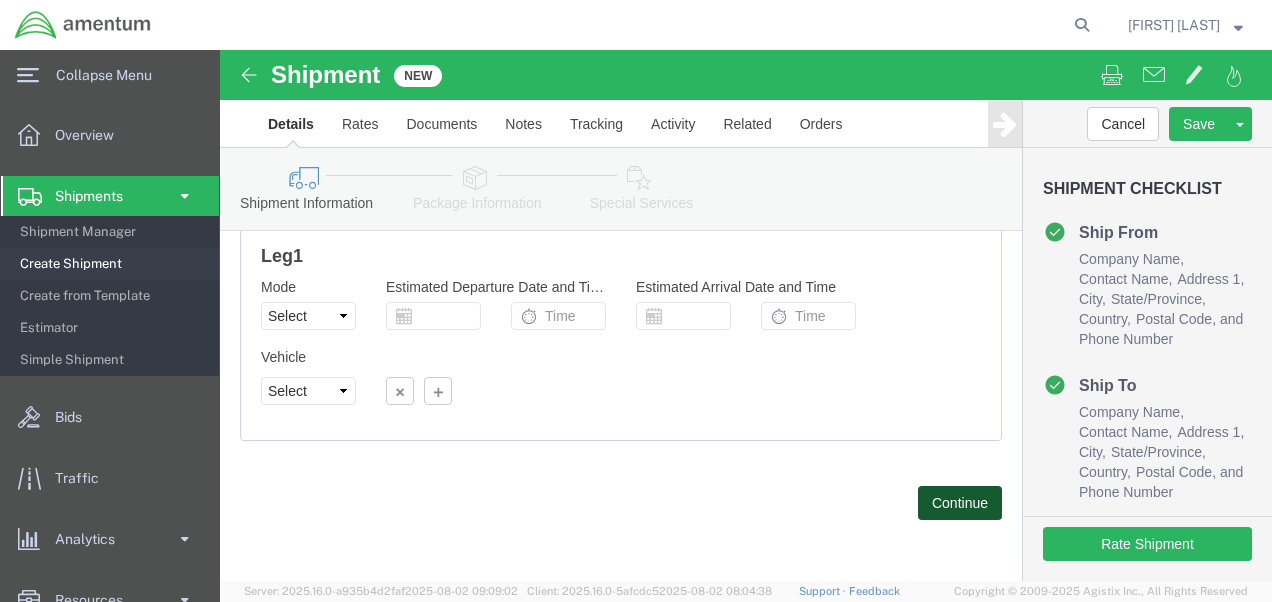 click on "Continue" 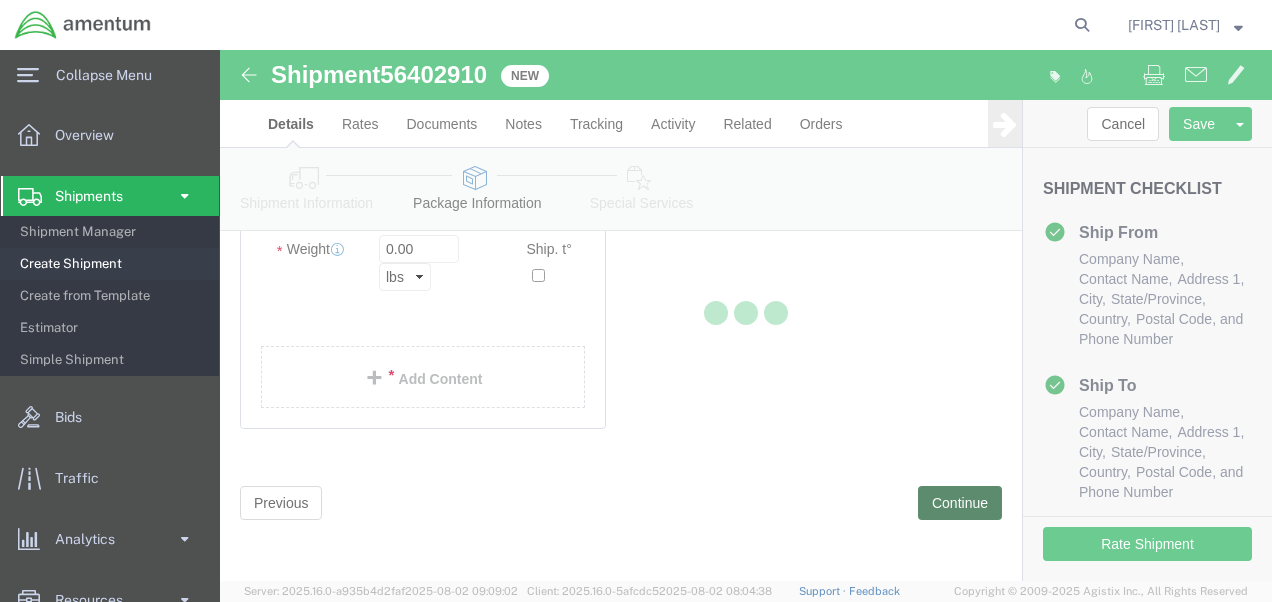 scroll, scrollTop: 199, scrollLeft: 0, axis: vertical 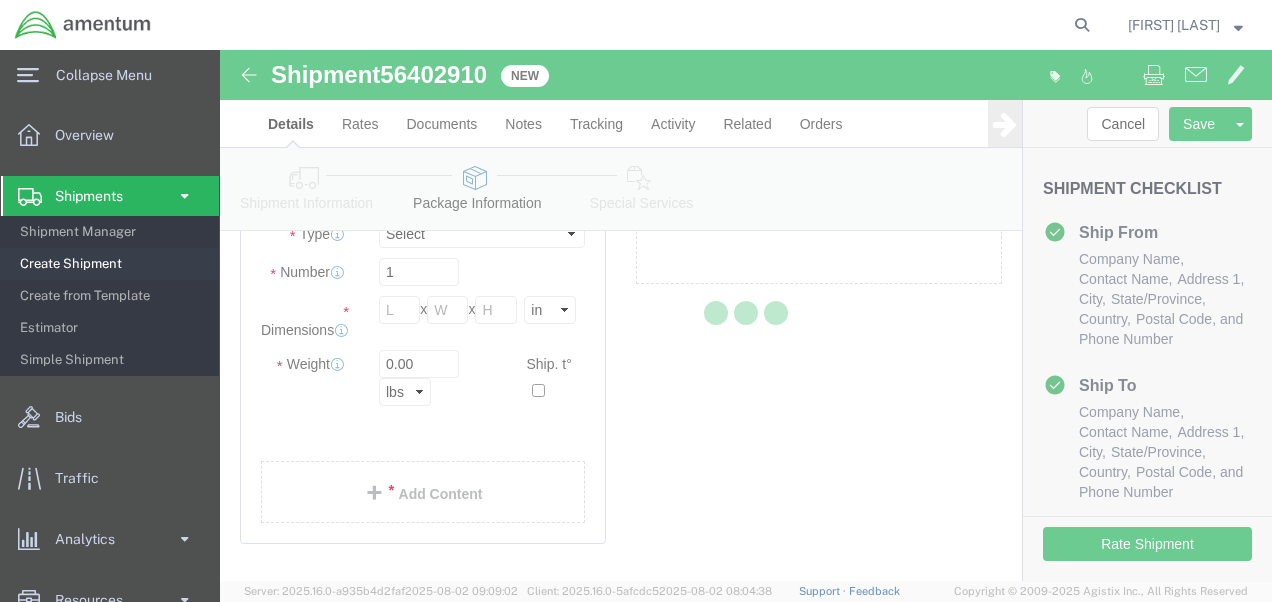 select on "CBOX" 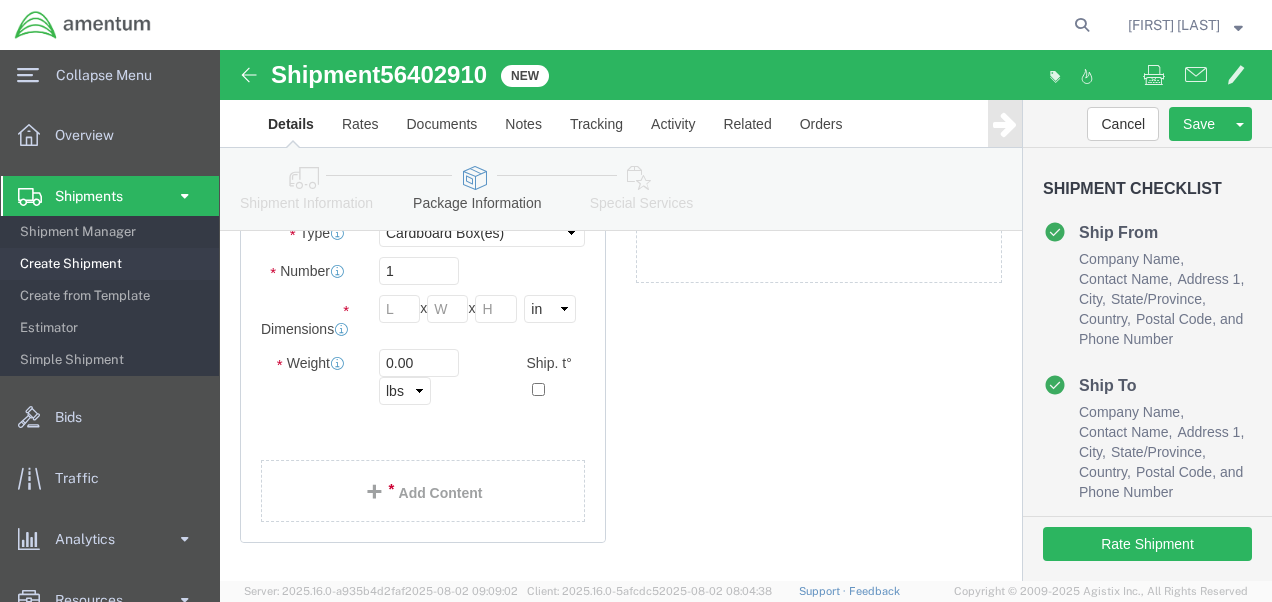 scroll, scrollTop: 100, scrollLeft: 0, axis: vertical 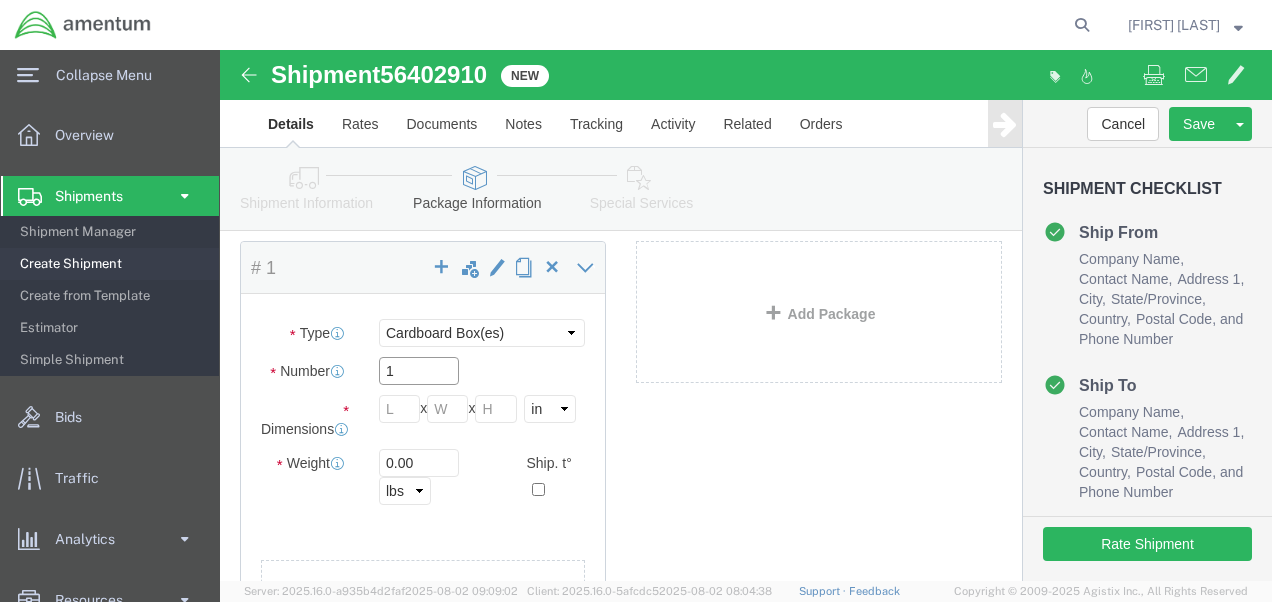 click on "1" 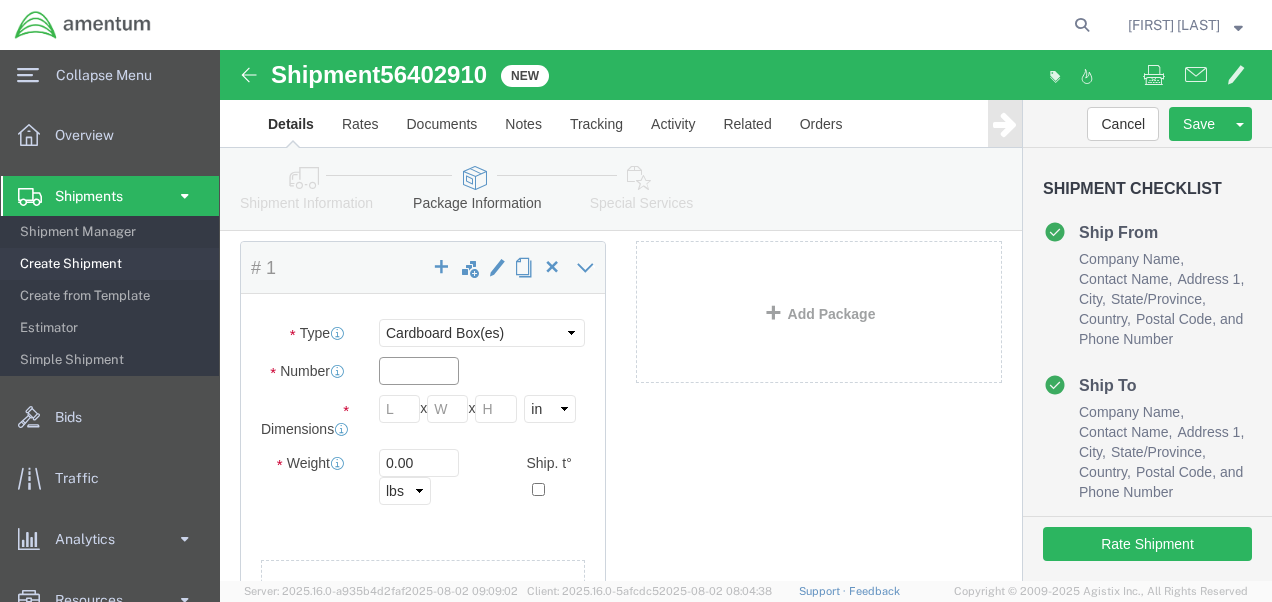 type on "\" 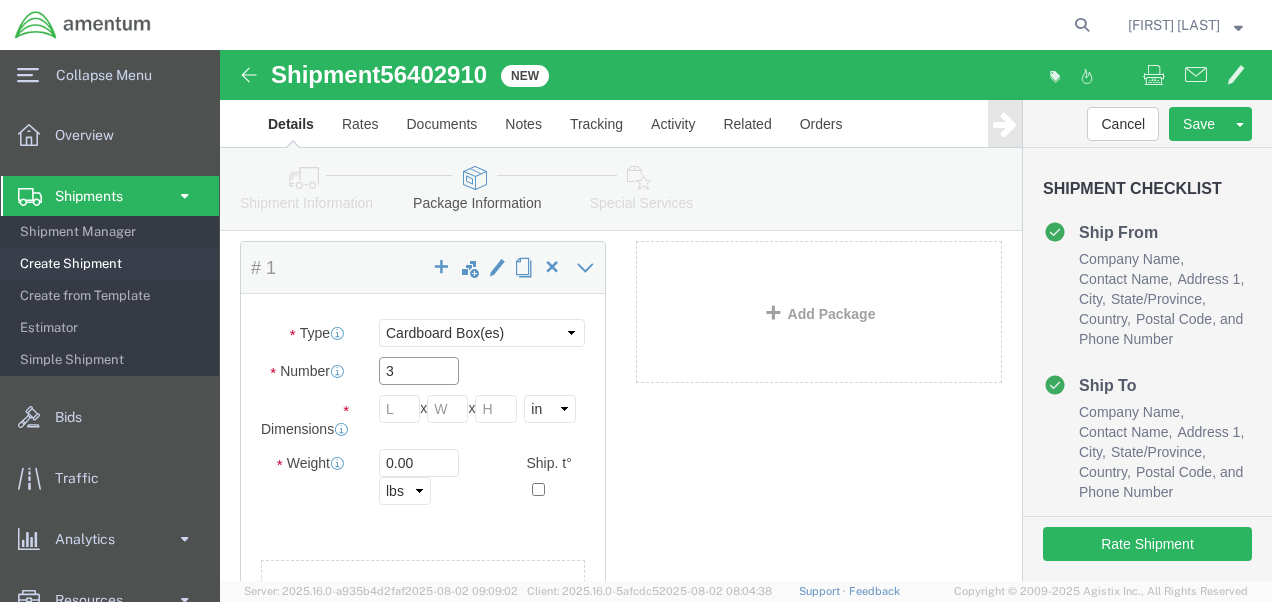 type on "3" 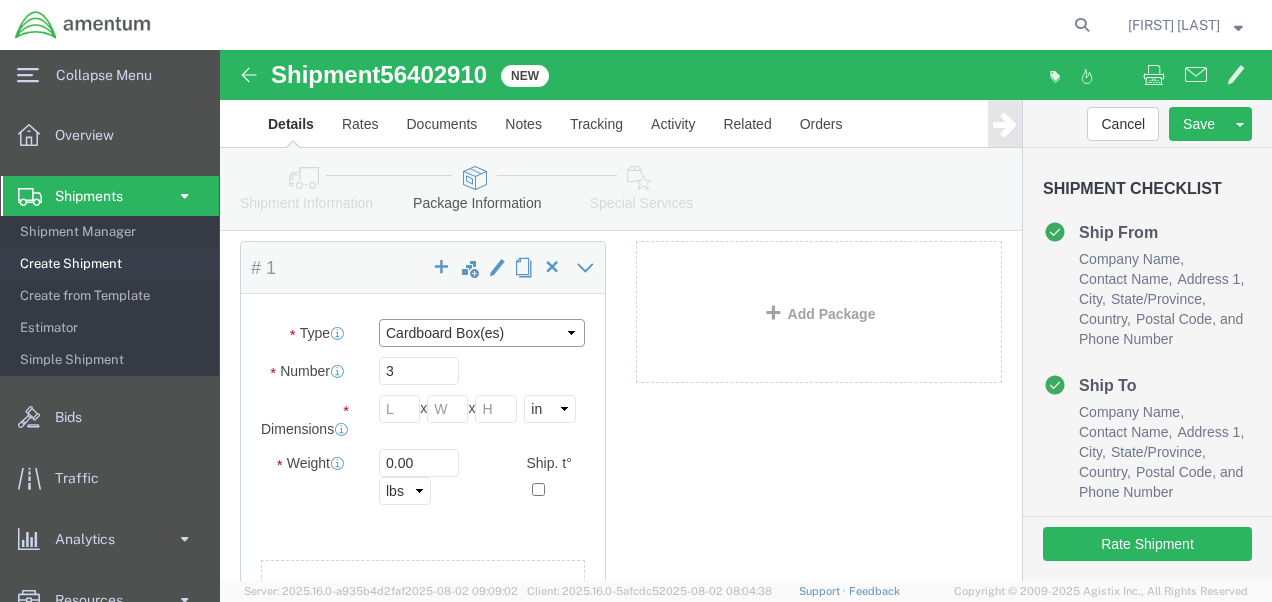 click on "Select BCK Boxes Bale(s) Basket(s) Bolt(s) Bottle(s) Buckets Bulk Bundle(s) Can(s) Cardboard Box(es) Carton(s) Case(s) Cask(s) Crate(s) Crating Bid Required Cylinder(s) Drum(s) (Metal) Drum(s) (Plastic) Envelope HHDS Box Home Patient Box Large Box Large Boxes Large Water Box Loose Agricultrural Product Medium Box Medium Boxes Naked Cargo (UnPackaged) PAK Pail(s) Pallet Euro1 Pallet Euro2 Pallet Euro3 Pallet Euro6 Pallet(s) Oversized (Not Stackable) Pallet(s) Oversized (Stackable) Pallet(s) Standard (Not Stackable) Pallet(s) Standard (Stackable) Rack Roll(s) Skid(s) Slipsheet Small Box Small Boxes Small Water Box Tube Vendor Packaging Your Packaging" 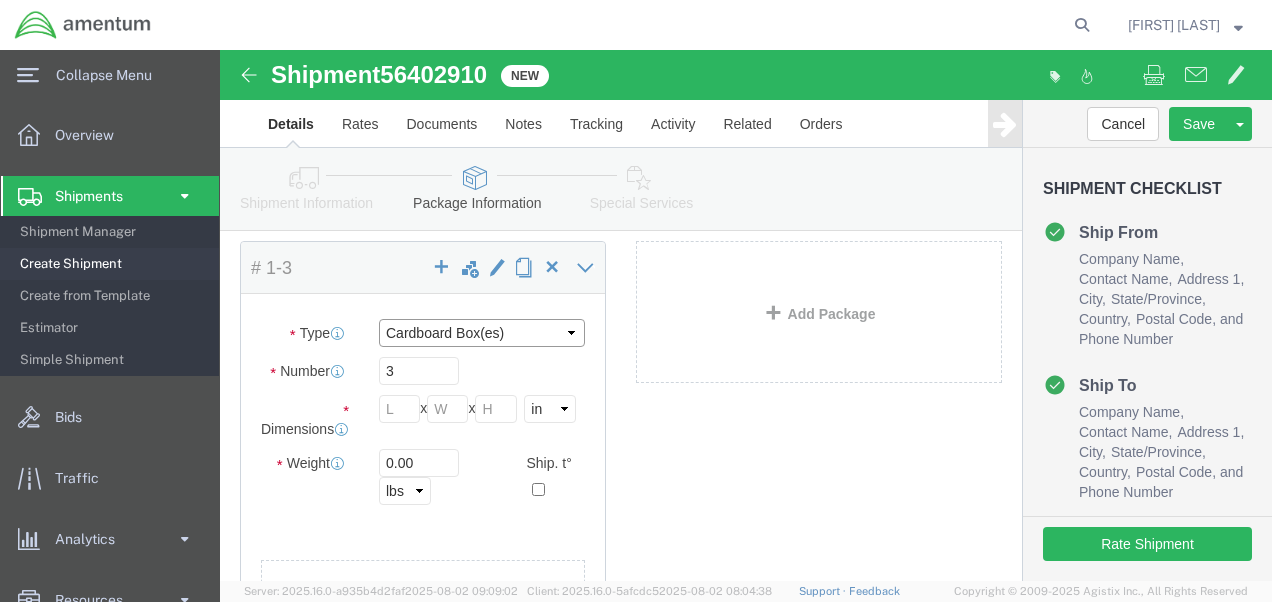 select on "LBX" 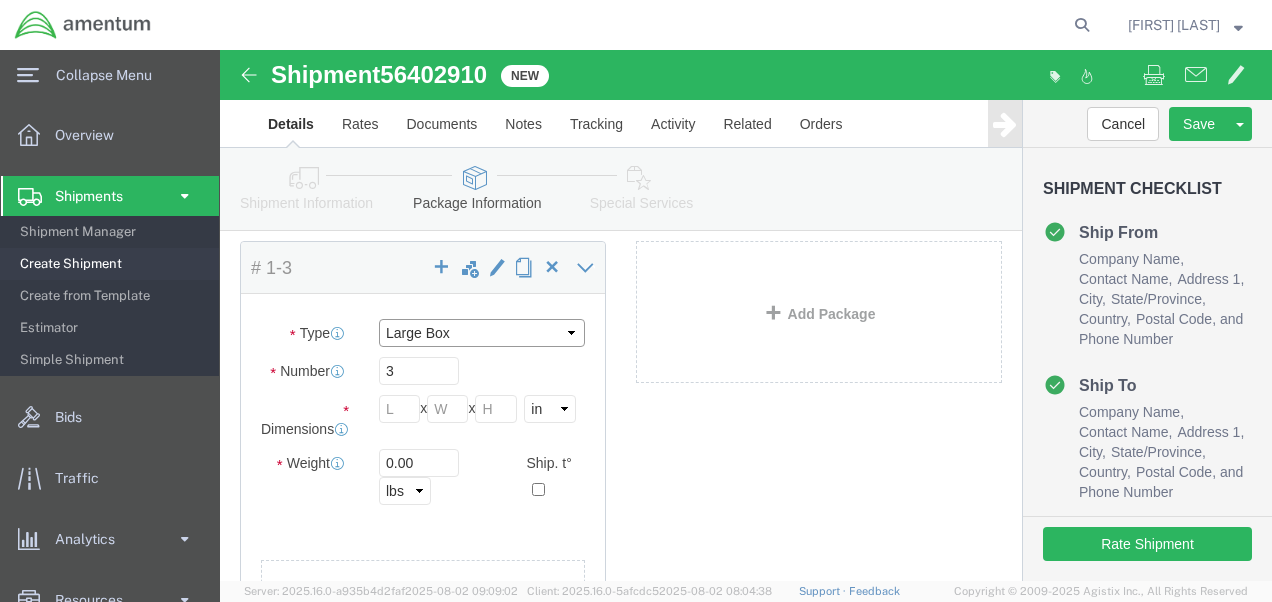 click on "Select BCK Boxes Bale(s) Basket(s) Bolt(s) Bottle(s) Buckets Bulk Bundle(s) Can(s) Cardboard Box(es) Carton(s) Case(s) Cask(s) Crate(s) Crating Bid Required Cylinder(s) Drum(s) (Metal) Drum(s) (Plastic) Envelope HHDS Box Home Patient Box Large Box Large Boxes Large Water Box Loose Agricultrural Product Medium Box Medium Boxes Naked Cargo (UnPackaged) PAK Pail(s) Pallet Euro1 Pallet Euro2 Pallet Euro3 Pallet Euro6 Pallet(s) Oversized (Not Stackable) Pallet(s) Oversized (Stackable) Pallet(s) Standard (Not Stackable) Pallet(s) Standard (Stackable) Rack Roll(s) Skid(s) Slipsheet Small Box Small Boxes Small Water Box Tube Vendor Packaging Your Packaging" 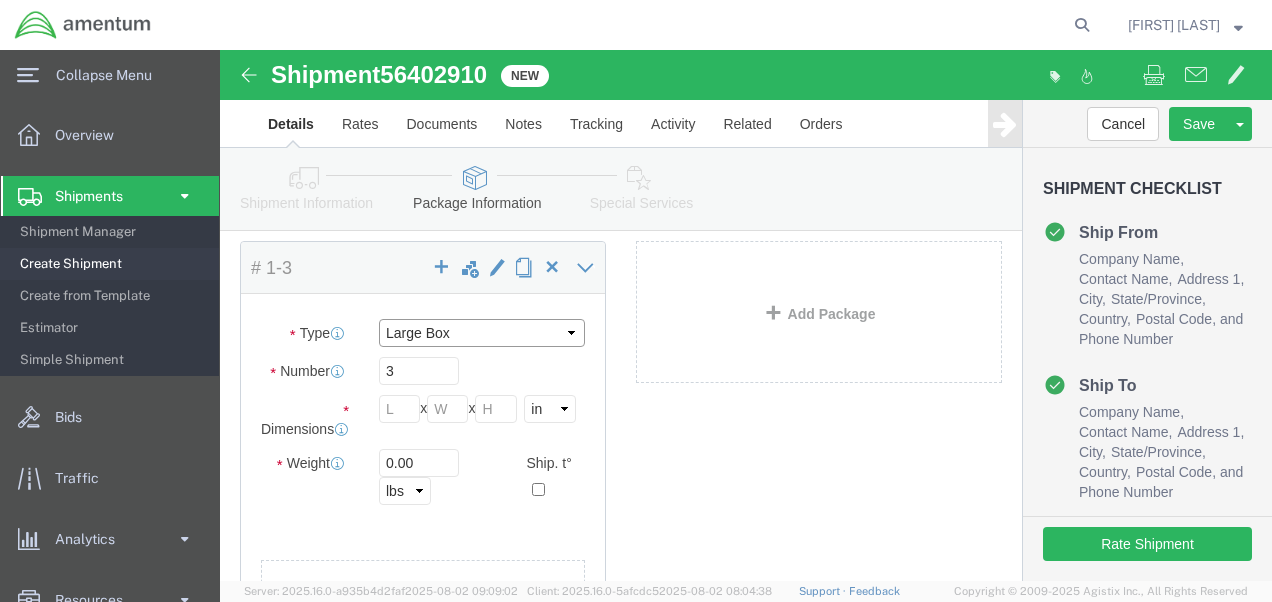 type on "17.50" 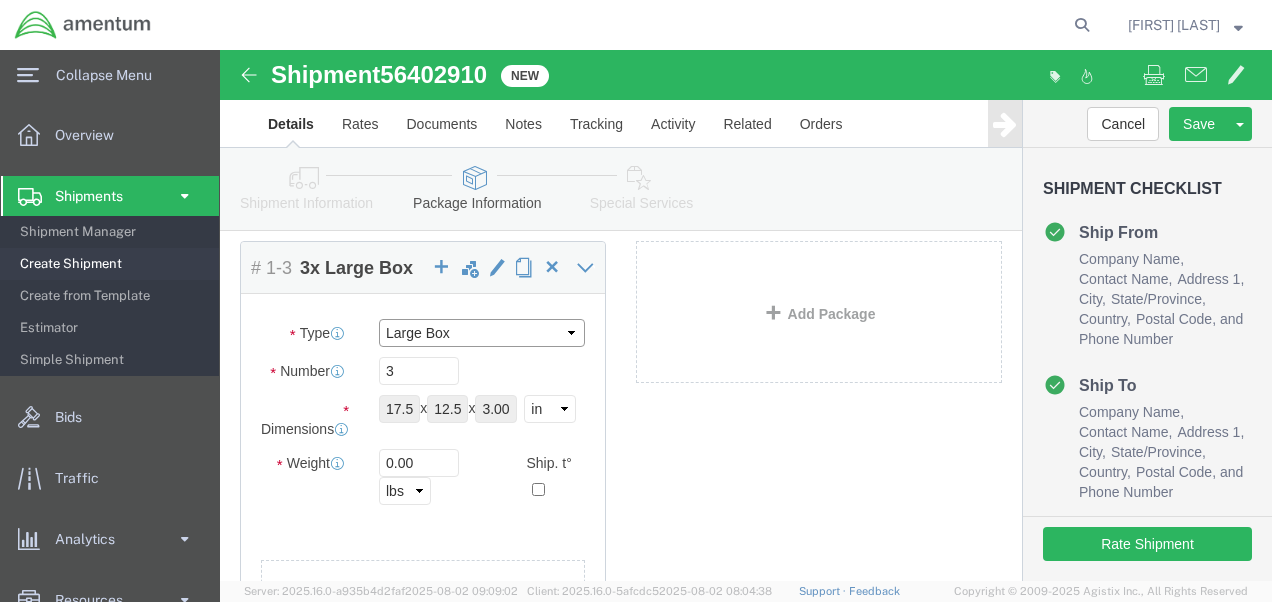 click on "Select BCK Boxes Bale(s) Basket(s) Bolt(s) Bottle(s) Buckets Bulk Bundle(s) Can(s) Cardboard Box(es) Carton(s) Case(s) Cask(s) Crate(s) Crating Bid Required Cylinder(s) Drum(s) (Metal) Drum(s) (Plastic) Envelope HHDS Box Home Patient Box Large Box Large Boxes Large Water Box Loose Agricultrural Product Medium Box Medium Boxes Naked Cargo (UnPackaged) PAK Pail(s) Pallet Euro1 Pallet Euro2 Pallet Euro3 Pallet Euro6 Pallet(s) Oversized (Not Stackable) Pallet(s) Oversized (Stackable) Pallet(s) Standard (Not Stackable) Pallet(s) Standard (Stackable) Rack Roll(s) Skid(s) Slipsheet Small Box Small Boxes Small Water Box Tube Vendor Packaging Your Packaging" 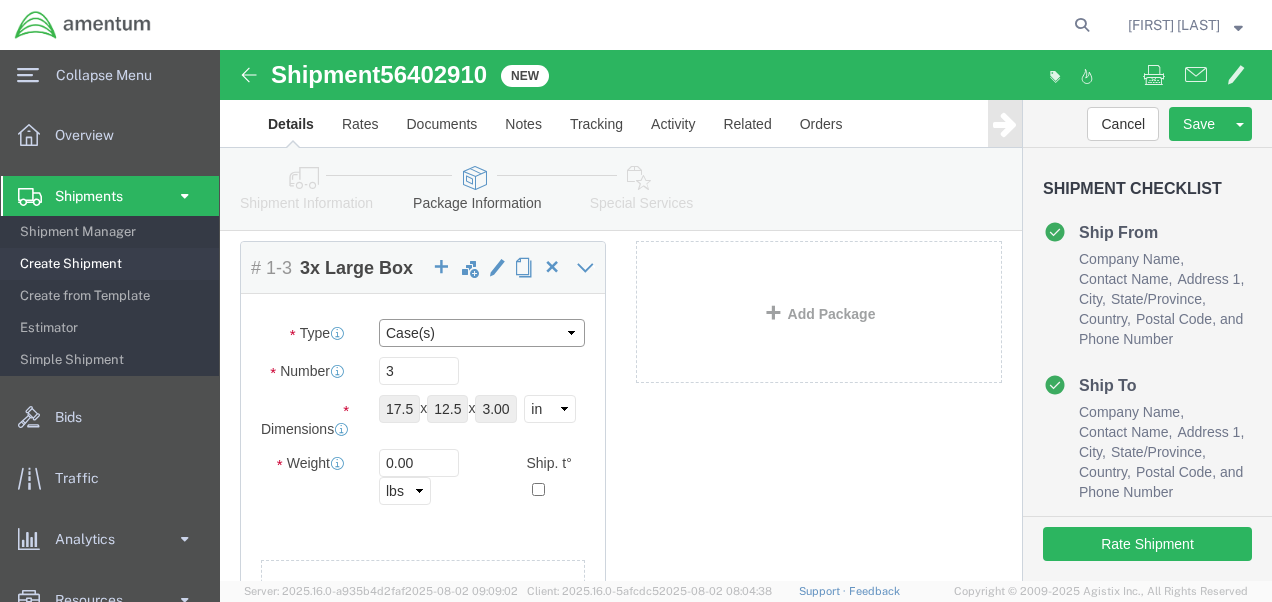click on "Select BCK Boxes Bale(s) Basket(s) Bolt(s) Bottle(s) Buckets Bulk Bundle(s) Can(s) Cardboard Box(es) Carton(s) Case(s) Cask(s) Crate(s) Crating Bid Required Cylinder(s) Drum(s) (Metal) Drum(s) (Plastic) Envelope HHDS Box Home Patient Box Large Box Large Boxes Large Water Box Loose Agricultrural Product Medium Box Medium Boxes Naked Cargo (UnPackaged) PAK Pail(s) Pallet Euro1 Pallet Euro2 Pallet Euro3 Pallet Euro6 Pallet(s) Oversized (Not Stackable) Pallet(s) Oversized (Stackable) Pallet(s) Standard (Not Stackable) Pallet(s) Standard (Stackable) Rack Roll(s) Skid(s) Slipsheet Small Box Small Boxes Small Water Box Tube Vendor Packaging Your Packaging" 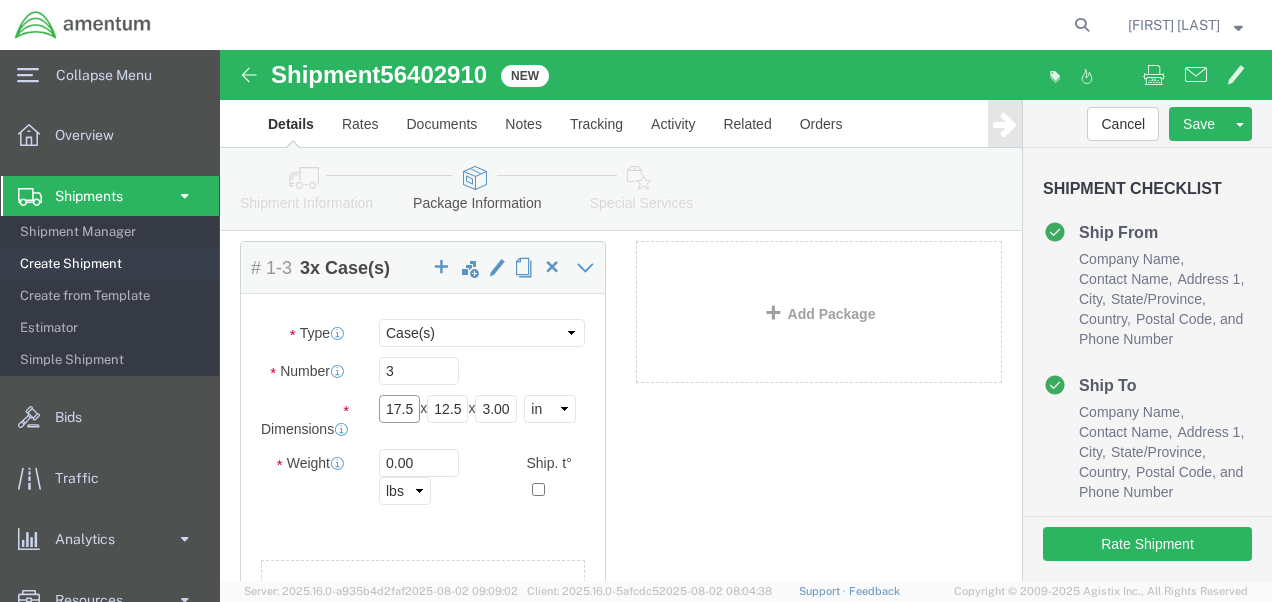 scroll, scrollTop: 0, scrollLeft: 9, axis: horizontal 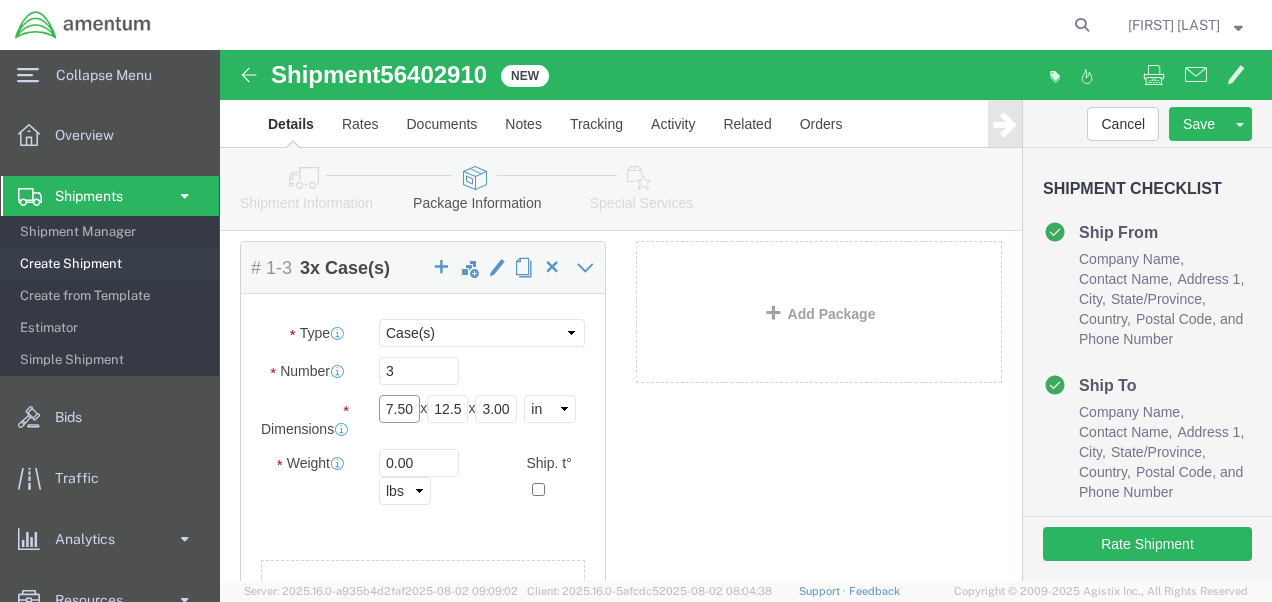 drag, startPoint x: 167, startPoint y: 361, endPoint x: 209, endPoint y: 347, distance: 44.27189 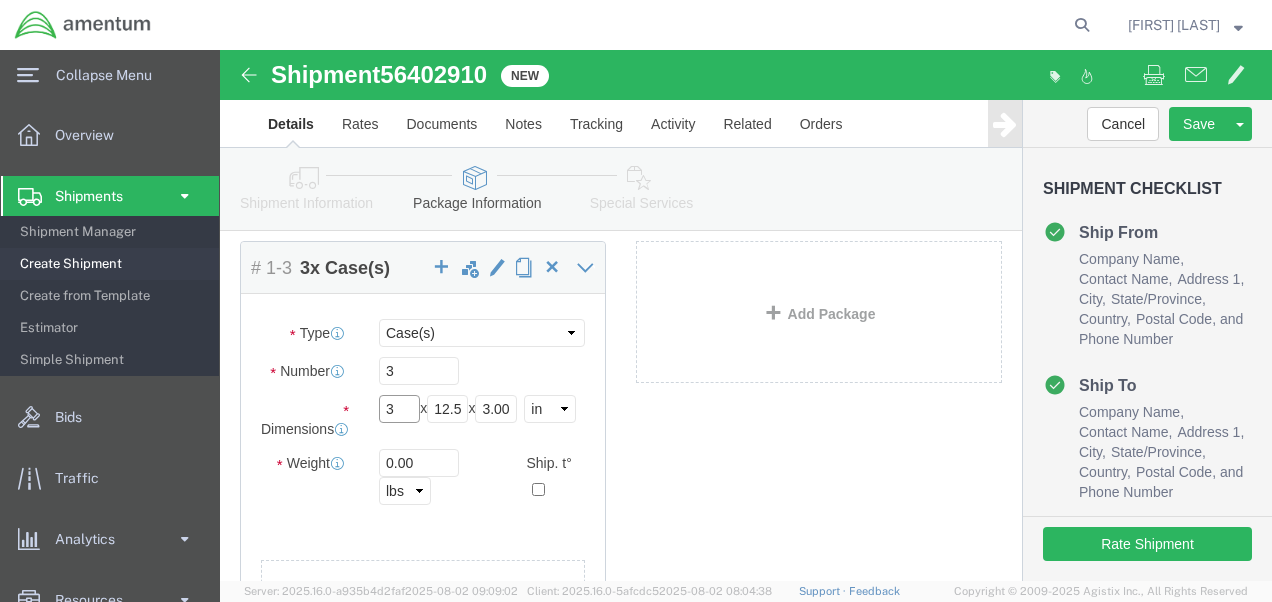 scroll, scrollTop: 0, scrollLeft: 0, axis: both 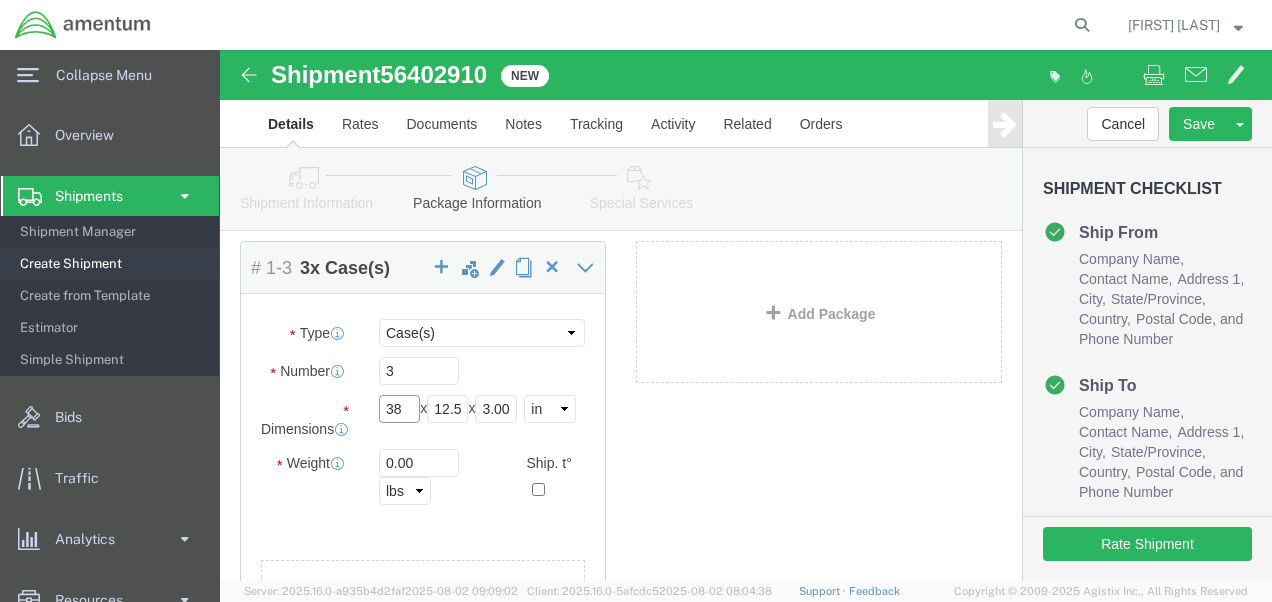 type on "38" 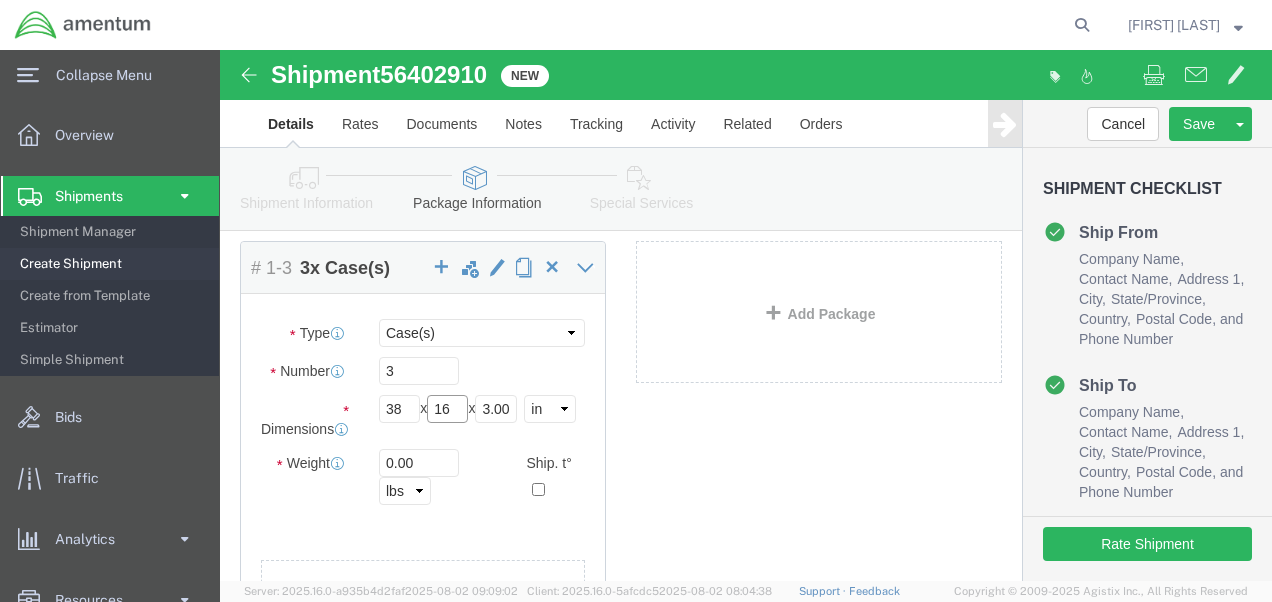 type on "16" 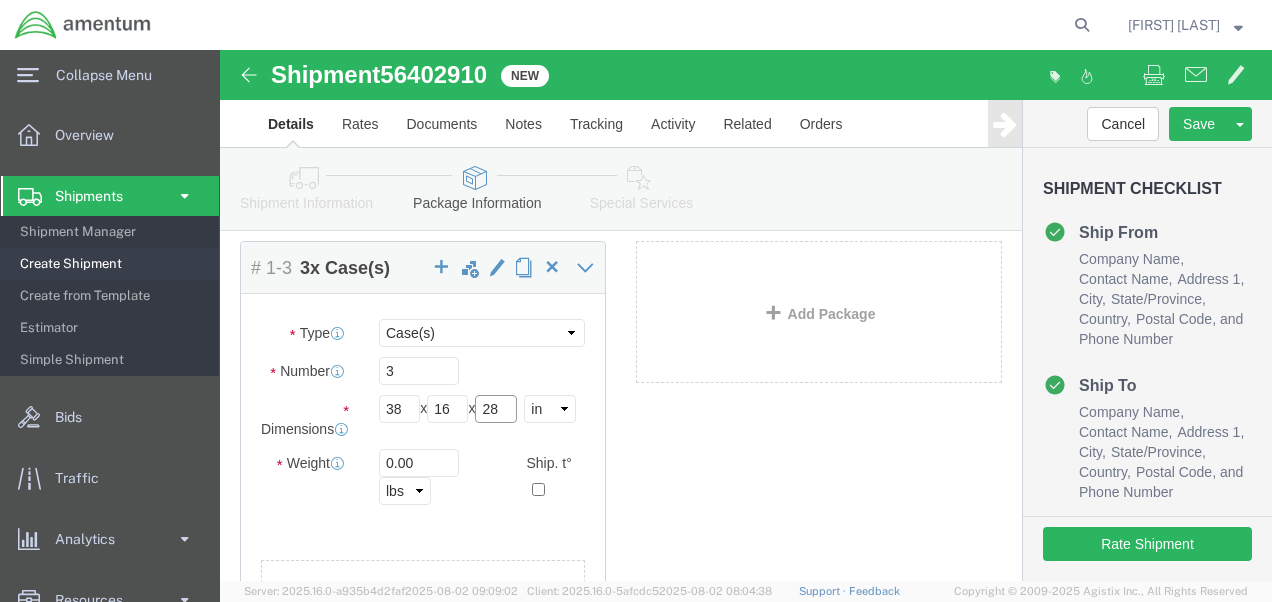 type on "28" 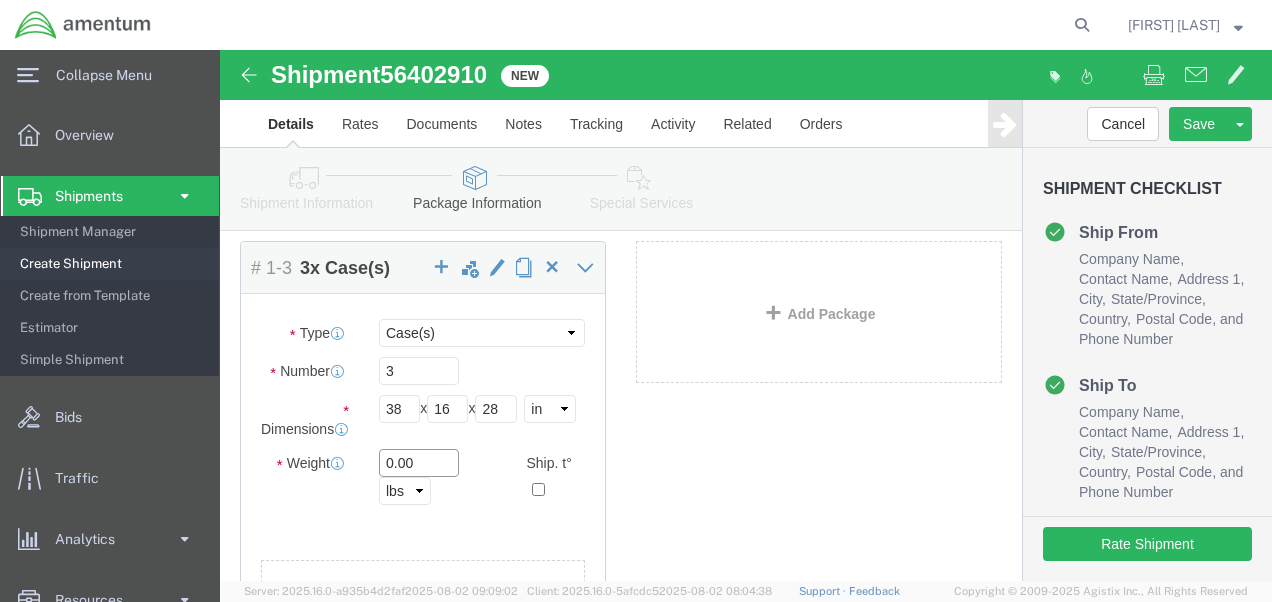 drag, startPoint x: 209, startPoint y: 434, endPoint x: 153, endPoint y: 430, distance: 56.142673 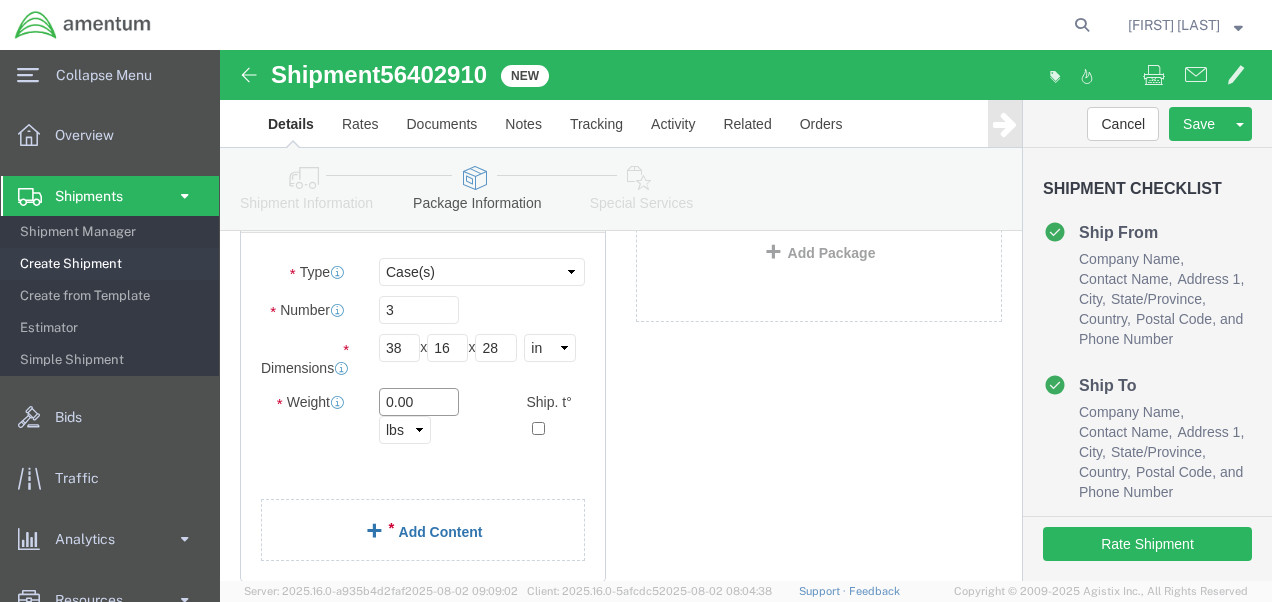 scroll, scrollTop: 100, scrollLeft: 0, axis: vertical 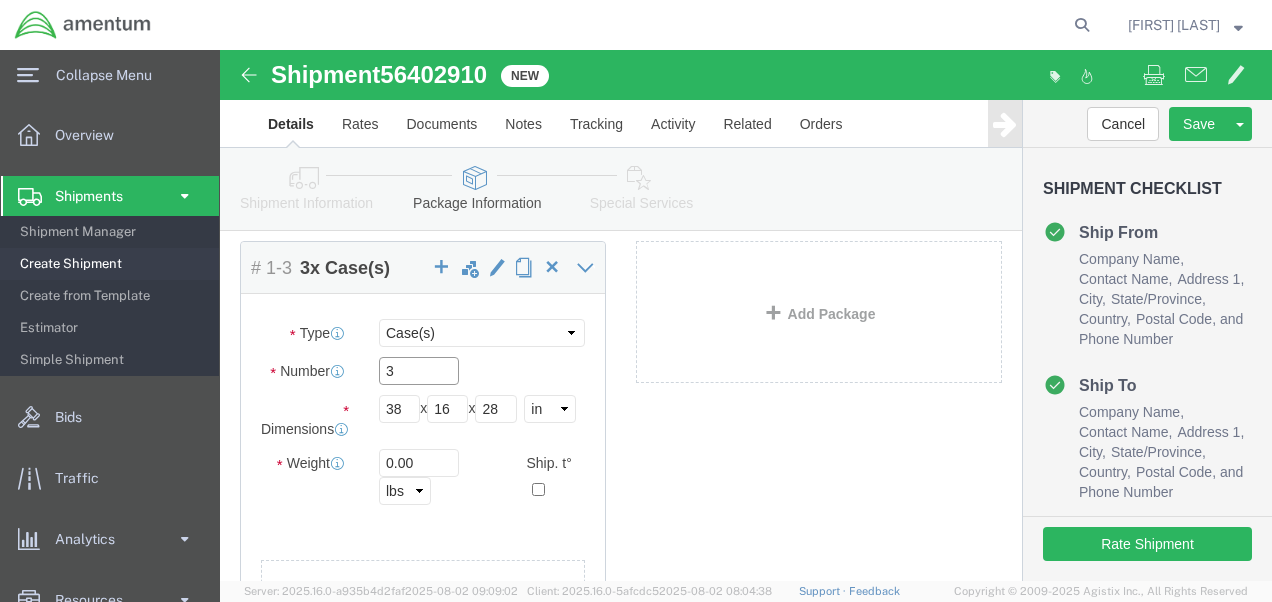 drag, startPoint x: 190, startPoint y: 327, endPoint x: 162, endPoint y: 328, distance: 28.01785 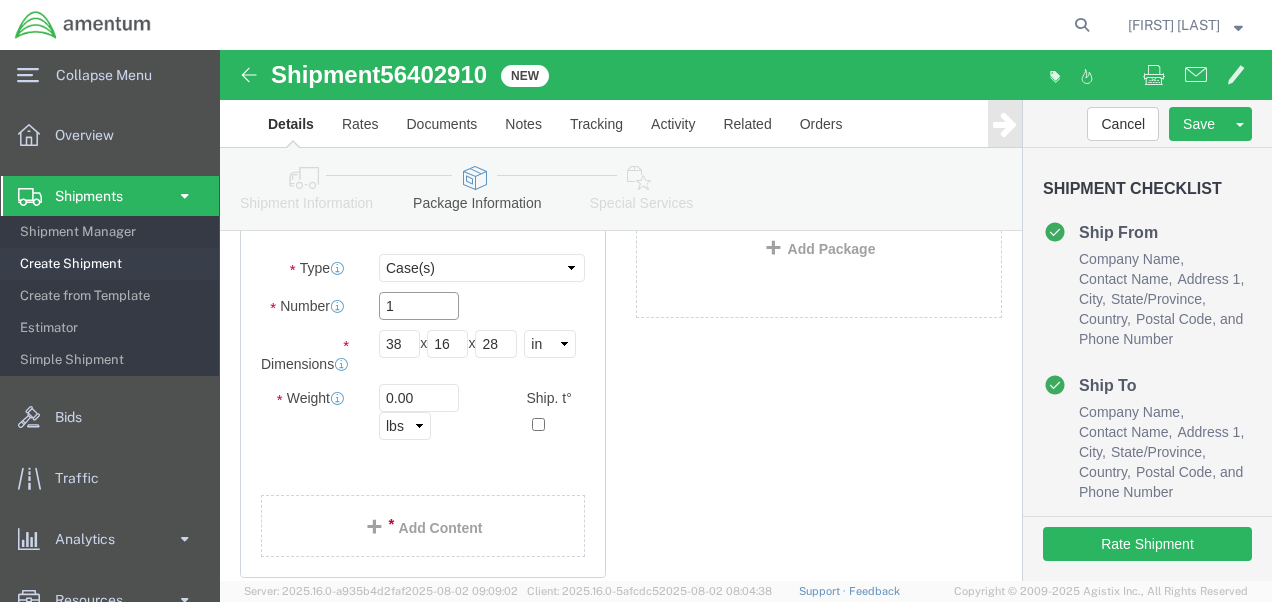 scroll, scrollTop: 200, scrollLeft: 0, axis: vertical 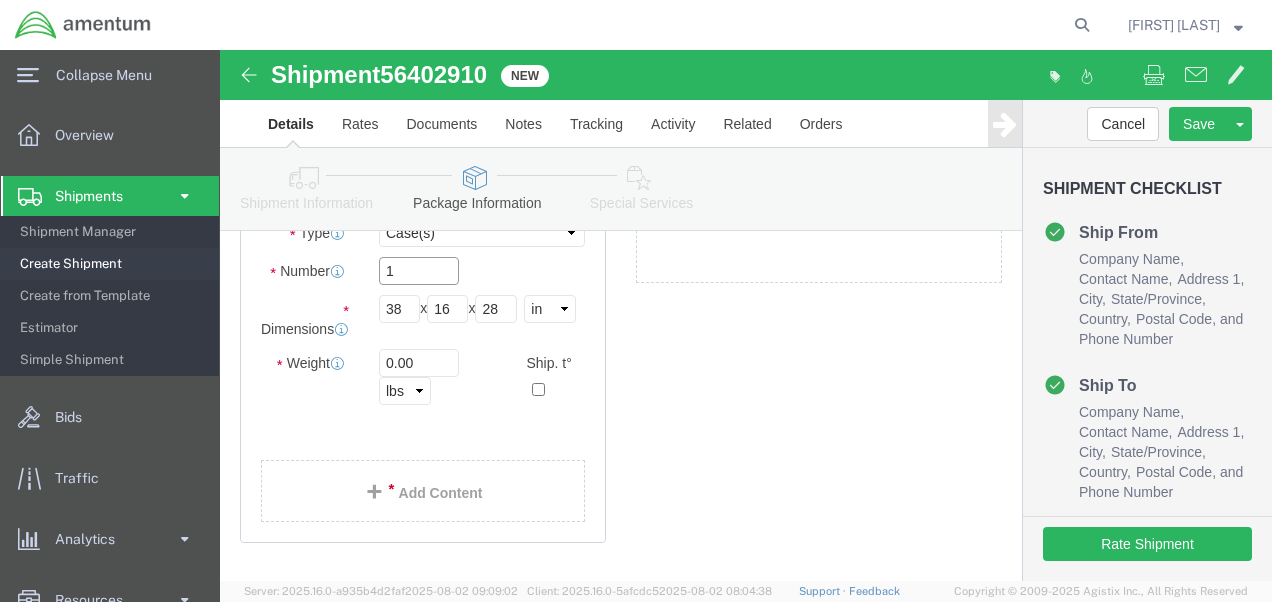 type on "1" 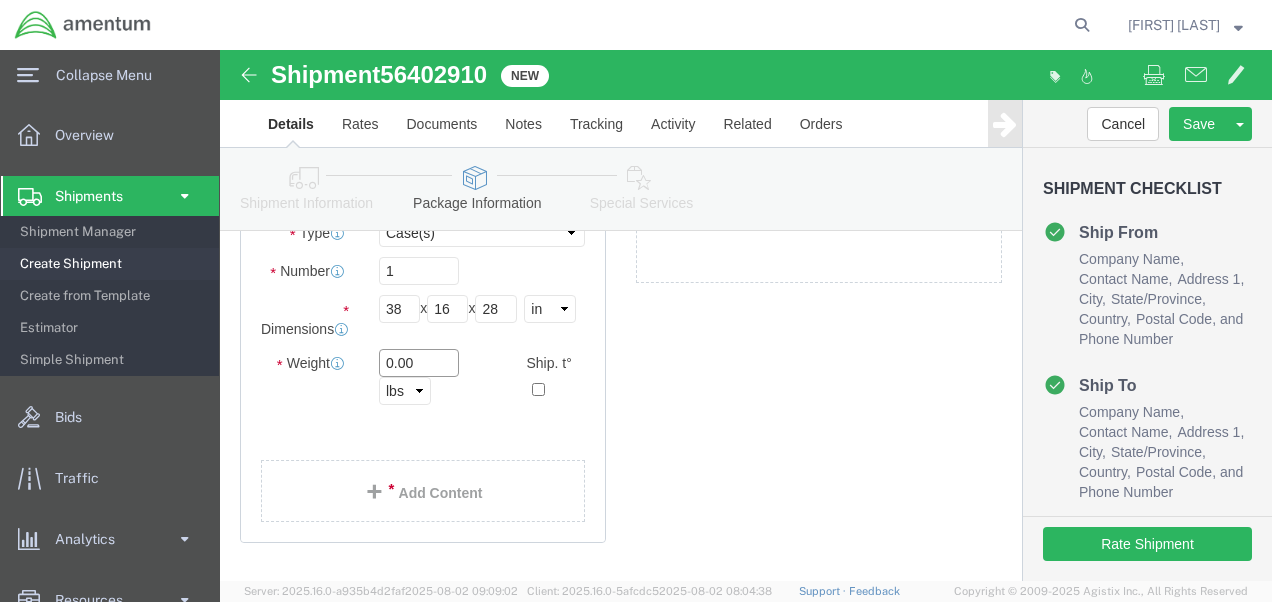 drag, startPoint x: 206, startPoint y: 332, endPoint x: 154, endPoint y: 326, distance: 52.34501 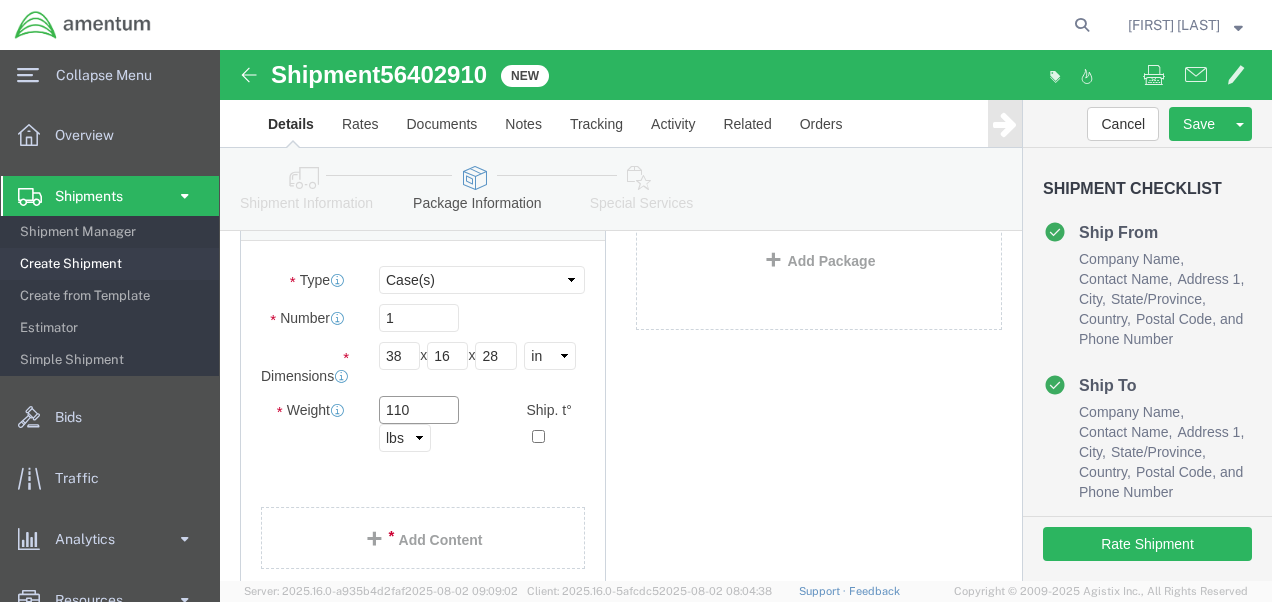 scroll, scrollTop: 200, scrollLeft: 0, axis: vertical 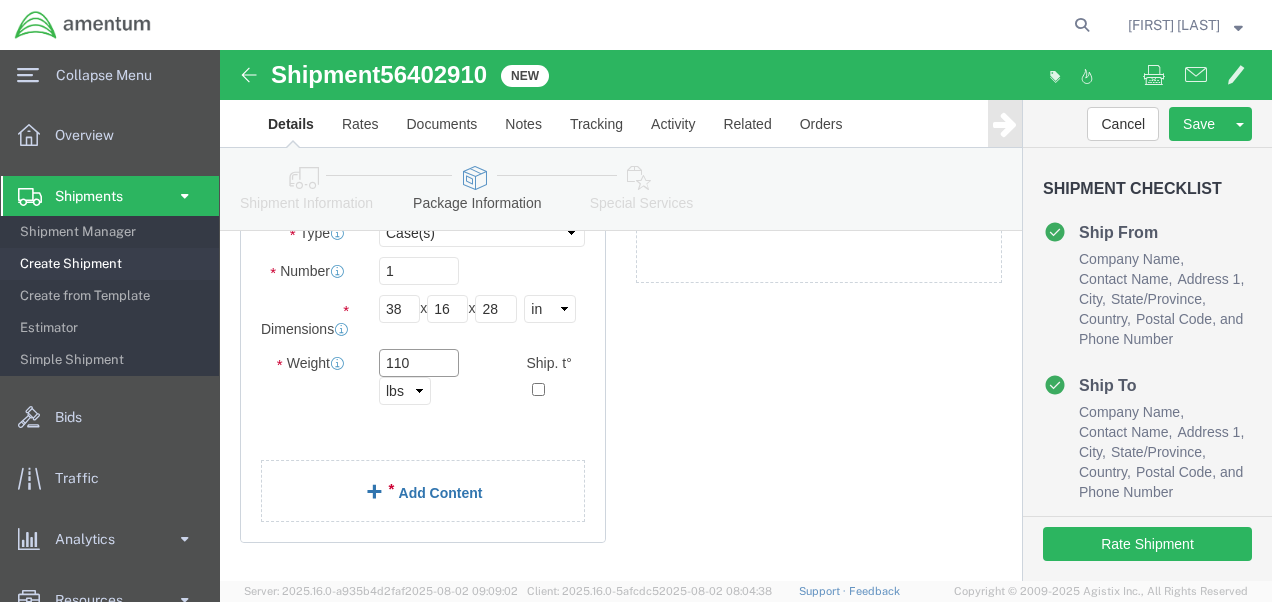 type on "110" 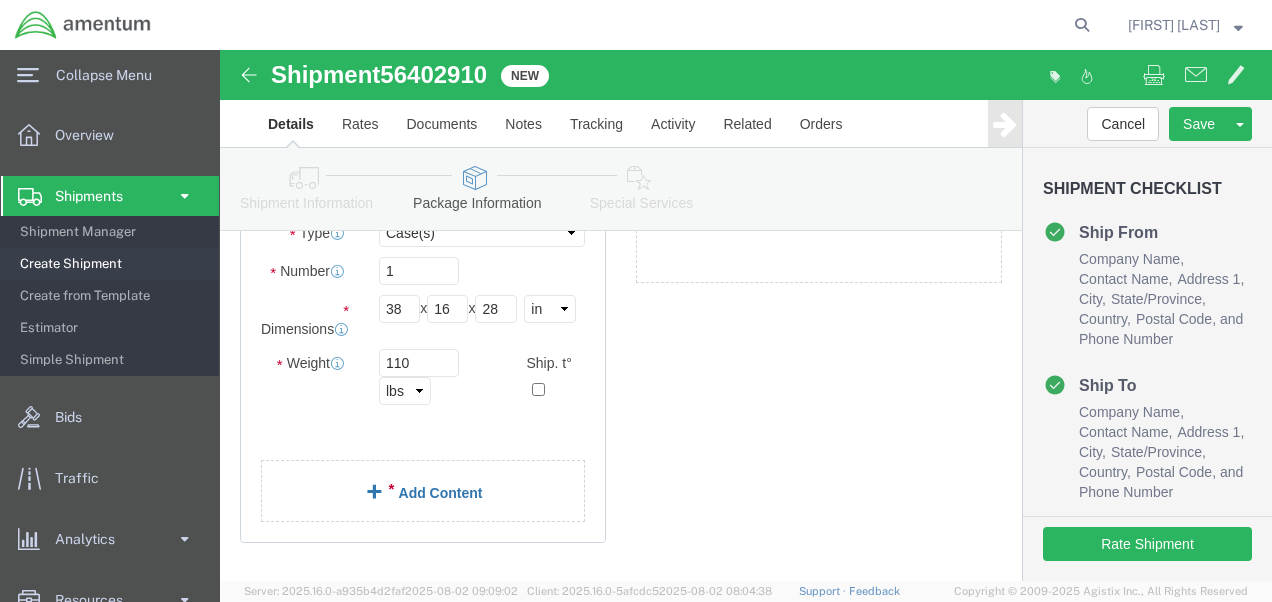 click on "Add Content" 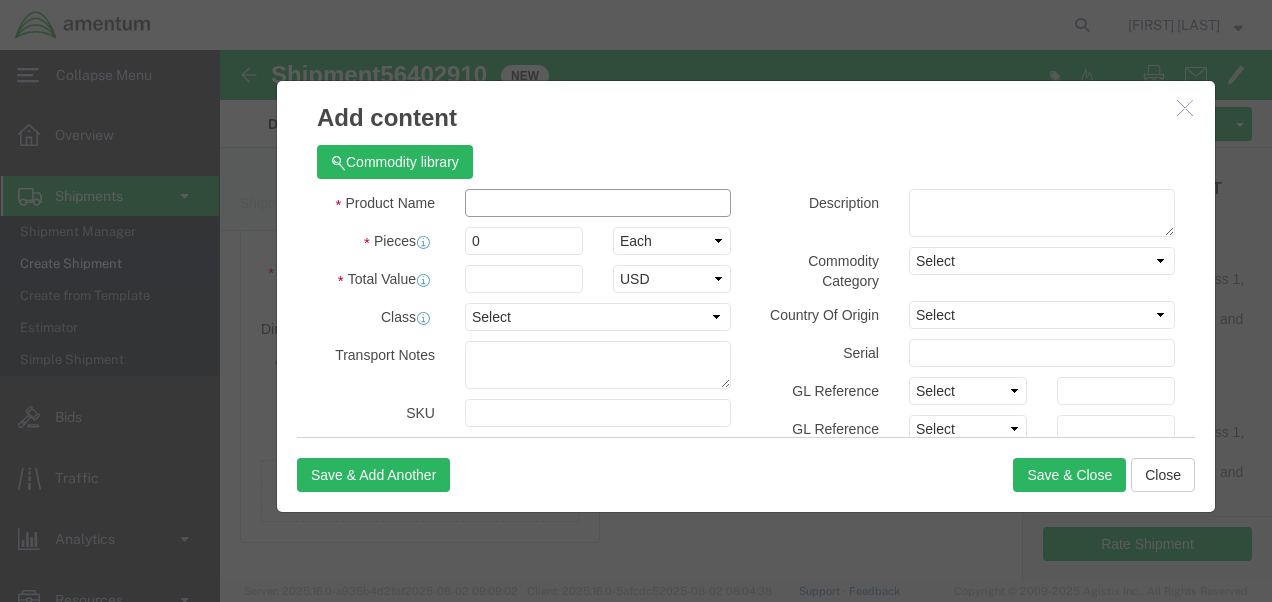 click 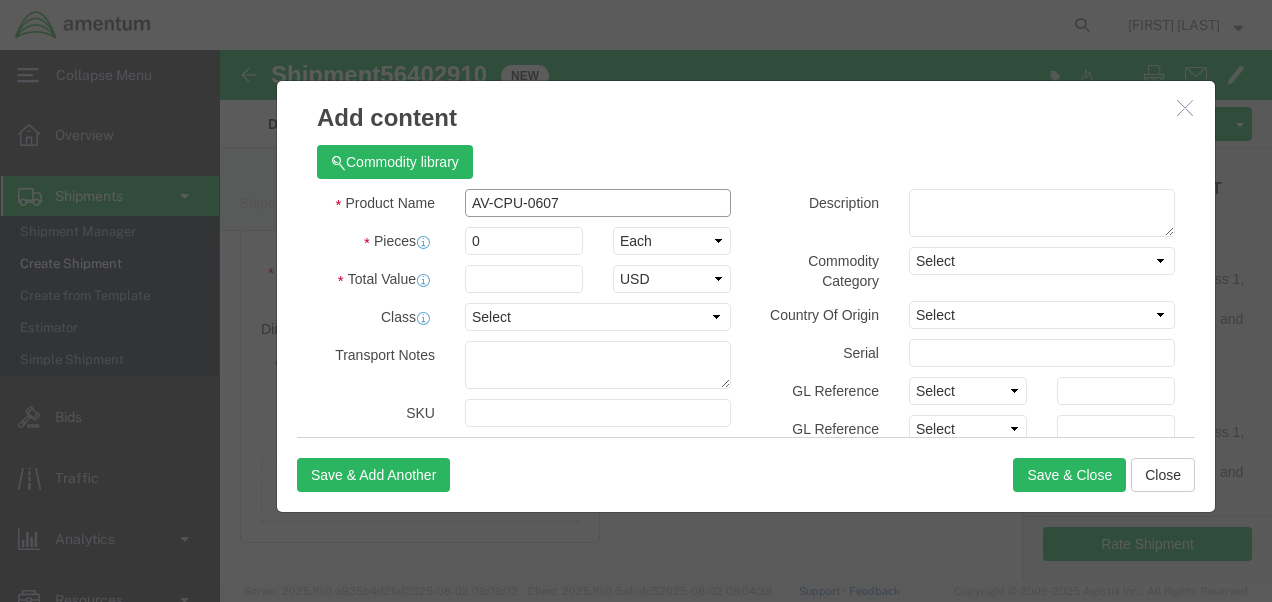 type on "AV-CPU-0607" 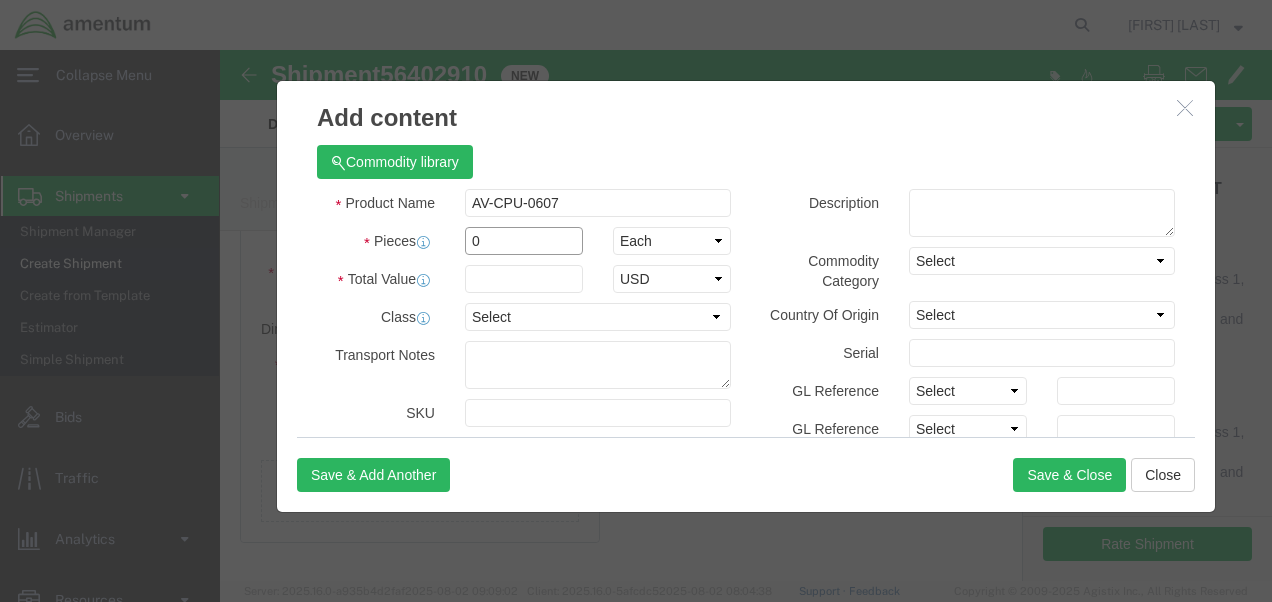 type on "2" 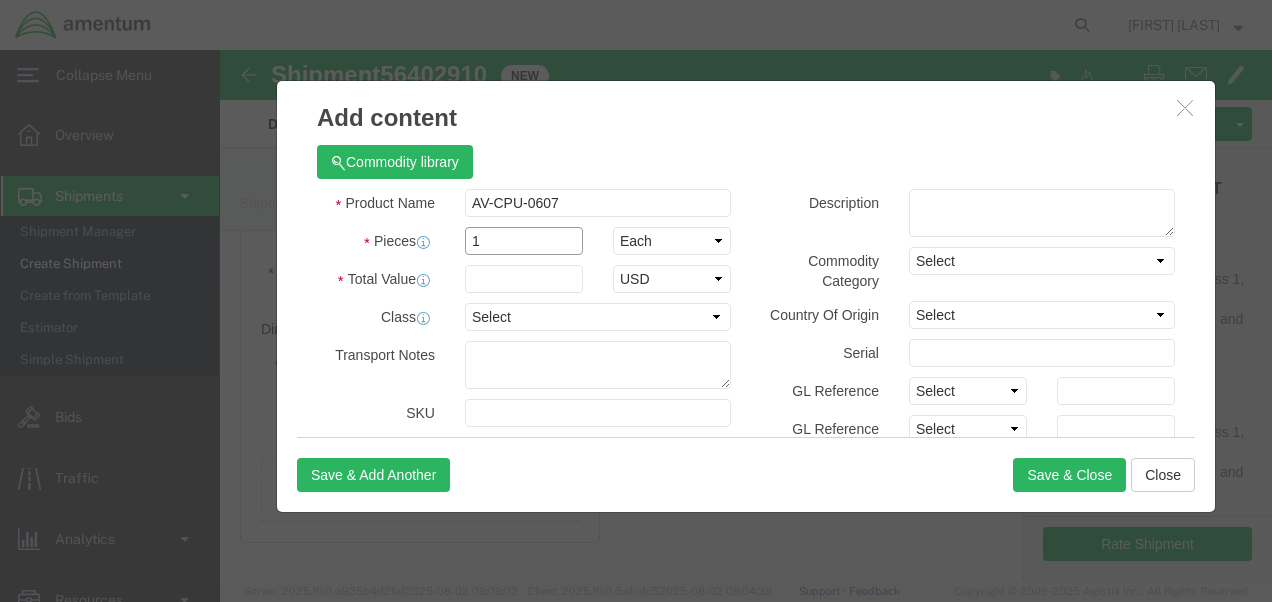 type on "1" 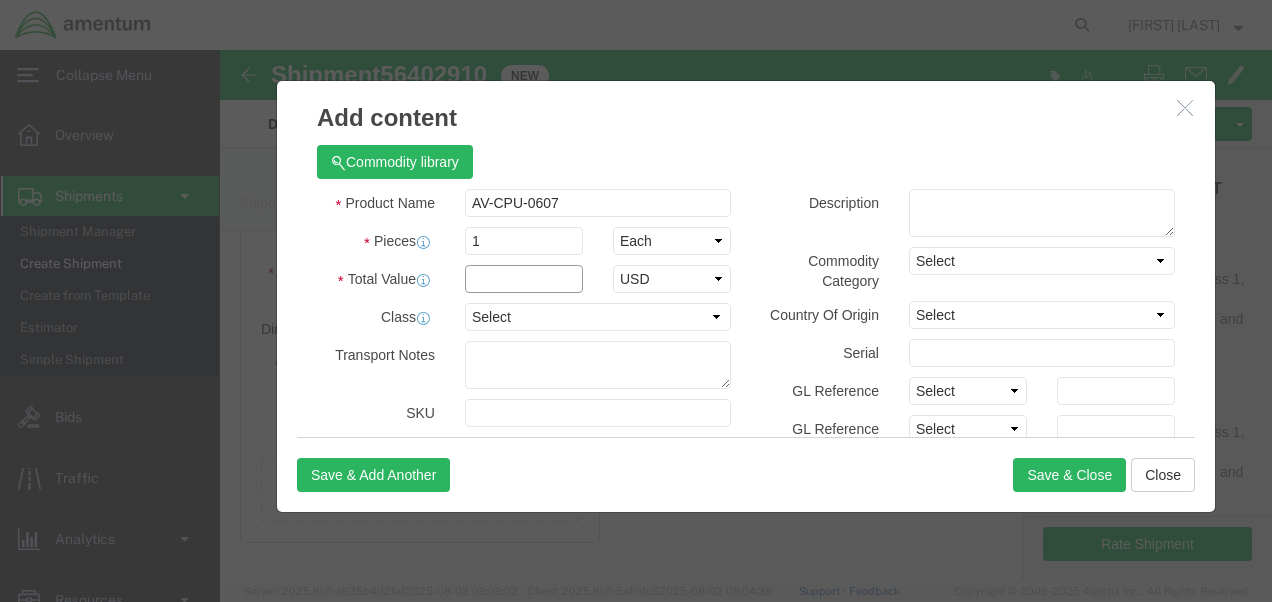 click 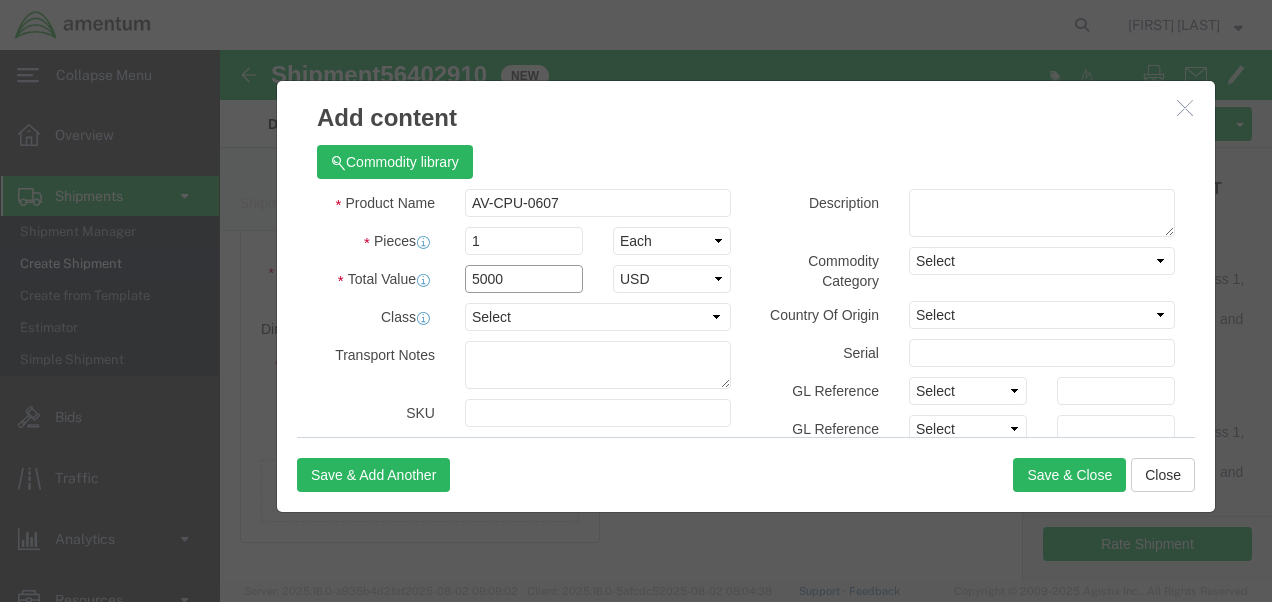 type on "5000" 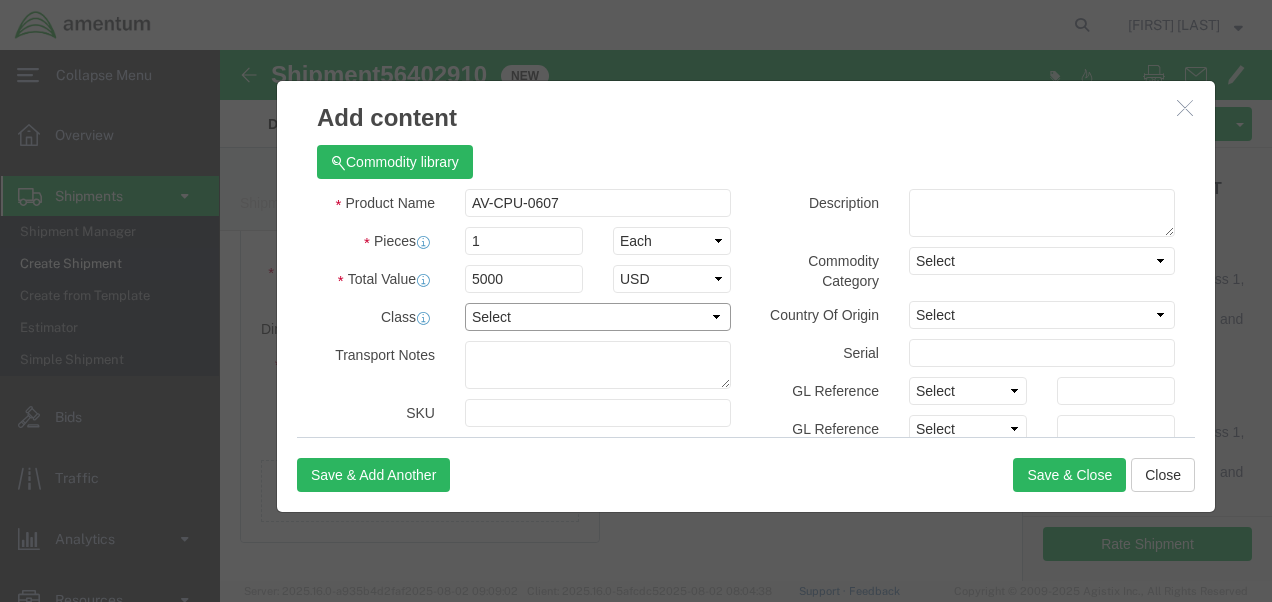click on "Select 50 55 60 65 70 85 92.5 100 125 175 250 300 400" 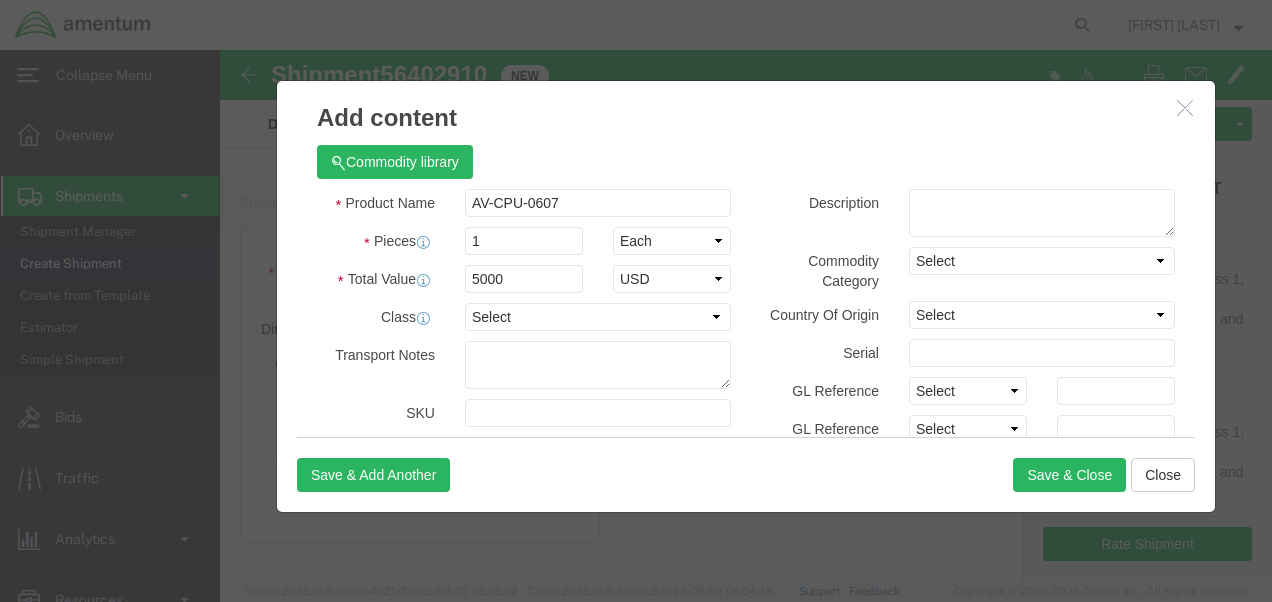 click on "[FIRST] [LAST]" 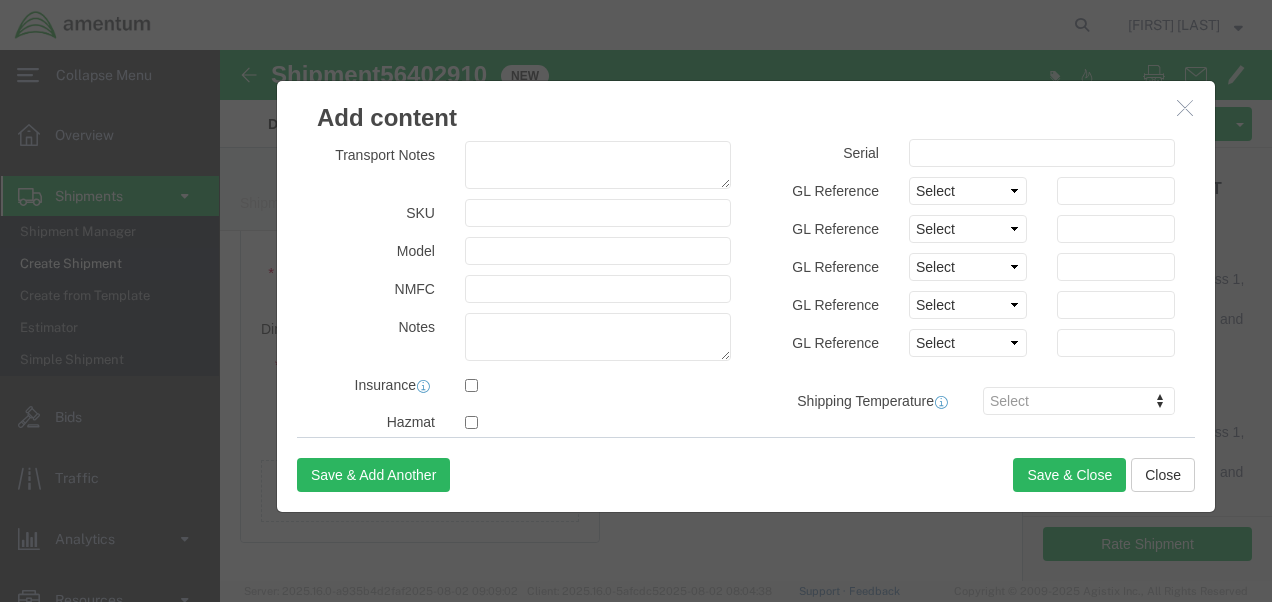 scroll, scrollTop: 0, scrollLeft: 0, axis: both 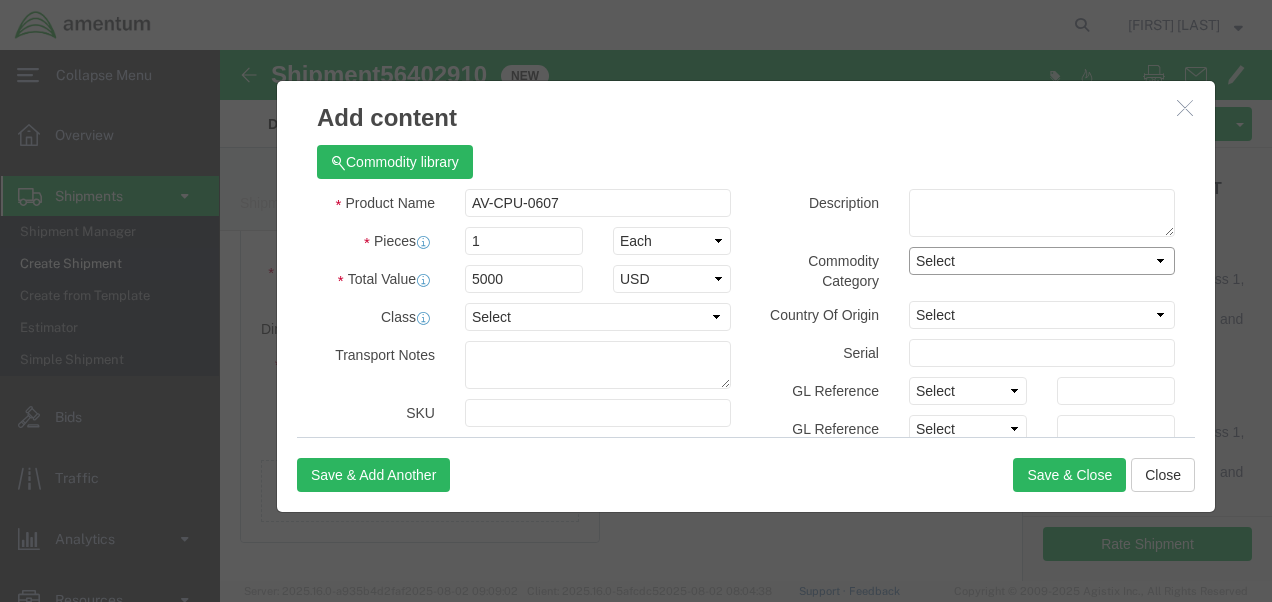 click on "Select" 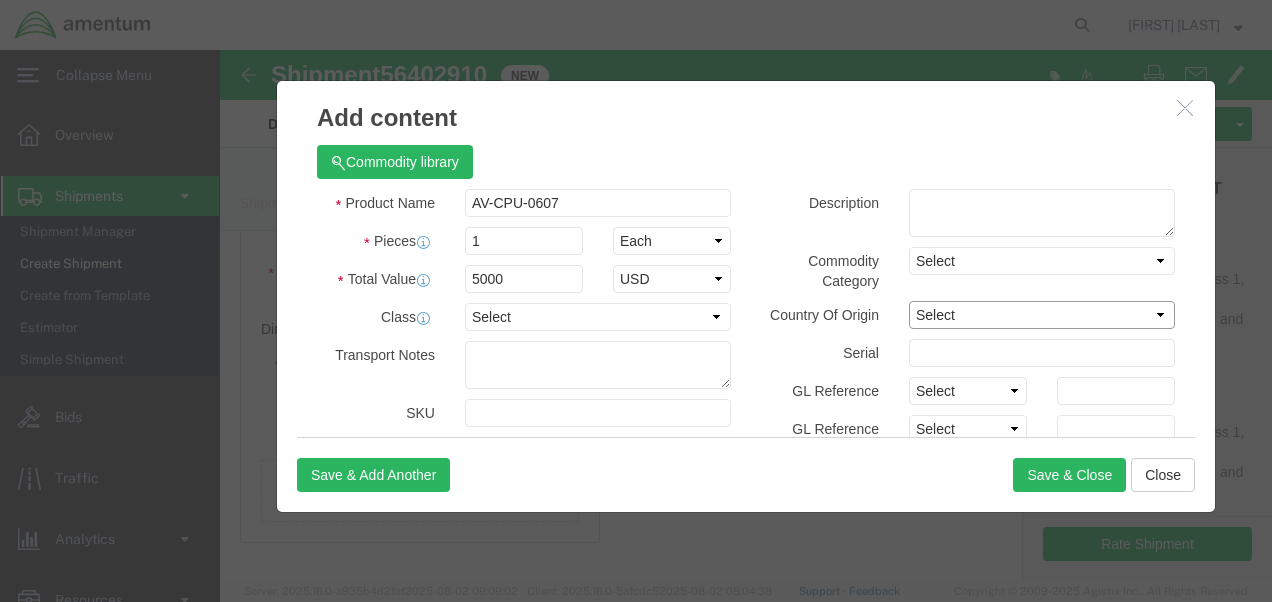 click on "Select Afghanistan Åland Islands Albania Algeria American Samoa Andorra Angola Anguilla Antarctica Antigua & Barbuda Argentina Armenia Aruba Australia Austria Azerbaijan Bahamas Bahrain Bangladesh Barbados Belarus Belgium Belize Benin Bermuda Bhutan Bolivia Bosnia & Herzegovina Botswana Bouvet Island Brazil British Indian Ocean Territory British Virgin Islands Brunei Bulgaria Burkina Faso Burma (Obsolete, see MM Myanmar) Burundi Cambodia Cameroon Canada Cape Verde Caribbean Netherlands Cayman Islands Central African Republic Chad Chile China Christmas Island Cocos (Keeling) Islands Colombia Comoros Congo - Brazzaville Congo - Kinshasa Cook Islands Costa Rica Côte d’Ivoire Croatia Cuba Curaçao Cyprus Czechia Denmark Djibouti Dominica Dominican Republic East Timor (Obsolete, see TL Timor-Leste) Ecuador Egypt El Salvador Equatorial Guinea Eritrea Estonia Ethiopia Falkland Islands (Malvinas) Faroe Islands Fiji Finland France France, Metropolitan (Obsolete, see FR France) French Guiana French Polynesia Gabon" 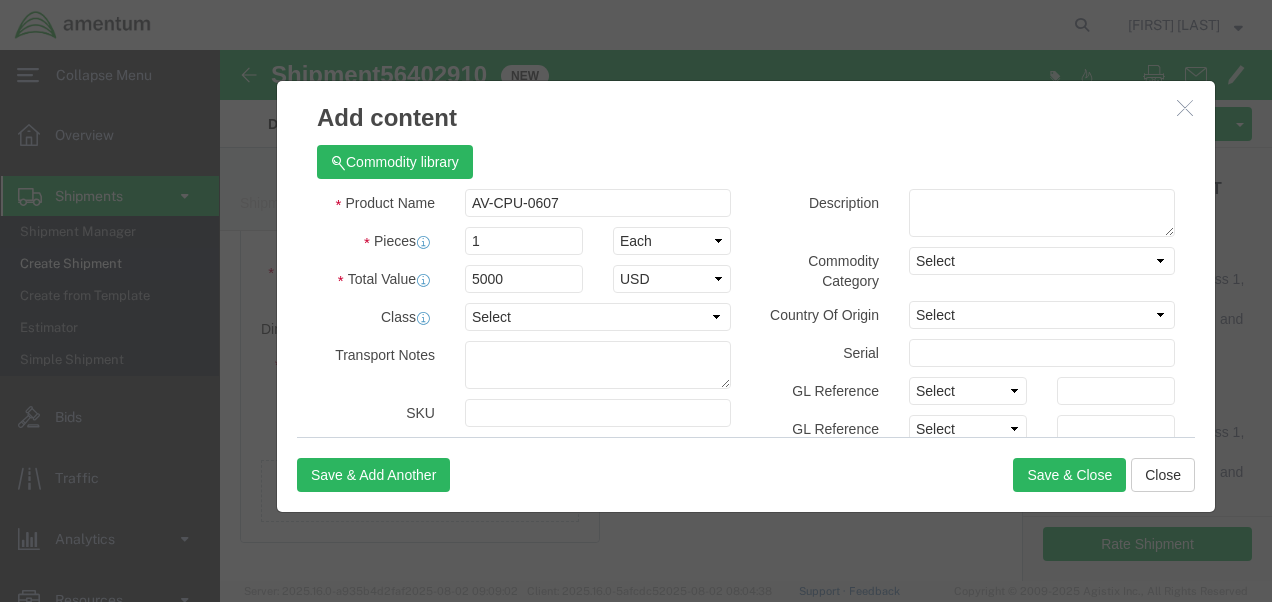 click on "Description" 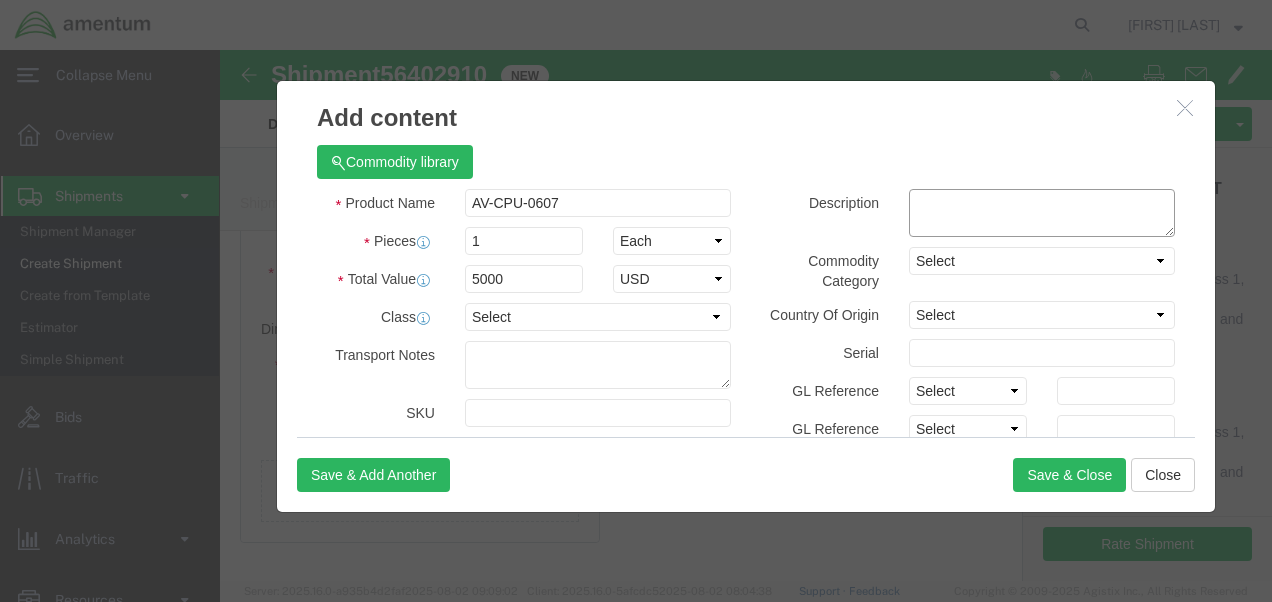click 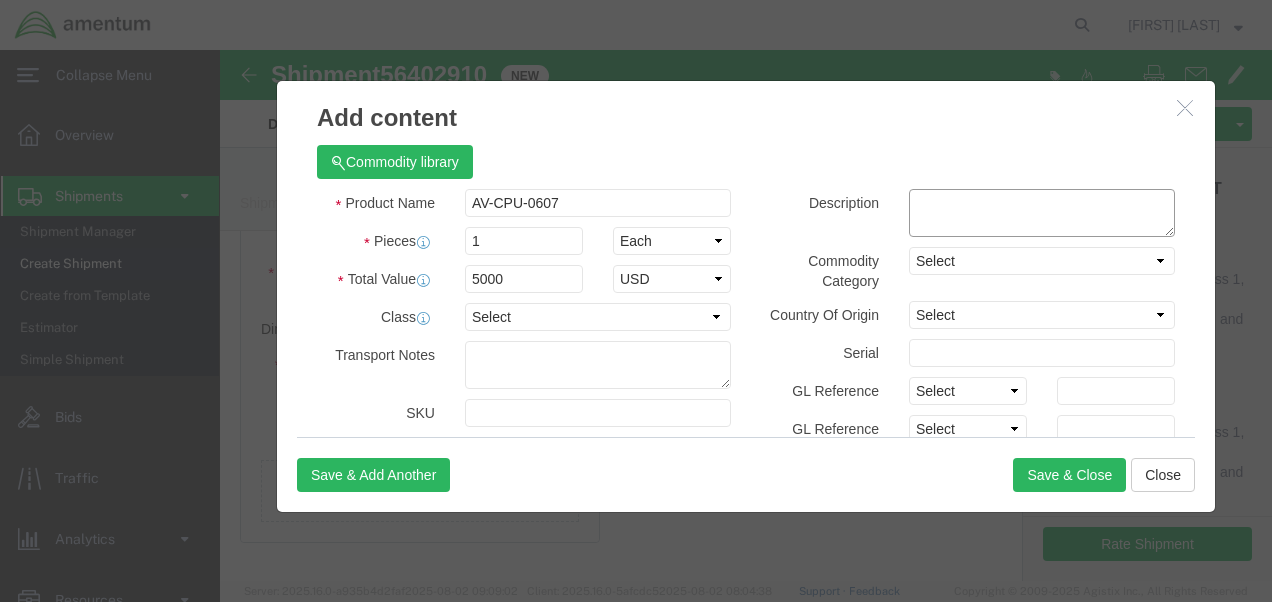 type on "E" 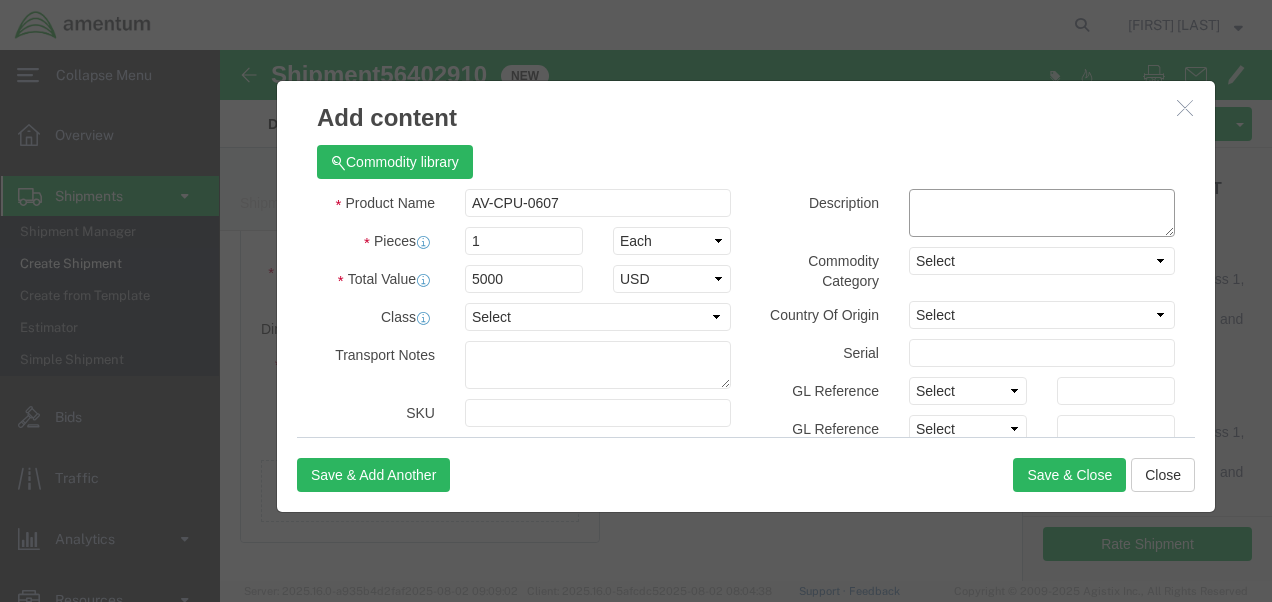 click 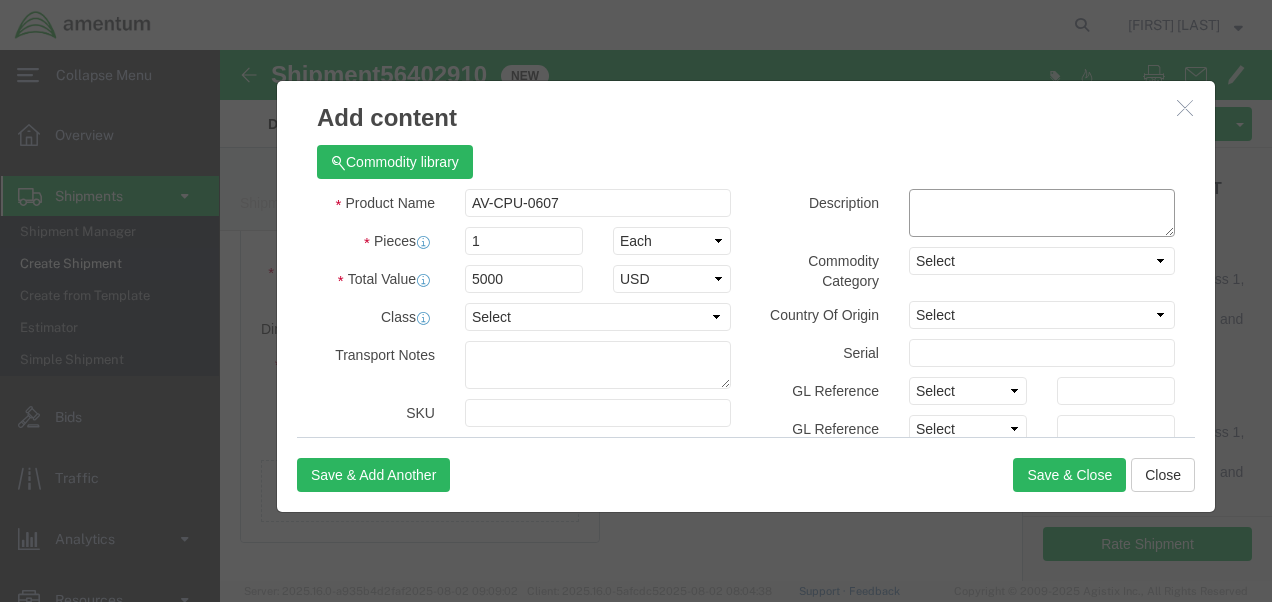 paste on "Electronic Sub Systems that are part of the Blade Balancers." 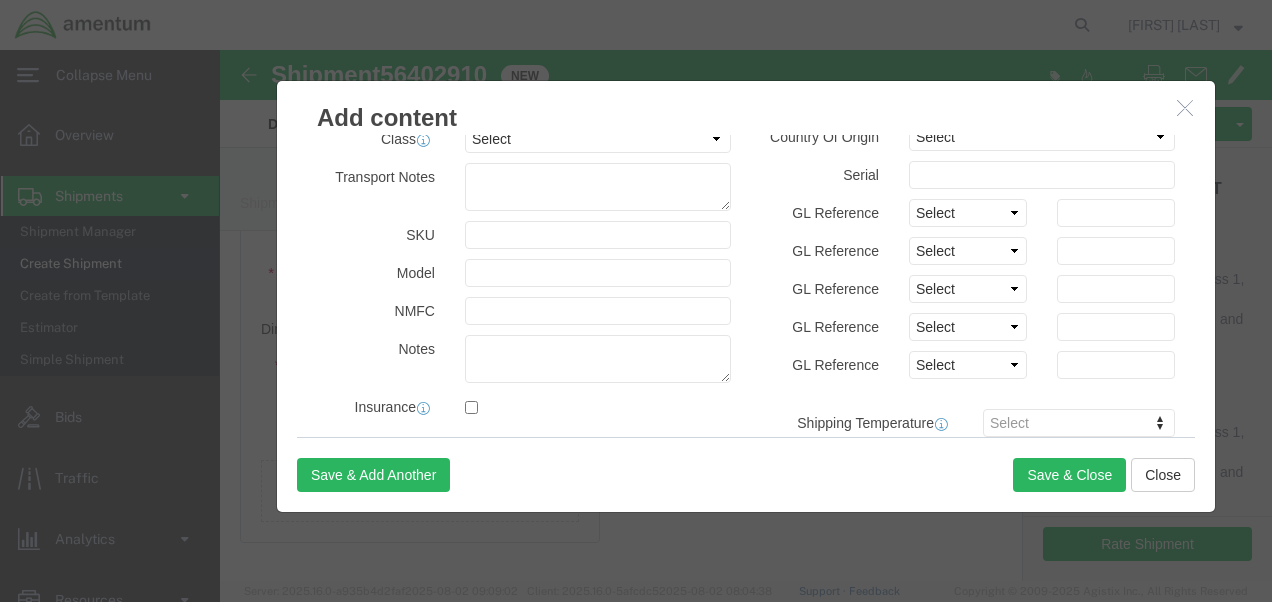 scroll, scrollTop: 270, scrollLeft: 0, axis: vertical 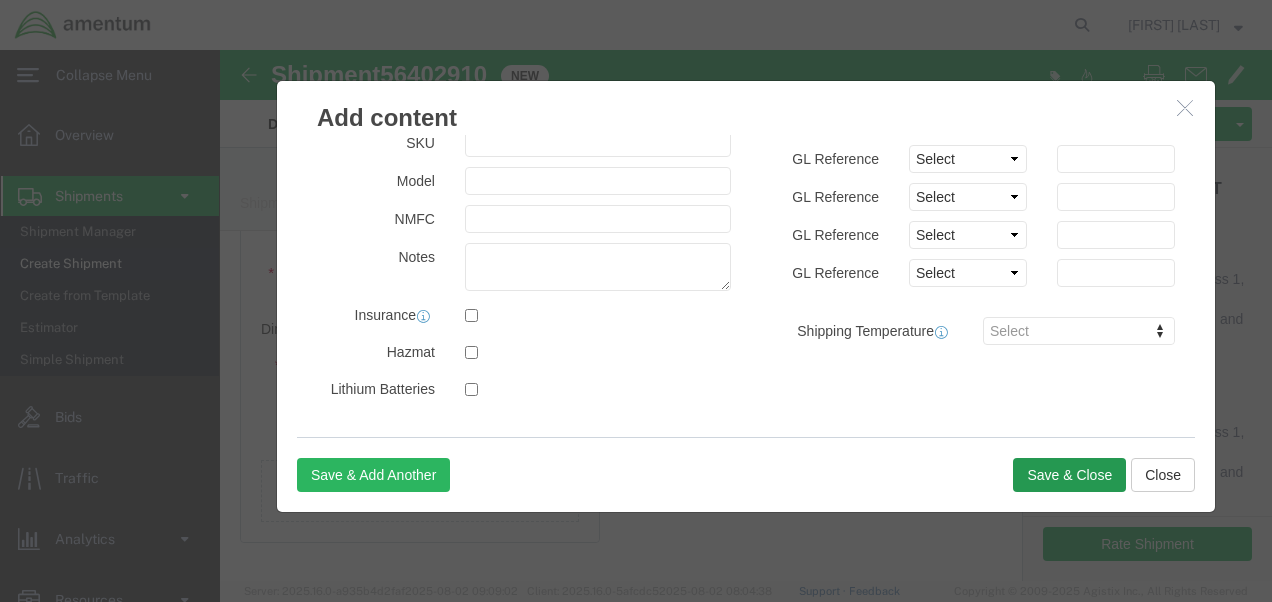 type on "Electronic Sub Systems that are part of the Blade Balancers." 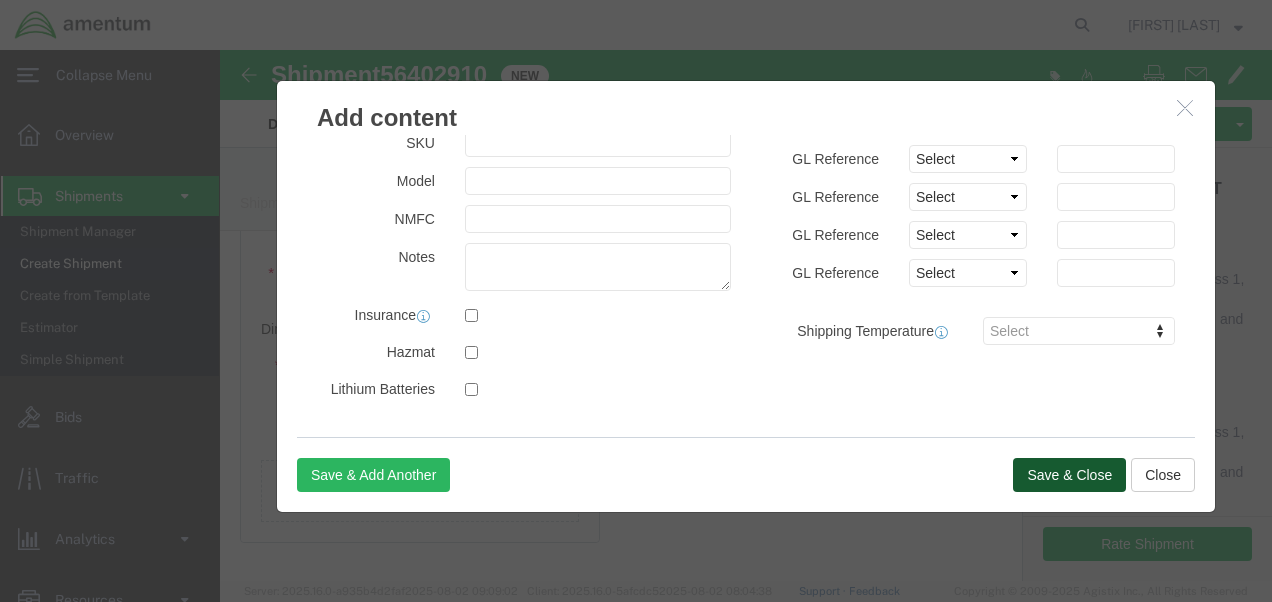 click on "Save & Close" 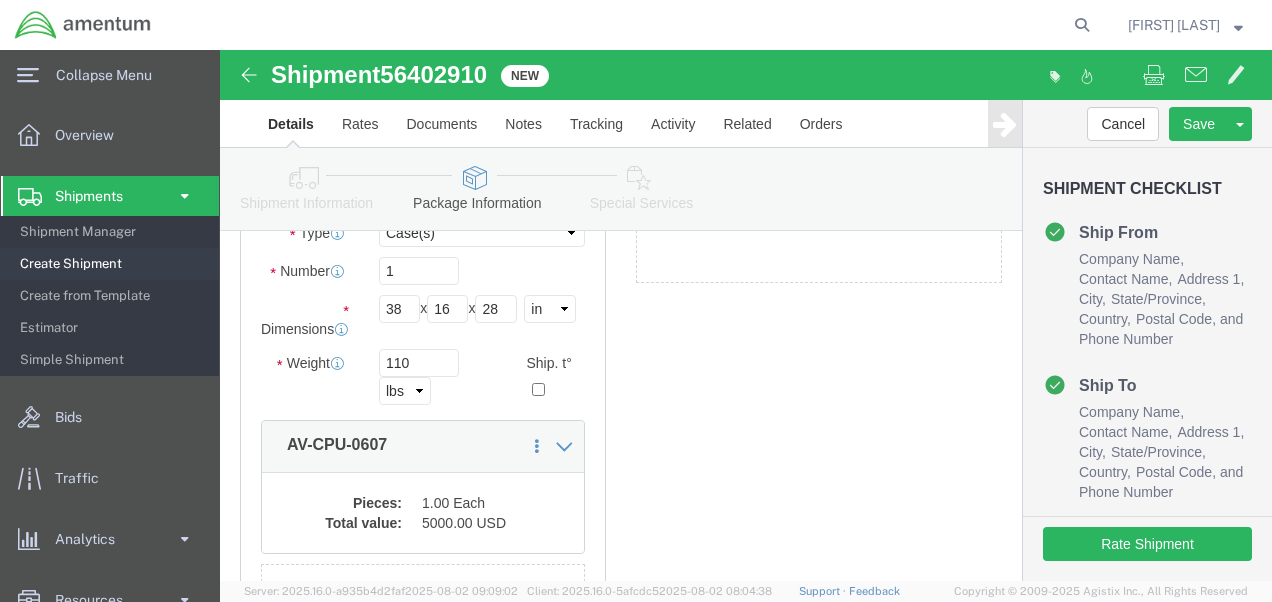 scroll, scrollTop: 100, scrollLeft: 0, axis: vertical 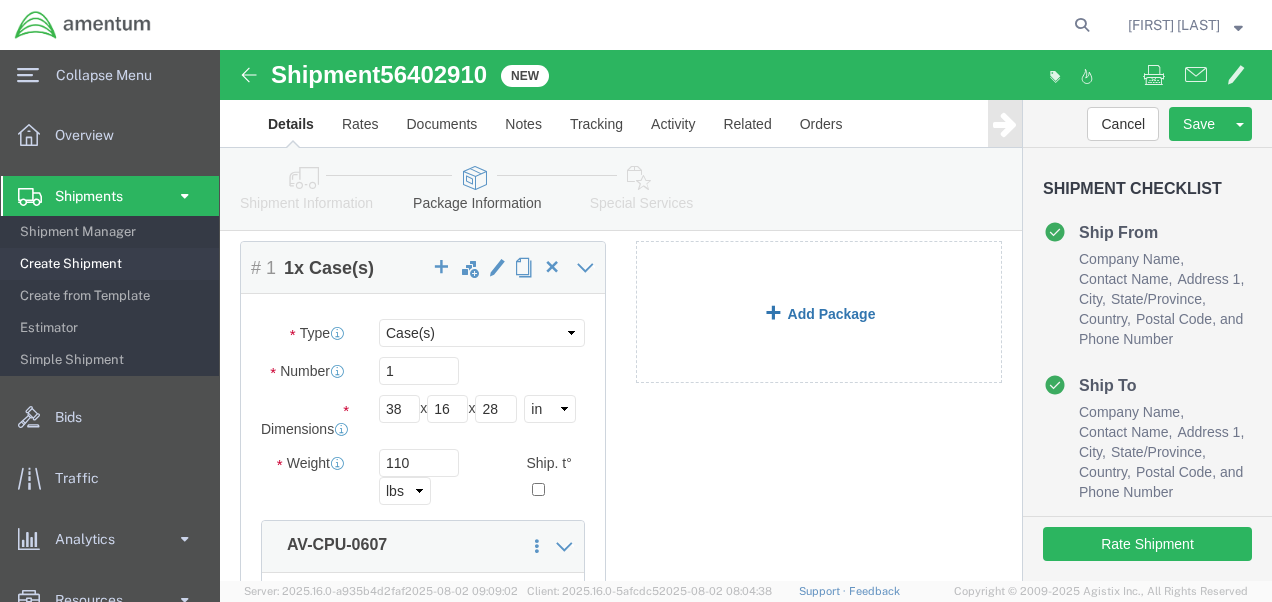 click on "Add Package" 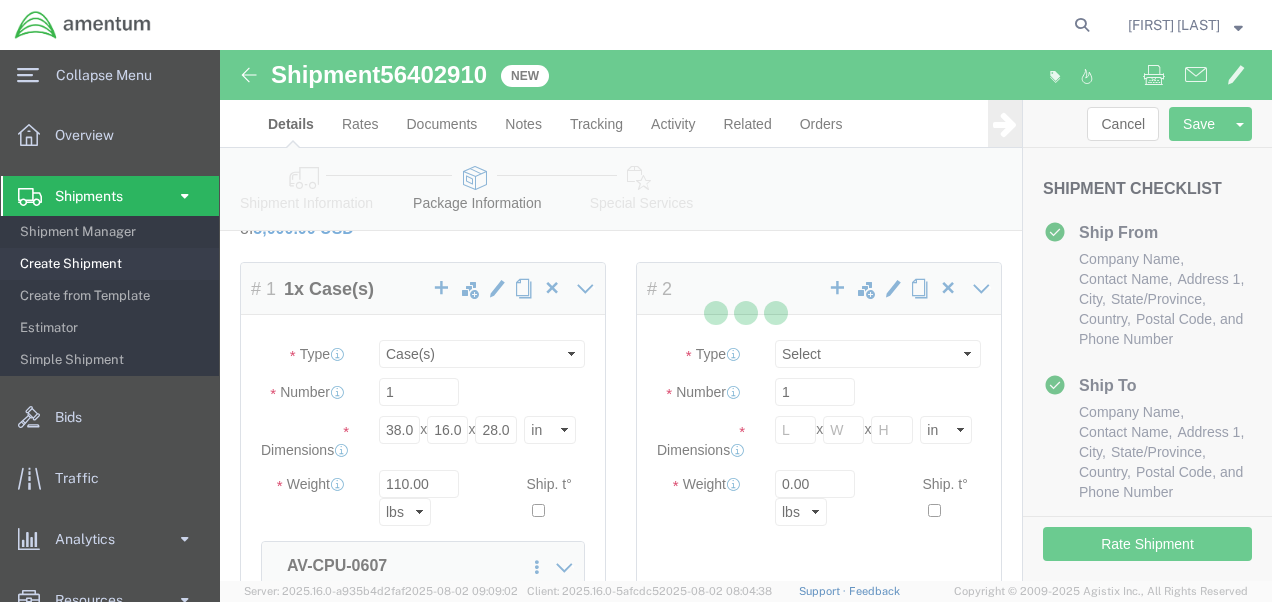 select on "CASE" 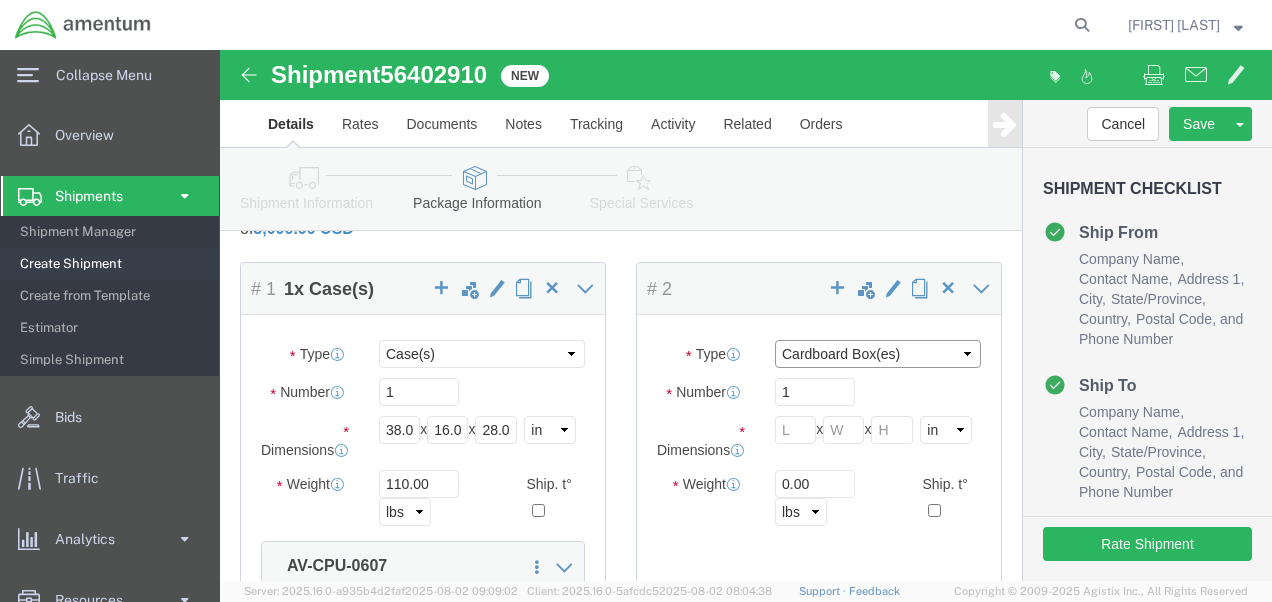 click on "Select BCK Boxes Bale(s) Basket(s) Bolt(s) Bottle(s) Buckets Bulk Bundle(s) Can(s) Cardboard Box(es) Carton(s) Case(s) Cask(s) Crate(s) Crating Bid Required Cylinder(s) Drum(s) (Metal) Drum(s) (Plastic) Envelope HHDS Box Home Patient Box Large Box Large Boxes Large Water Box Loose Agricultrural Product Medium Box Medium Boxes Naked Cargo (UnPackaged) PAK Pail(s) Pallet Euro1 Pallet Euro2 Pallet Euro3 Pallet Euro6 Pallet(s) Oversized (Not Stackable) Pallet(s) Oversized (Stackable) Pallet(s) Standard (Not Stackable) Pallet(s) Standard (Stackable) Rack Roll(s) Skid(s) Slipsheet Small Box Small Boxes Small Water Box Tube Vendor Packaging Your Packaging" 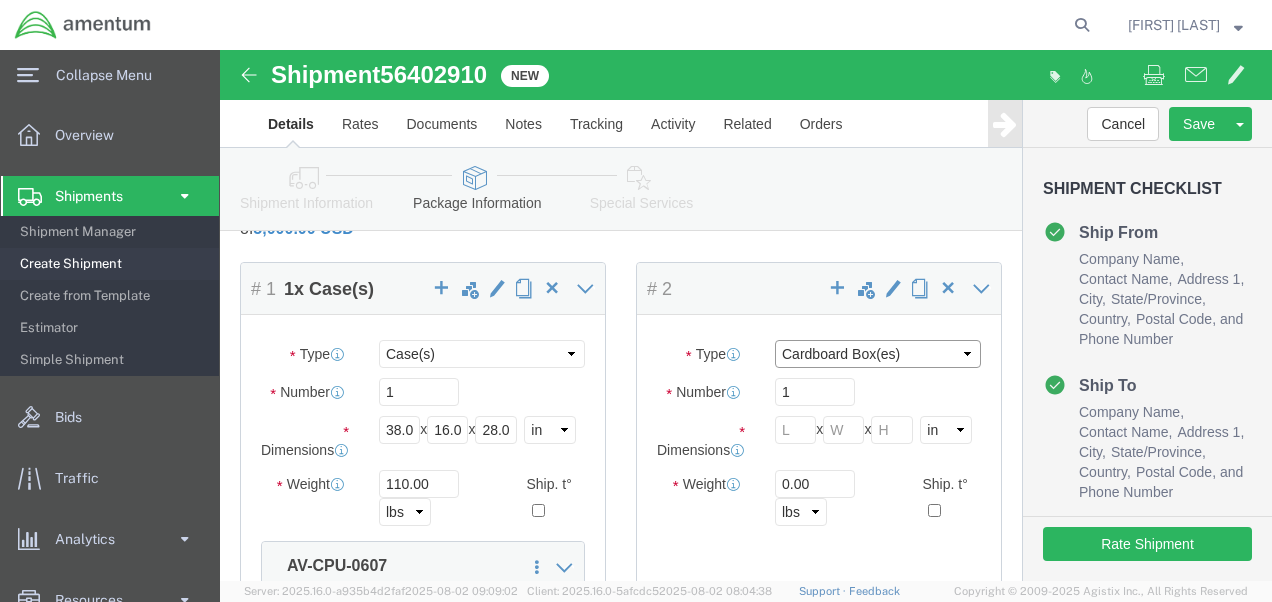 select on "CASE" 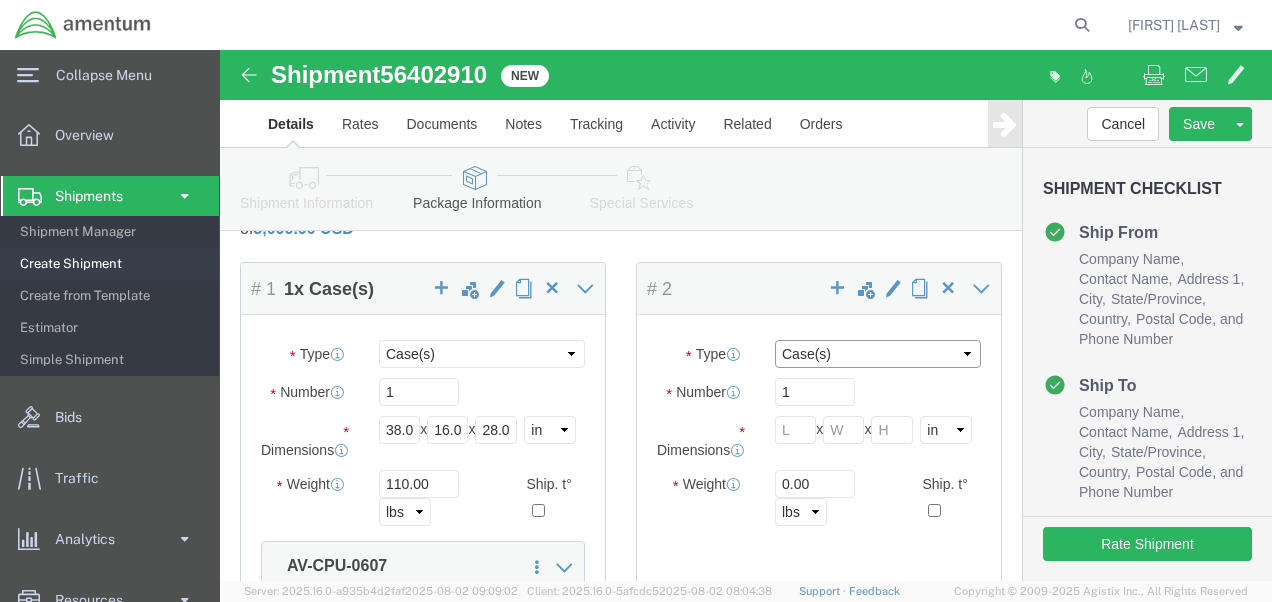 click on "Select BCK Boxes Bale(s) Basket(s) Bolt(s) Bottle(s) Buckets Bulk Bundle(s) Can(s) Cardboard Box(es) Carton(s) Case(s) Cask(s) Crate(s) Crating Bid Required Cylinder(s) Drum(s) (Metal) Drum(s) (Plastic) Envelope HHDS Box Home Patient Box Large Box Large Boxes Large Water Box Loose Agricultrural Product Medium Box Medium Boxes Naked Cargo (UnPackaged) PAK Pail(s) Pallet Euro1 Pallet Euro2 Pallet Euro3 Pallet Euro6 Pallet(s) Oversized (Not Stackable) Pallet(s) Oversized (Stackable) Pallet(s) Standard (Not Stackable) Pallet(s) Standard (Stackable) Rack Roll(s) Skid(s) Slipsheet Small Box Small Boxes Small Water Box Tube Vendor Packaging Your Packaging" 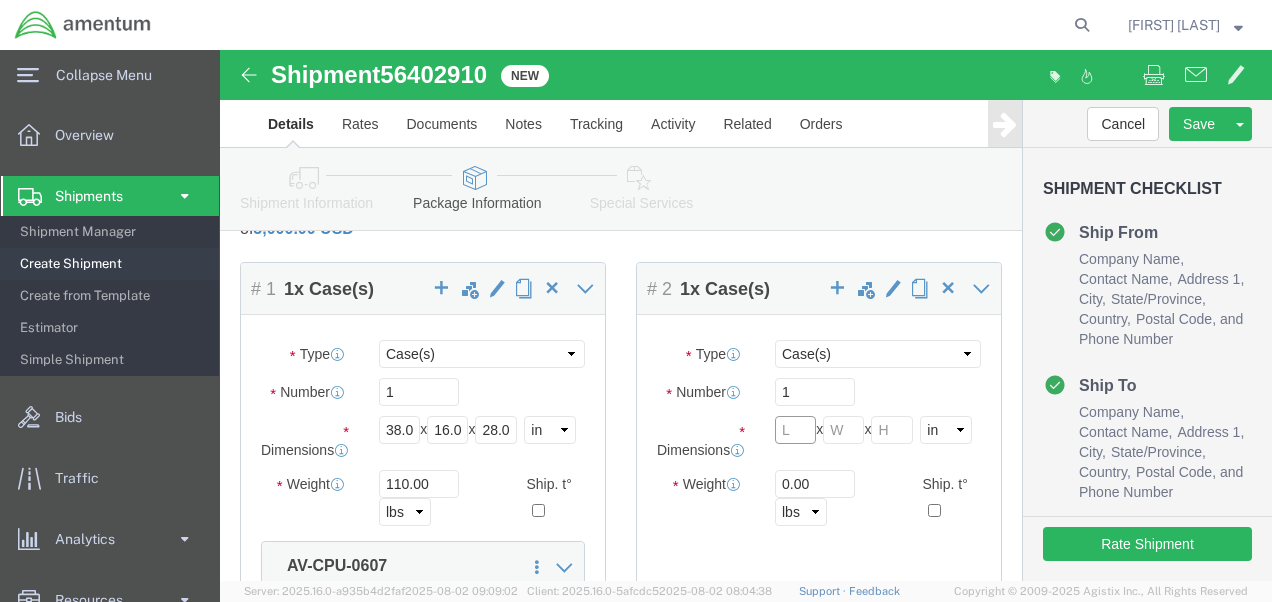 click 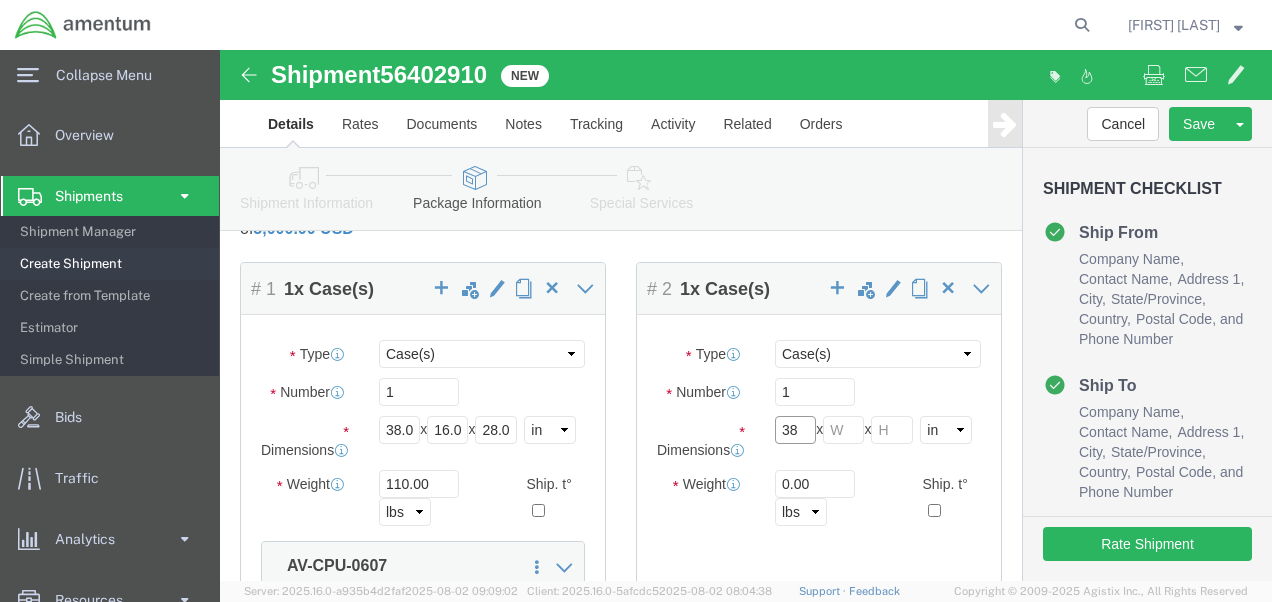 type on "38" 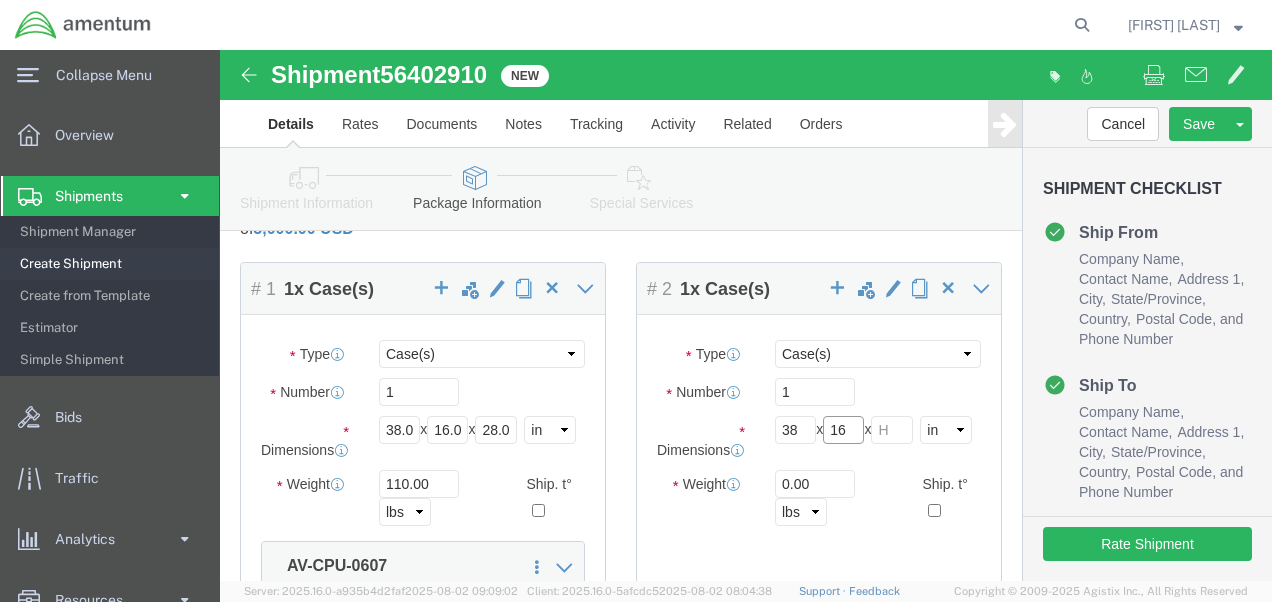type on "16" 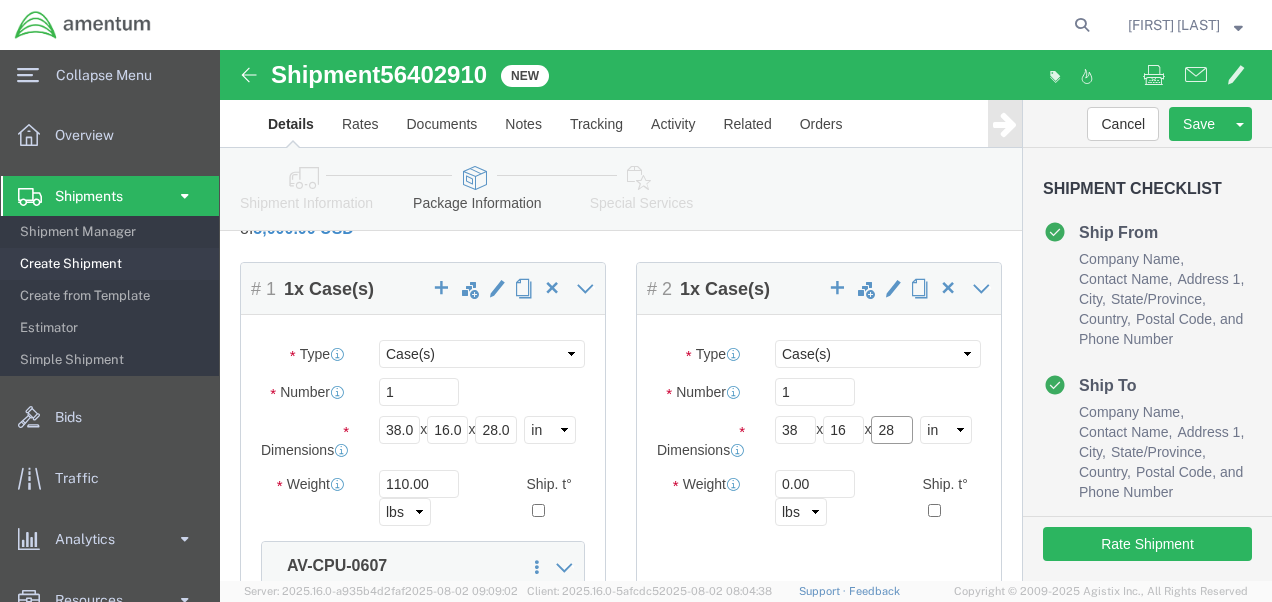 type on "28" 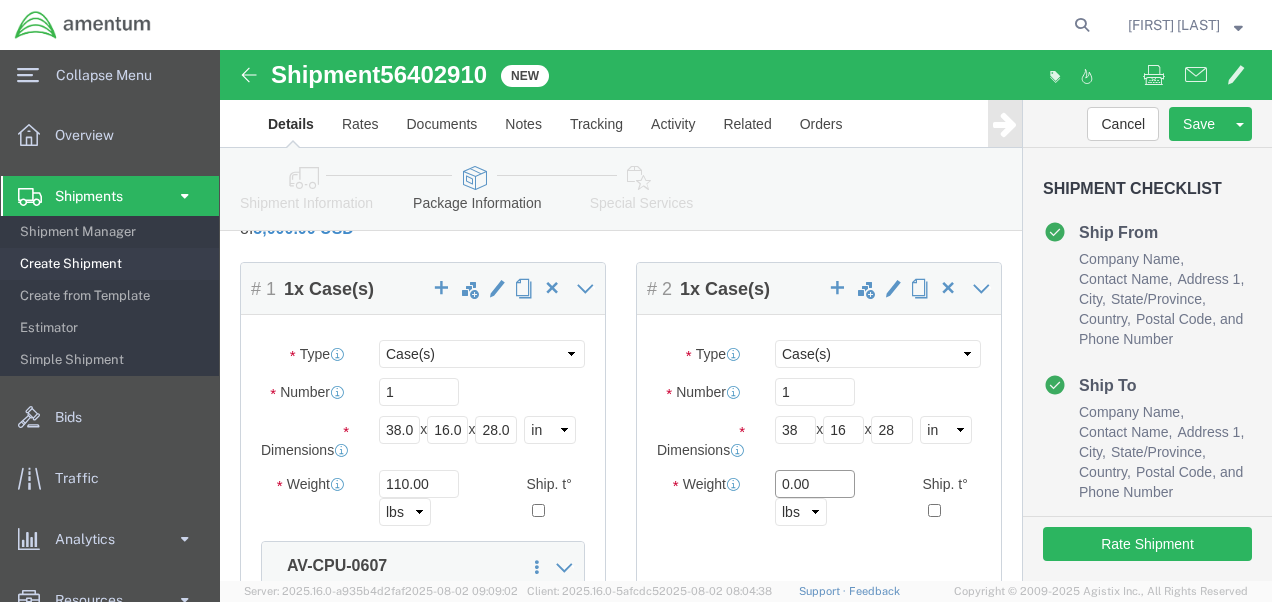 drag, startPoint x: 602, startPoint y: 425, endPoint x: 534, endPoint y: 425, distance: 68 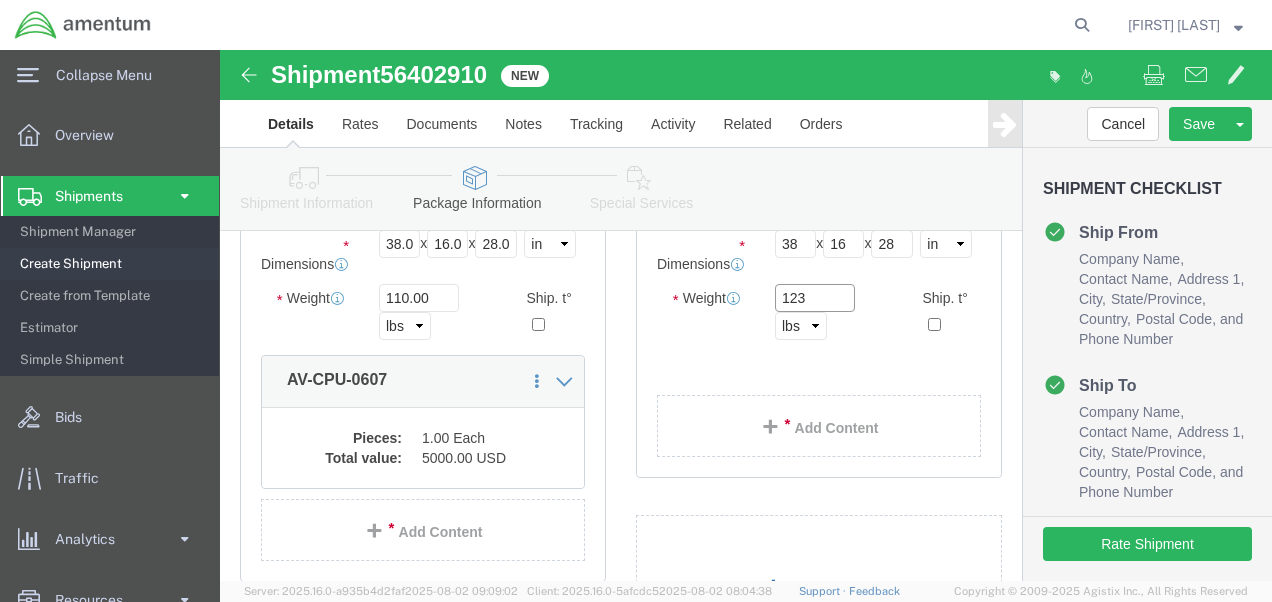 scroll, scrollTop: 300, scrollLeft: 0, axis: vertical 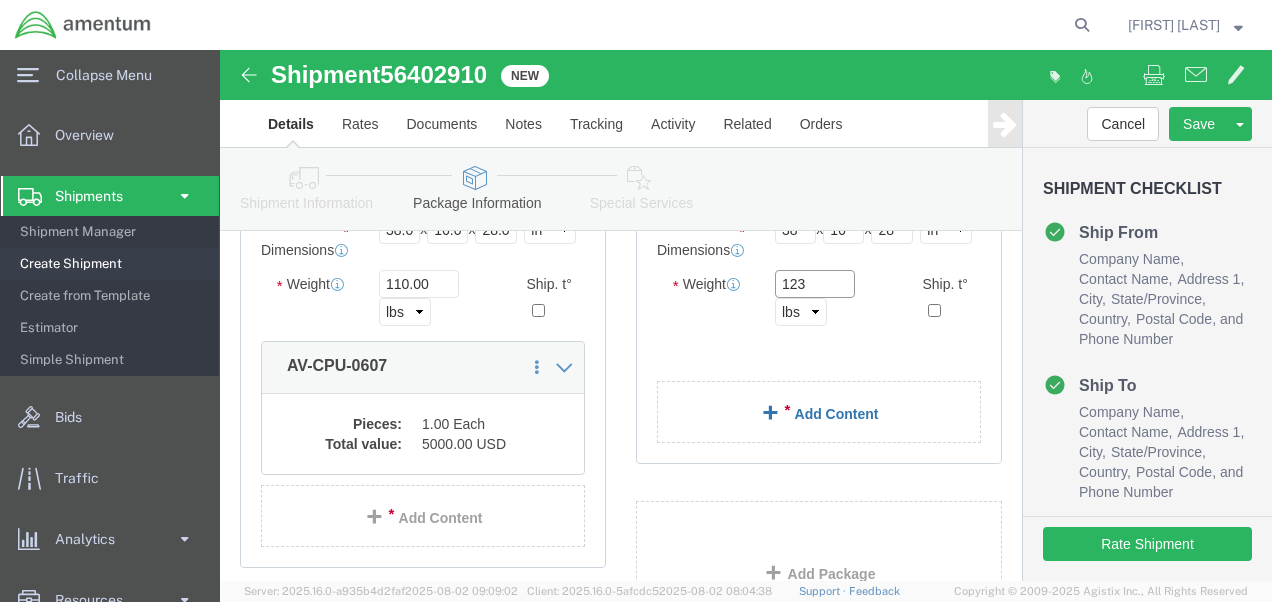 type on "123" 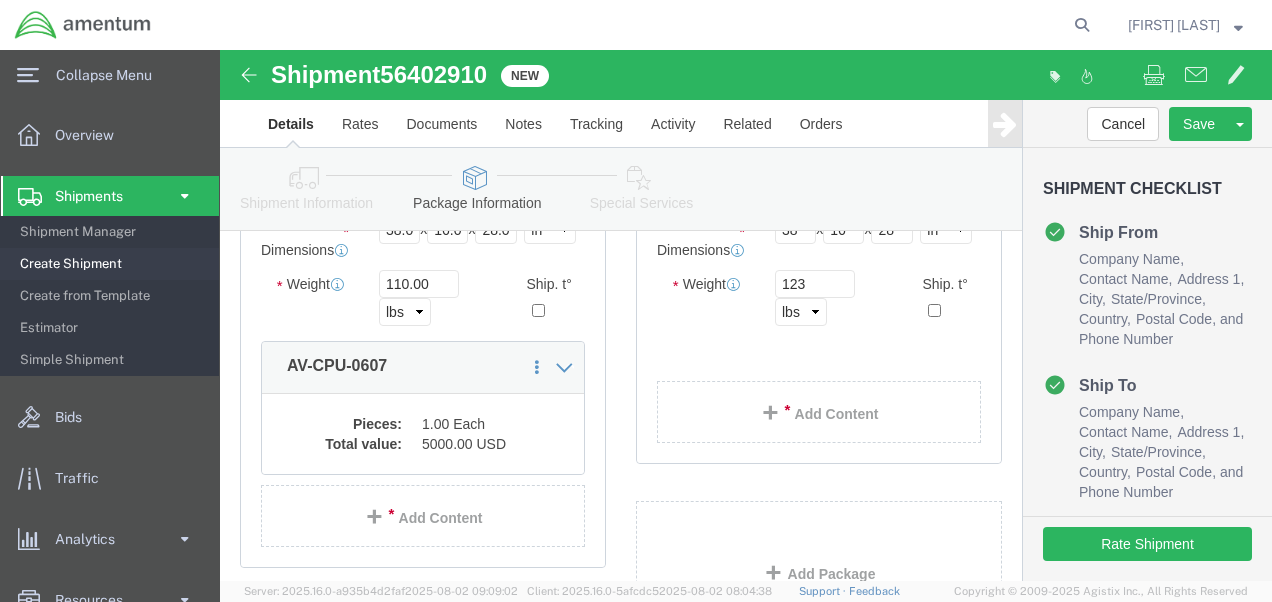 click on "Add Content" 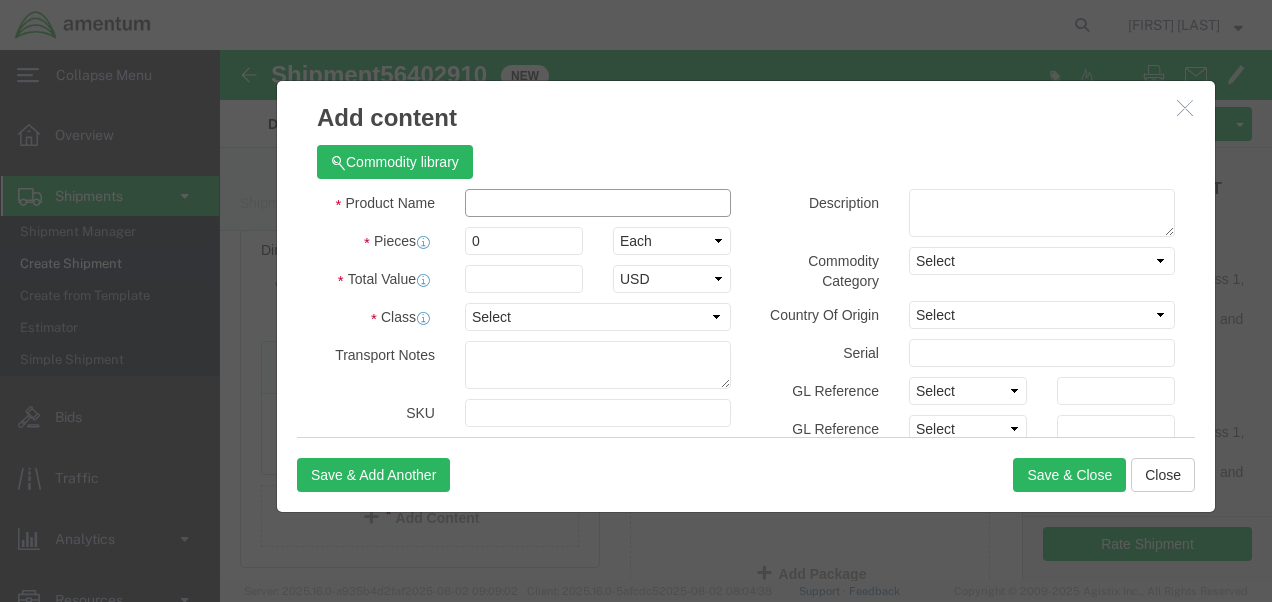 click 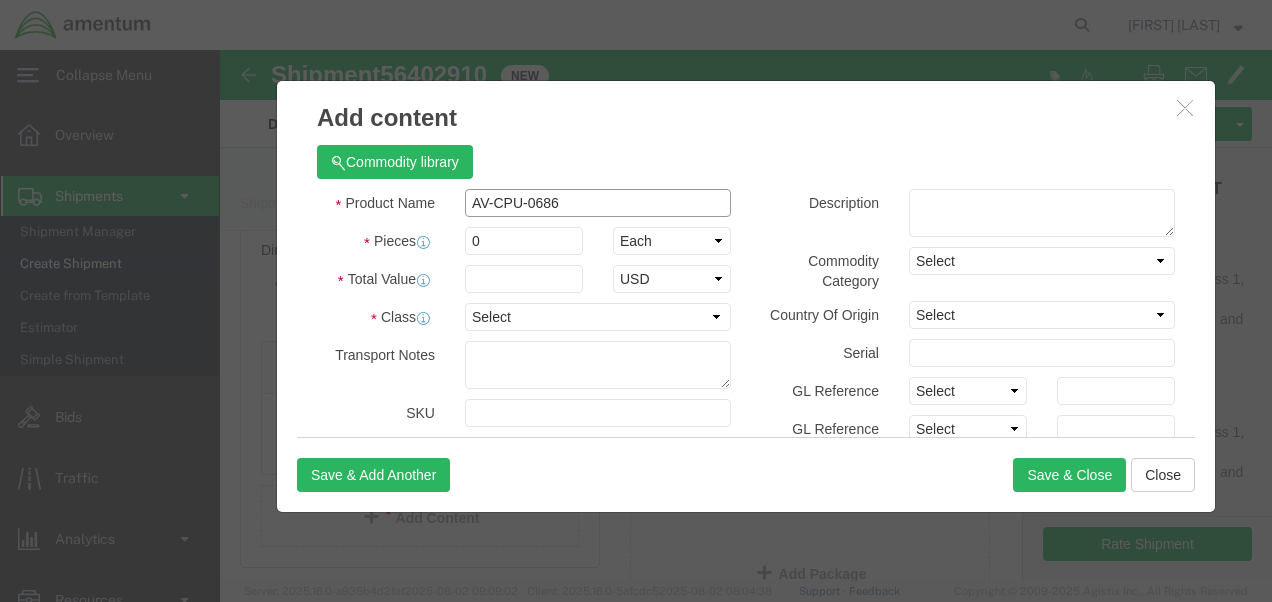 type on "AV-CPU-0686" 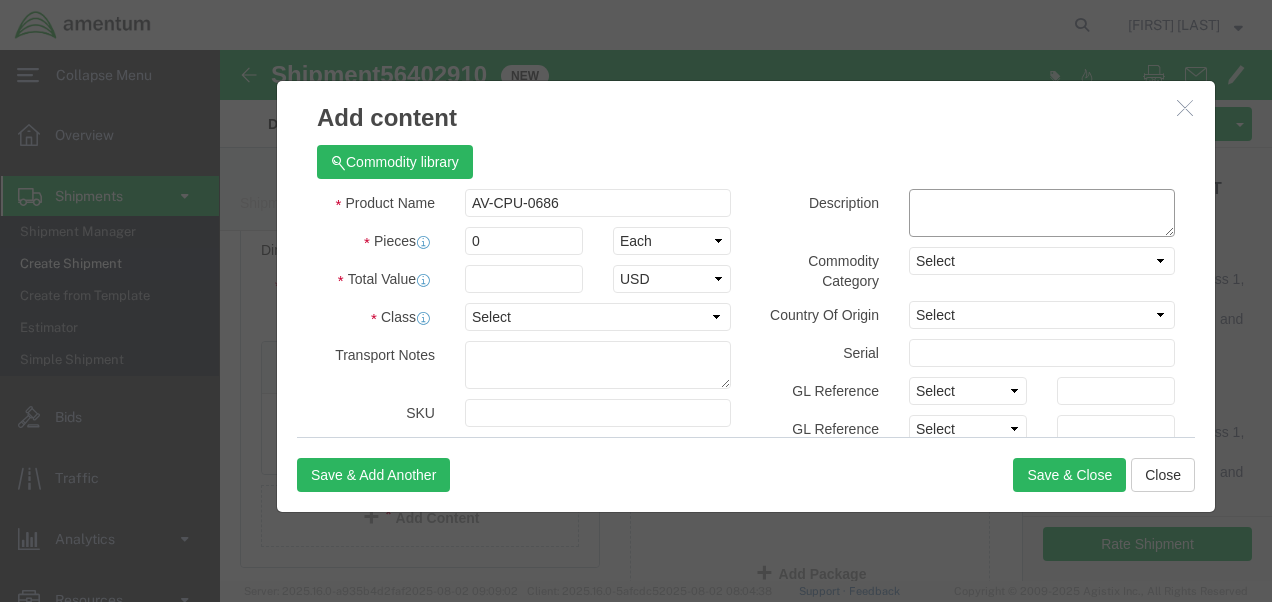 click 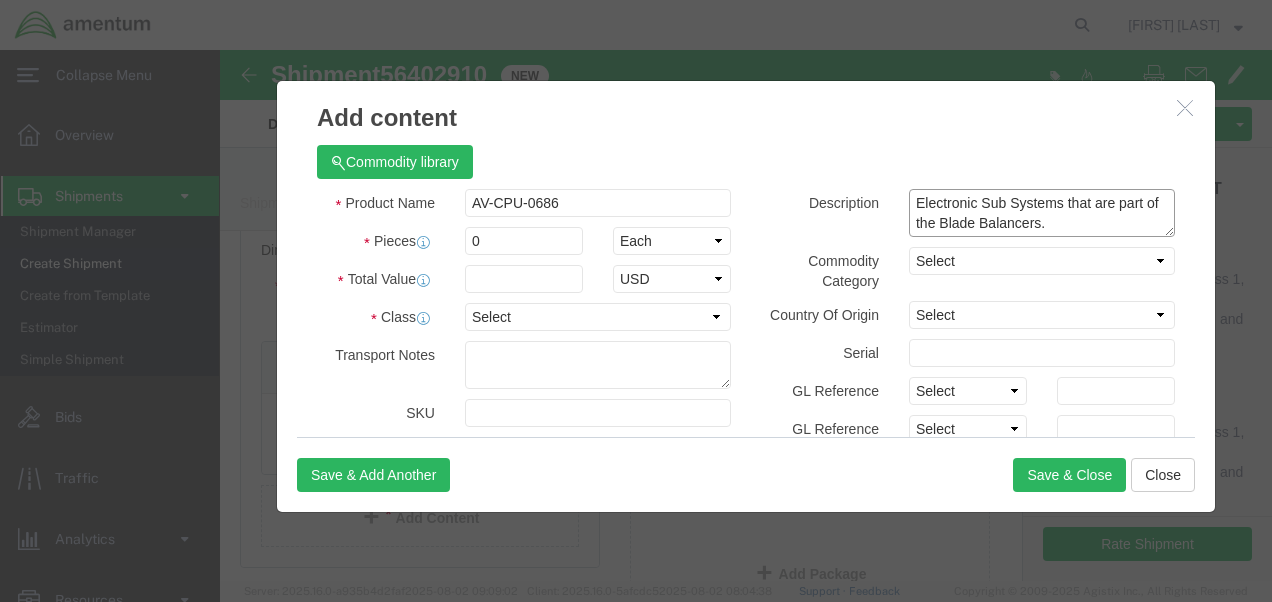 type on "Electronic Sub Systems that are part of the Blade Balancers." 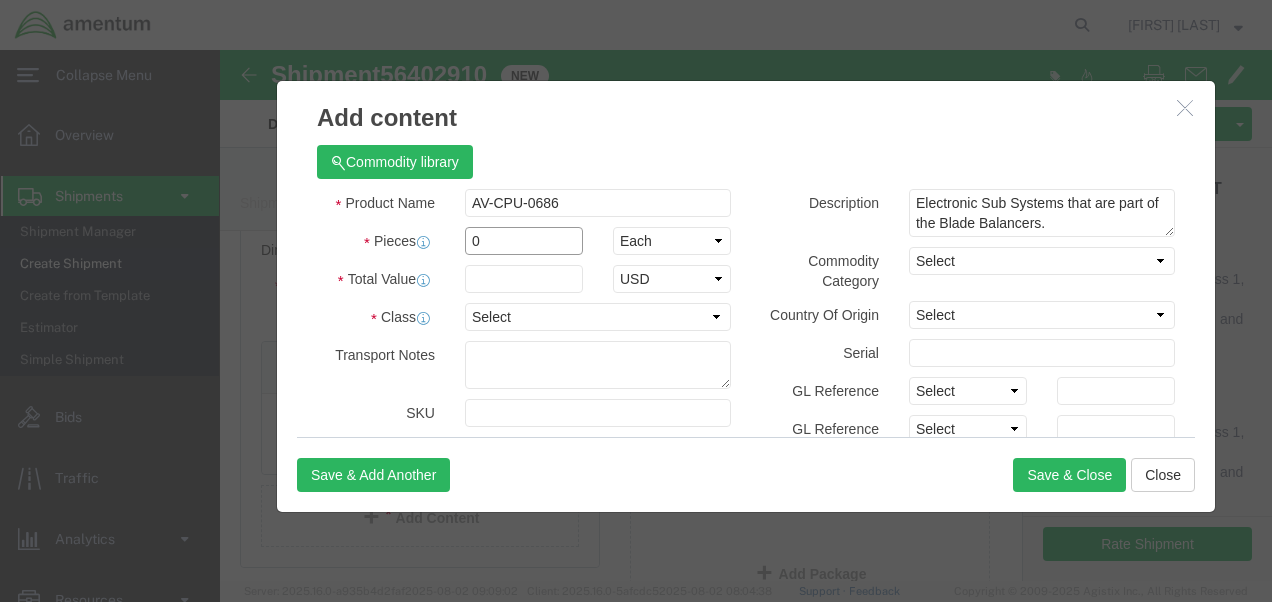 click on "0" 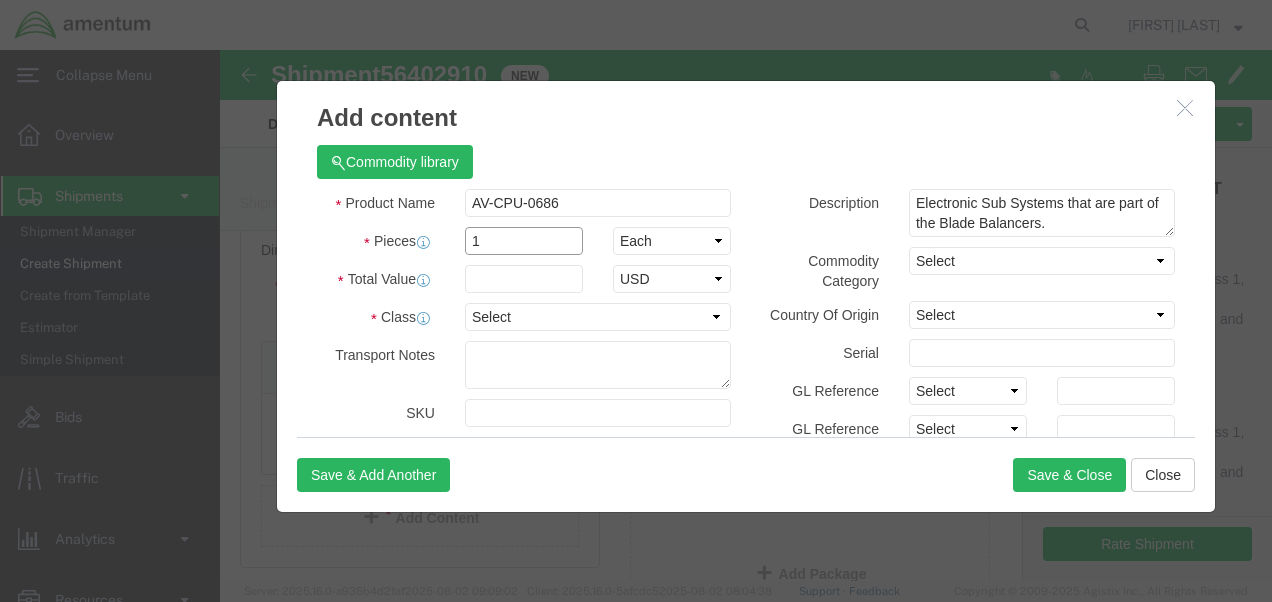 type on "1" 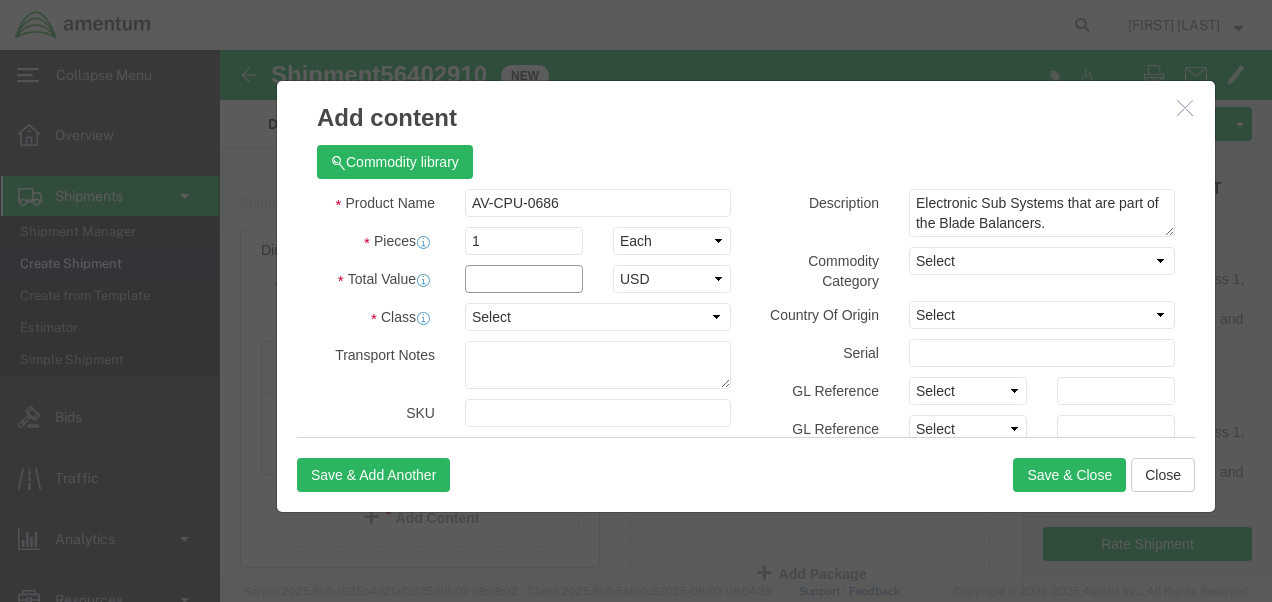 click 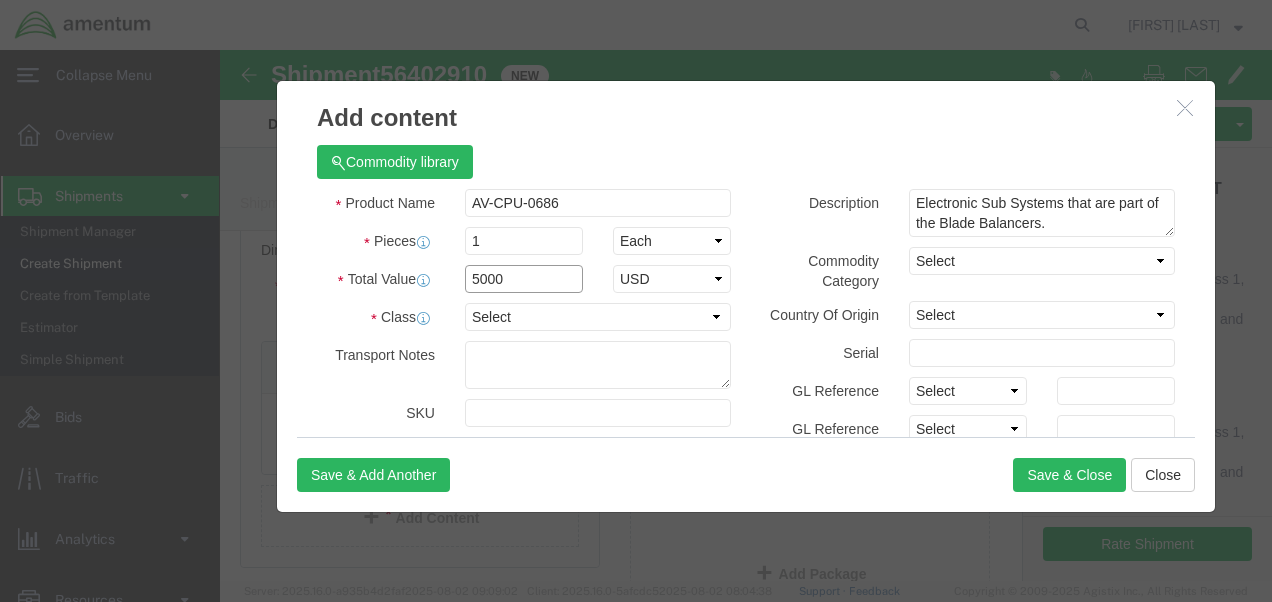 type on "5000" 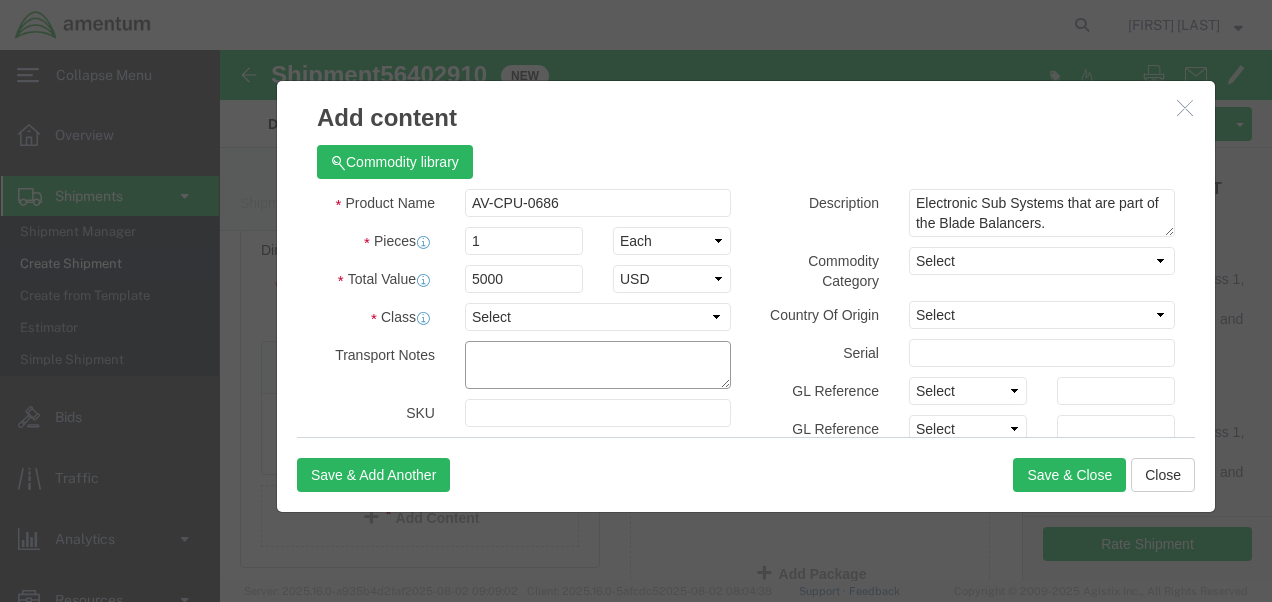 click 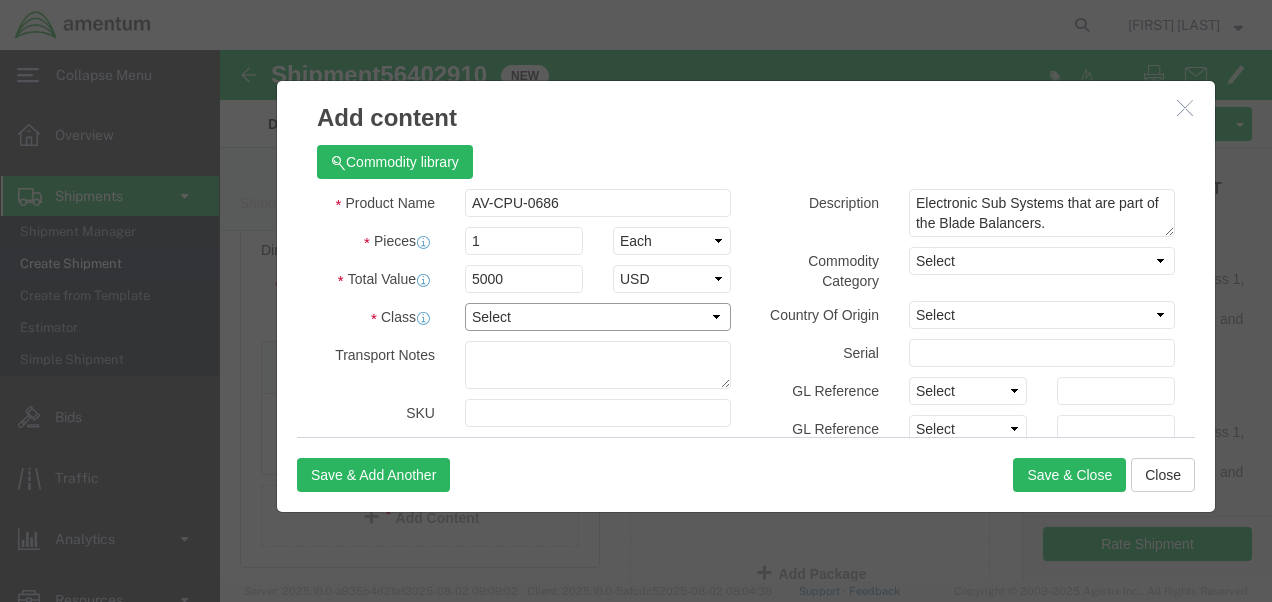 click on "Select 50 55 60 65 70 85 92.5 100 125 175 250 300 400" 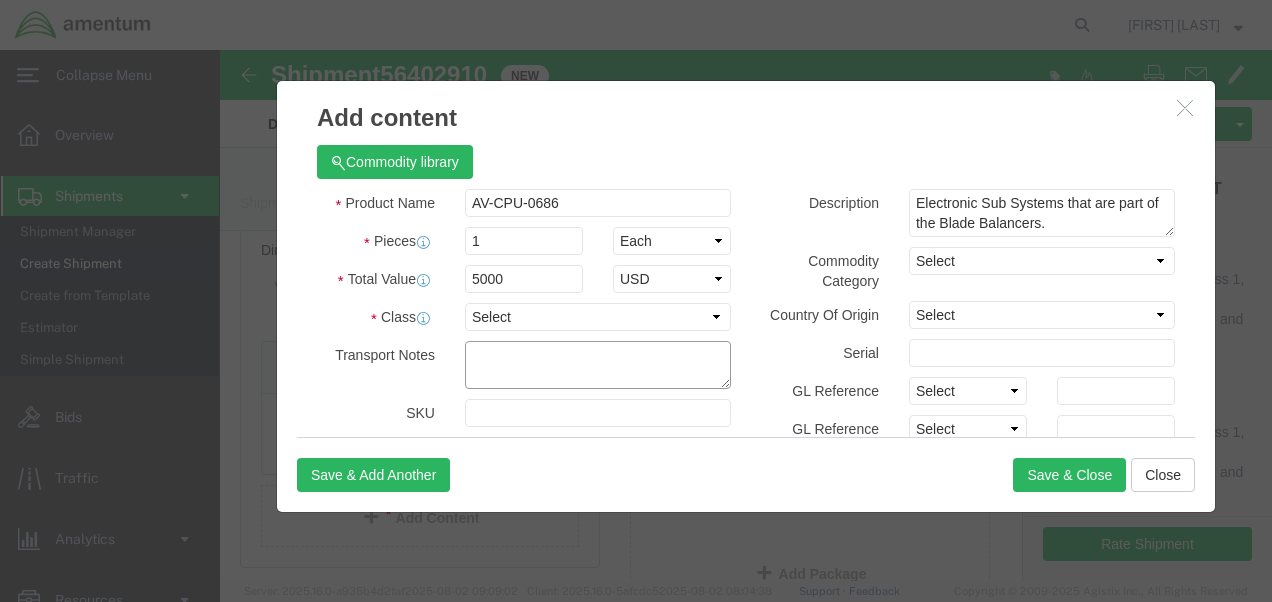 click 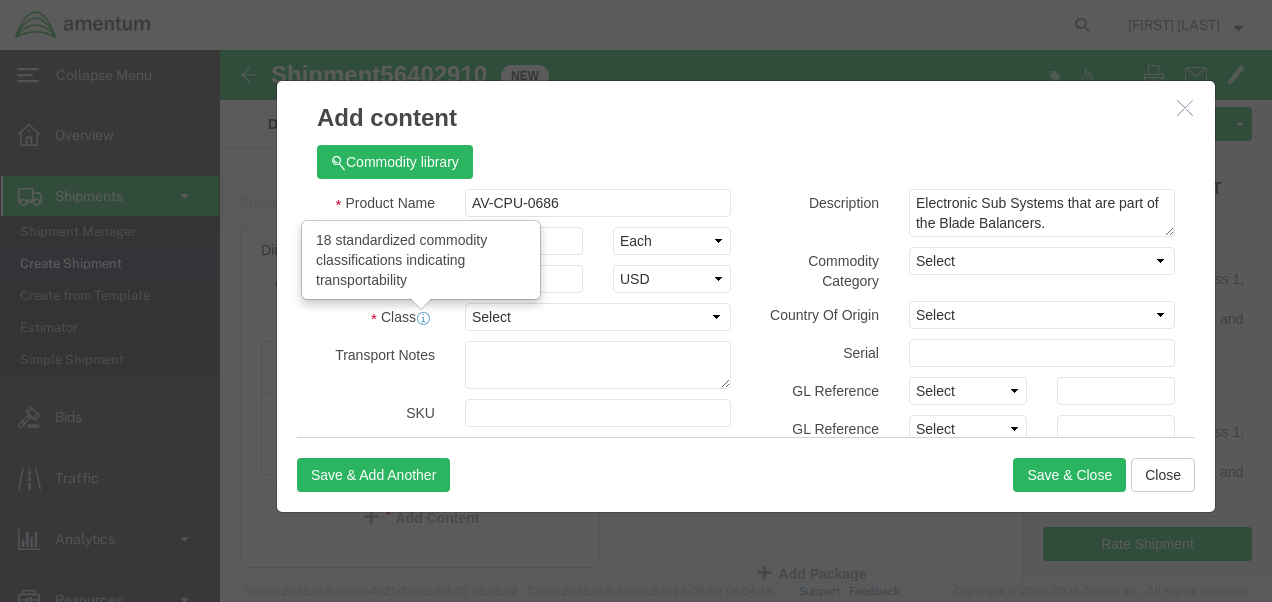 click 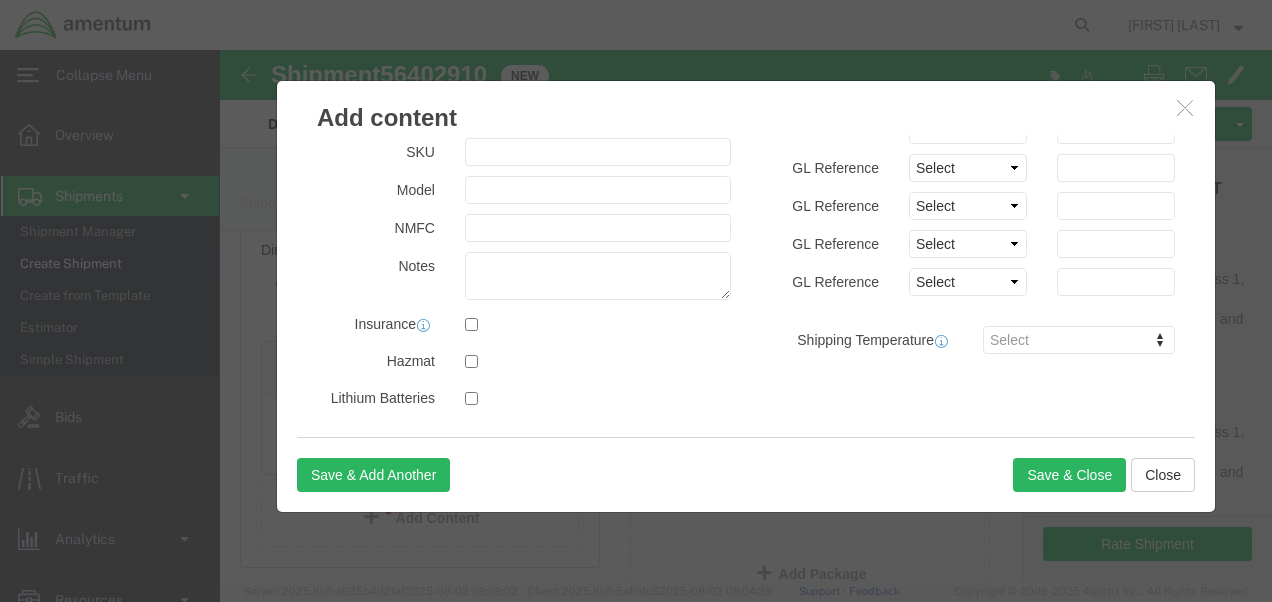 scroll, scrollTop: 270, scrollLeft: 0, axis: vertical 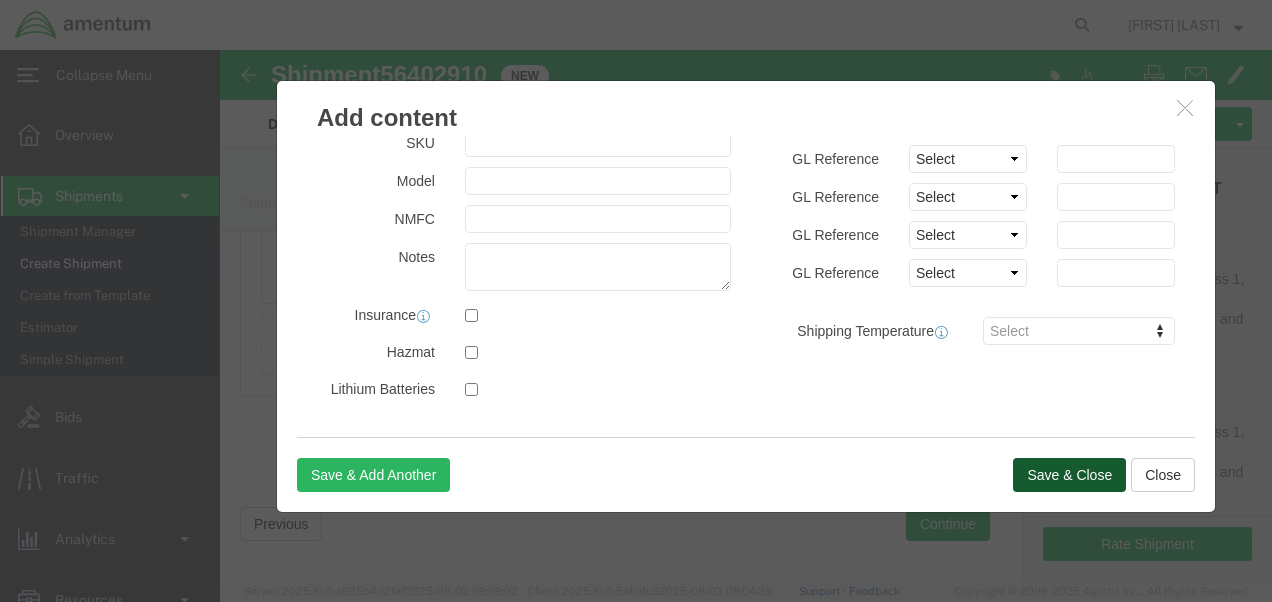 click on "Save & Close" 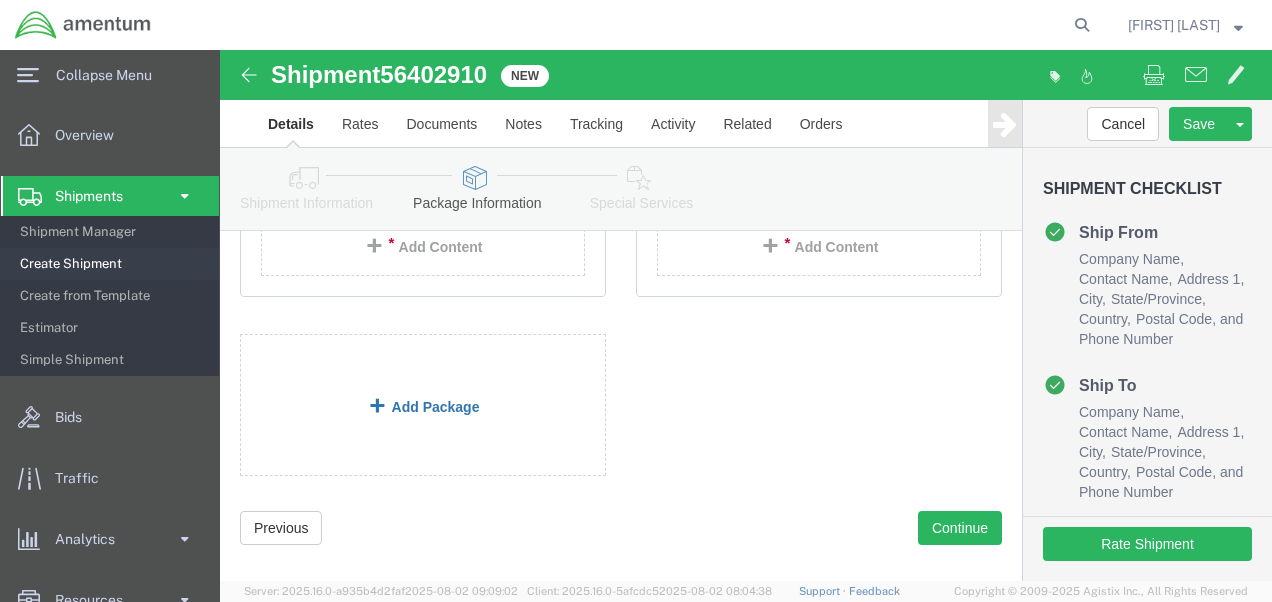 scroll, scrollTop: 575, scrollLeft: 0, axis: vertical 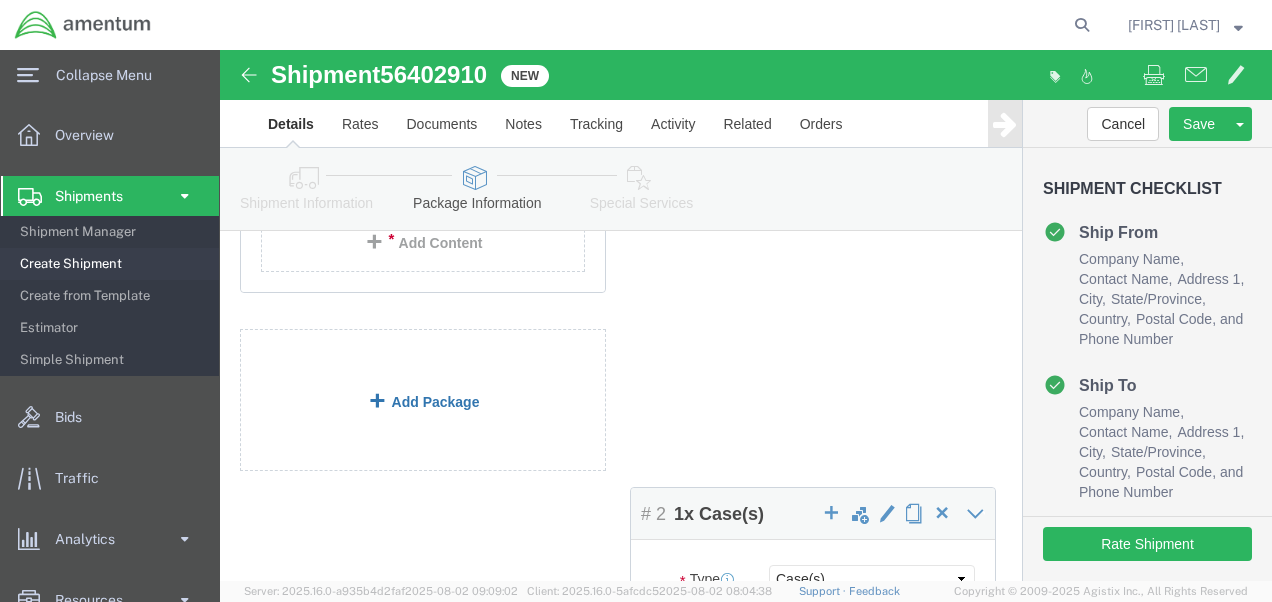 click on "Package Content
# 1 1
x
Case(s)
Package  Type
Select BCK Boxes Bale(s) Basket(s) Bolt(s) Bottle(s) Buckets Bulk Bundle(s) Can(s) Cardboard Box(es) Carton(s) Case(s) Cask(s) Crate(s) Crating Bid Required Cylinder(s) Drum(s) (Metal) Drum(s) (Plastic) Envelope HHDS Box Home Patient Box Large Box Large Boxes Large Water Box Loose Agricultrural Product Medium Box Medium Boxes Naked Cargo (UnPackaged) PAK Pail(s) Pallet Euro1 Pallet Euro2 Pallet Euro3 Pallet Euro6 Pallet(s) Oversized (Not Stackable) Pallet(s) Oversized (Stackable) Pallet(s) Standard (Not Stackable) Pallet(s) Standard (Stackable) Rack Roll(s) Skid(s) Slipsheet Small Box Small Boxes Small Water Box Tube Vendor Packaging Your Packaging
Carton Count
Number
1
Dimensions
Length
38.00
x
16.00" 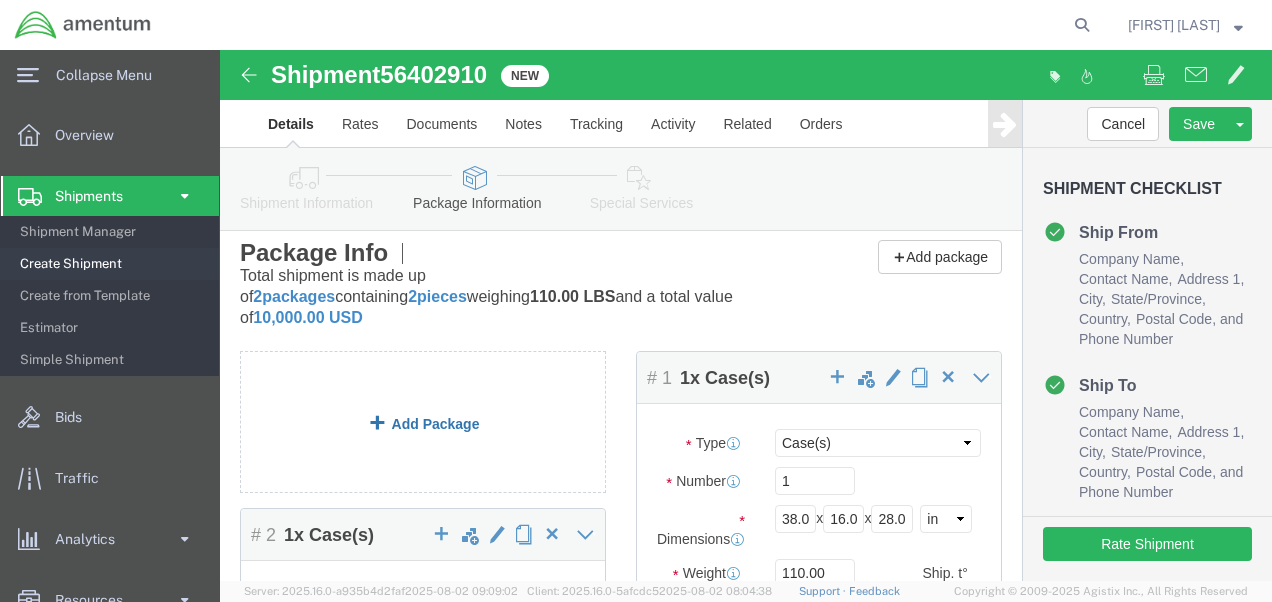 scroll, scrollTop: 0, scrollLeft: 0, axis: both 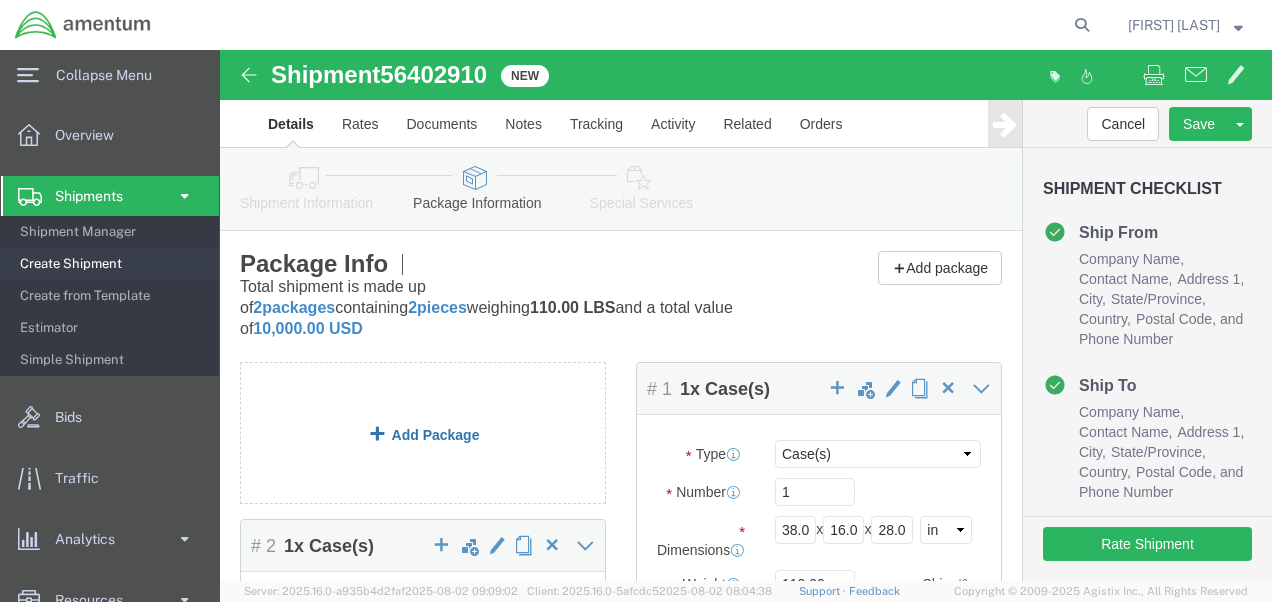click on "Add Package" 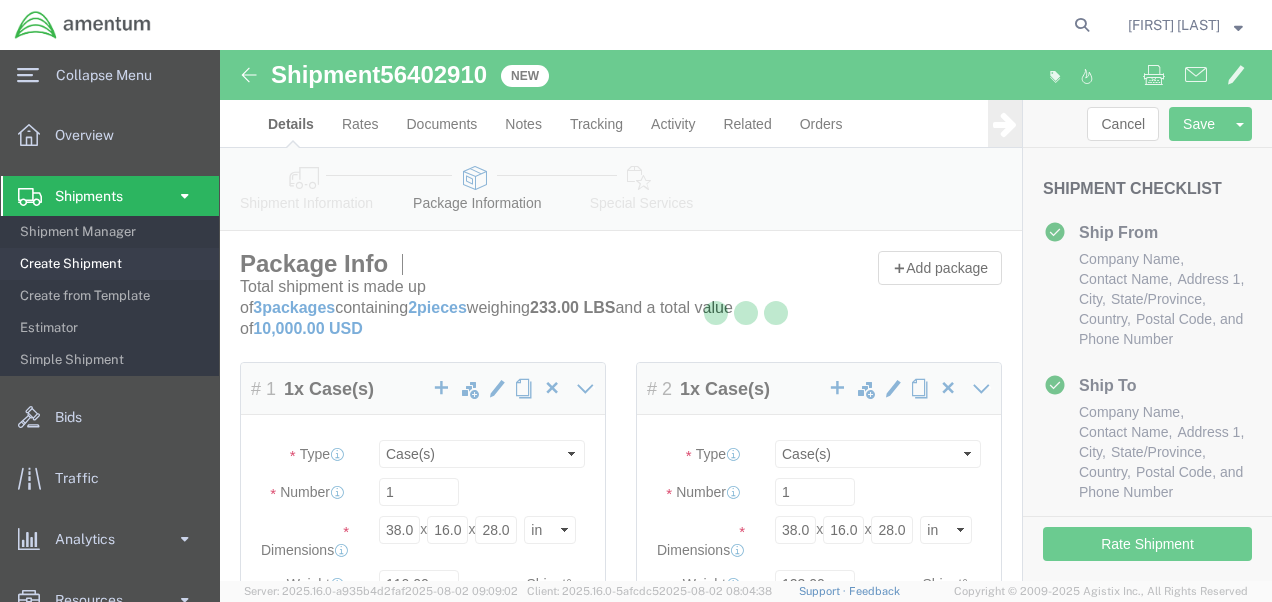 select on "CASE" 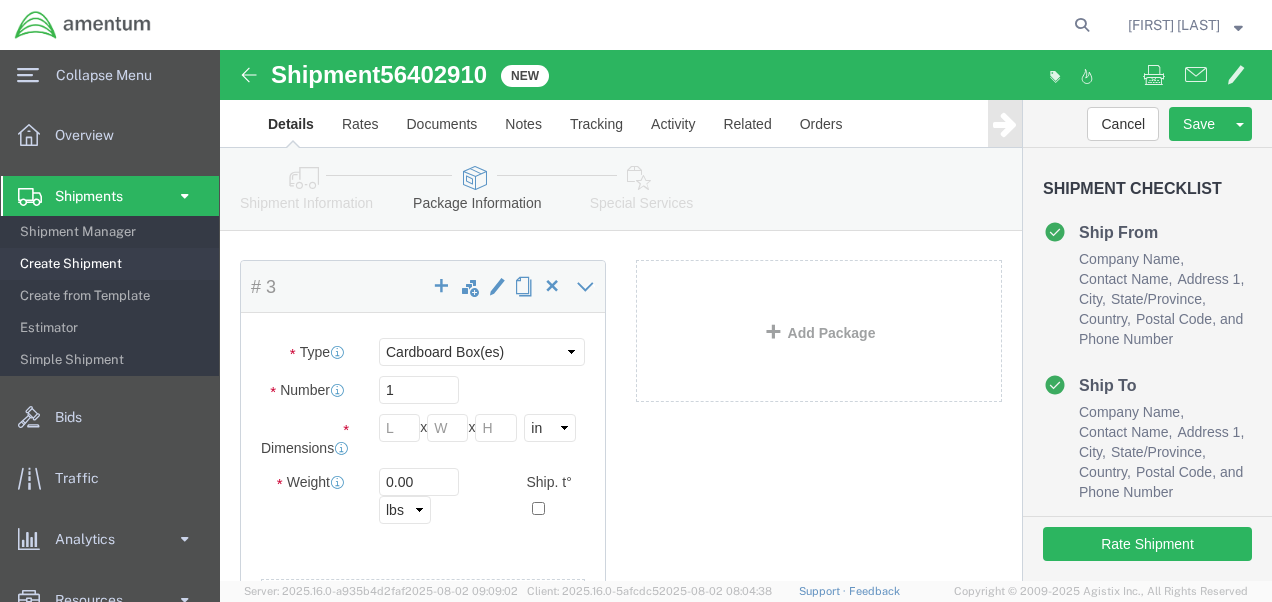 scroll, scrollTop: 600, scrollLeft: 0, axis: vertical 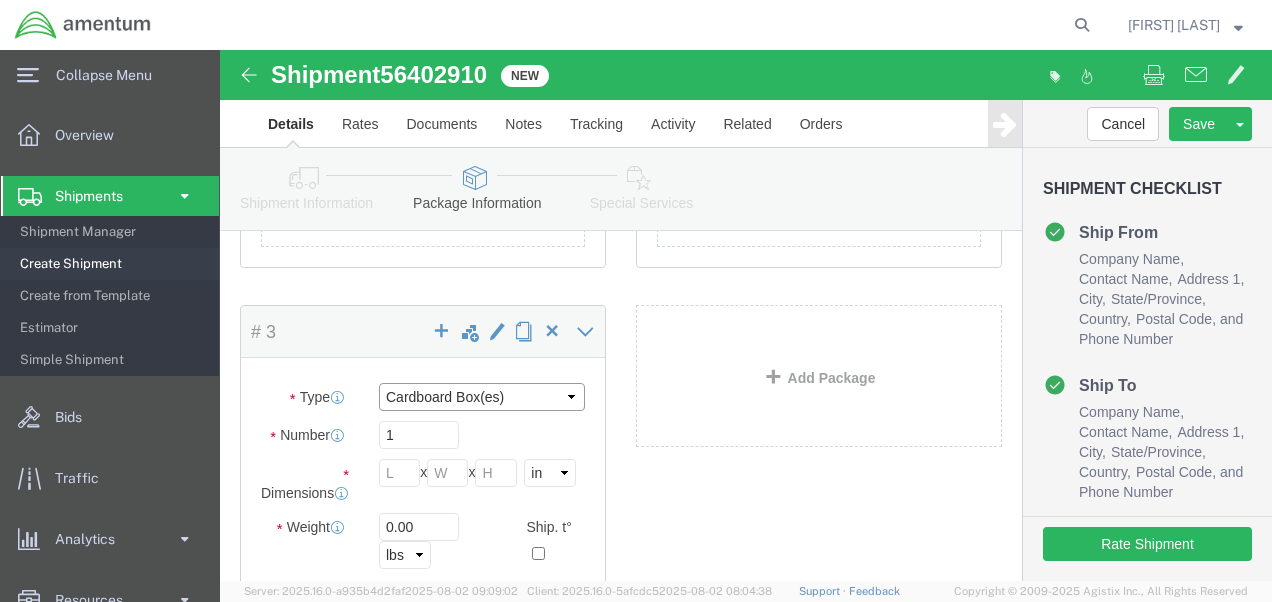 click on "Select BCK Boxes Bale(s) Basket(s) Bolt(s) Bottle(s) Buckets Bulk Bundle(s) Can(s) Cardboard Box(es) Carton(s) Case(s) Cask(s) Crate(s) Crating Bid Required Cylinder(s) Drum(s) (Metal) Drum(s) (Plastic) Envelope HHDS Box Home Patient Box Large Box Large Boxes Large Water Box Loose Agricultrural Product Medium Box Medium Boxes Naked Cargo (UnPackaged) PAK Pail(s) Pallet Euro1 Pallet Euro2 Pallet Euro3 Pallet Euro6 Pallet(s) Oversized (Not Stackable) Pallet(s) Oversized (Stackable) Pallet(s) Standard (Not Stackable) Pallet(s) Standard (Stackable) Rack Roll(s) Skid(s) Slipsheet Small Box Small Boxes Small Water Box Tube Vendor Packaging Your Packaging" 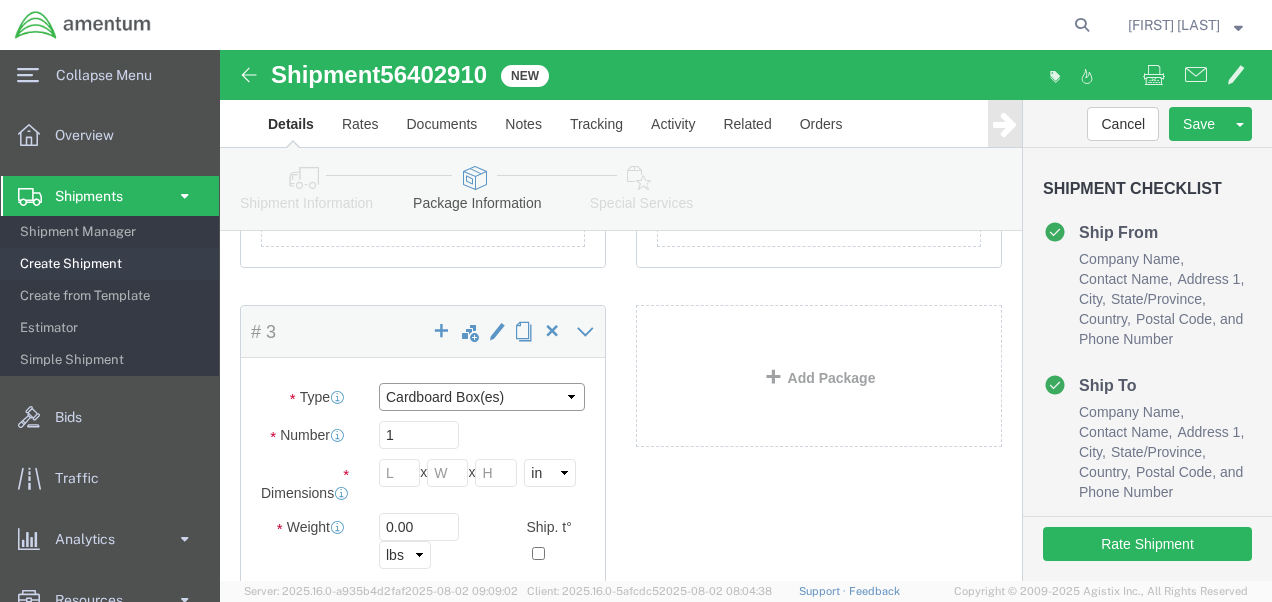 select on "CASE" 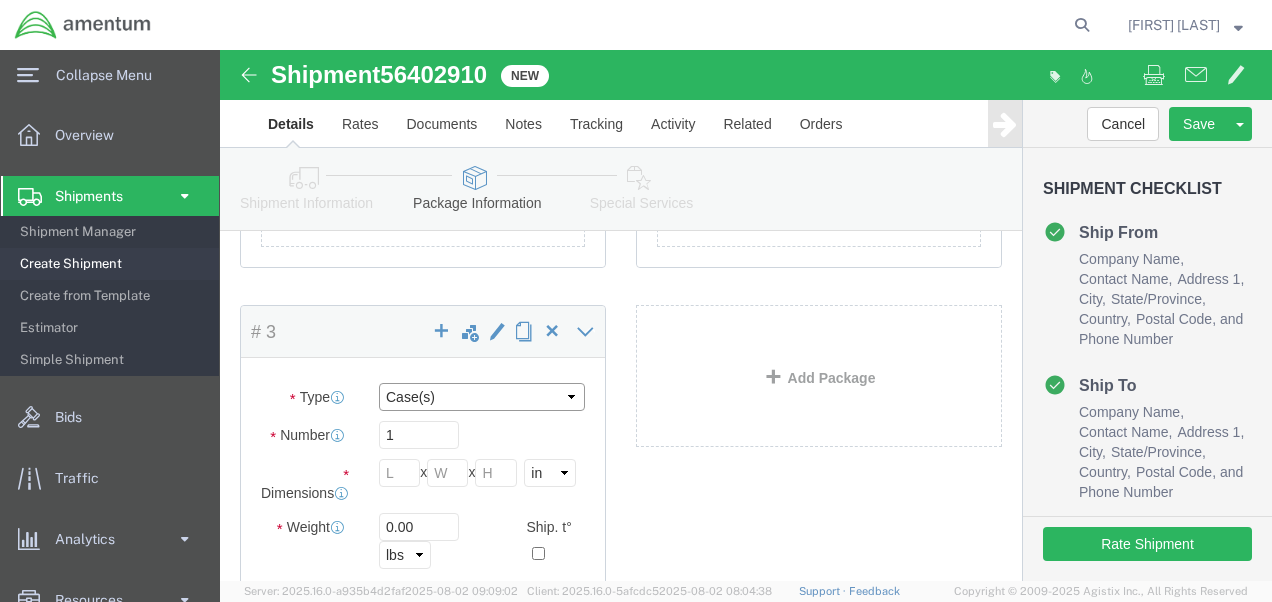 click on "Select BCK Boxes Bale(s) Basket(s) Bolt(s) Bottle(s) Buckets Bulk Bundle(s) Can(s) Cardboard Box(es) Carton(s) Case(s) Cask(s) Crate(s) Crating Bid Required Cylinder(s) Drum(s) (Metal) Drum(s) (Plastic) Envelope HHDS Box Home Patient Box Large Box Large Boxes Large Water Box Loose Agricultrural Product Medium Box Medium Boxes Naked Cargo (UnPackaged) PAK Pail(s) Pallet Euro1 Pallet Euro2 Pallet Euro3 Pallet Euro6 Pallet(s) Oversized (Not Stackable) Pallet(s) Oversized (Stackable) Pallet(s) Standard (Not Stackable) Pallet(s) Standard (Stackable) Rack Roll(s) Skid(s) Slipsheet Small Box Small Boxes Small Water Box Tube Vendor Packaging Your Packaging" 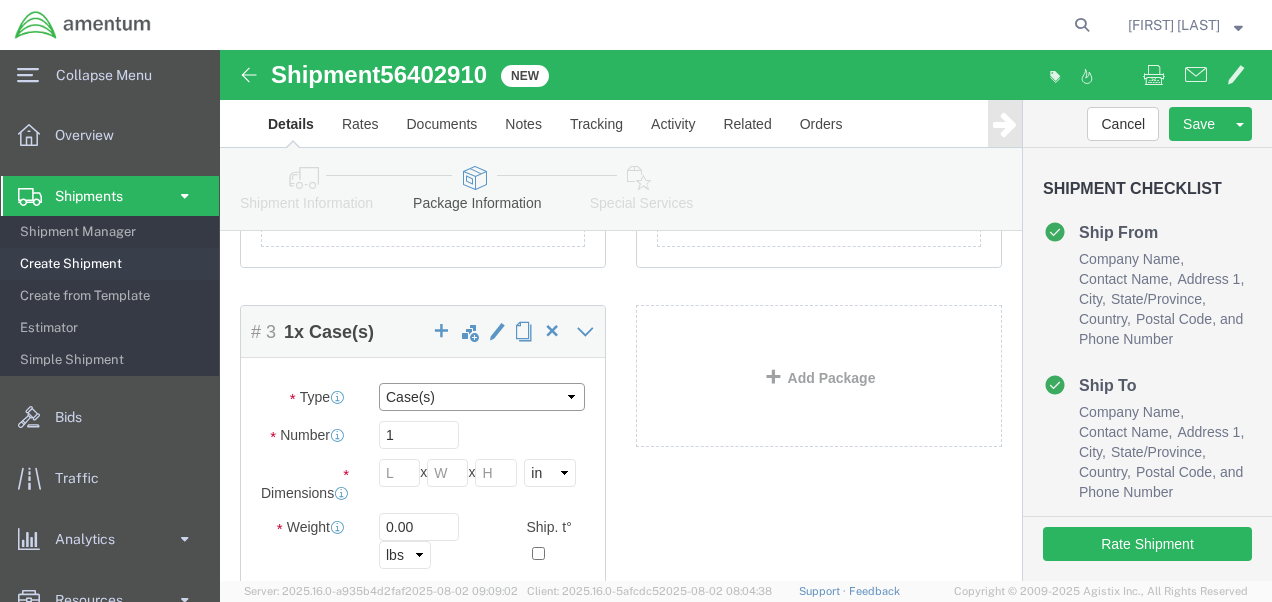 scroll, scrollTop: 700, scrollLeft: 0, axis: vertical 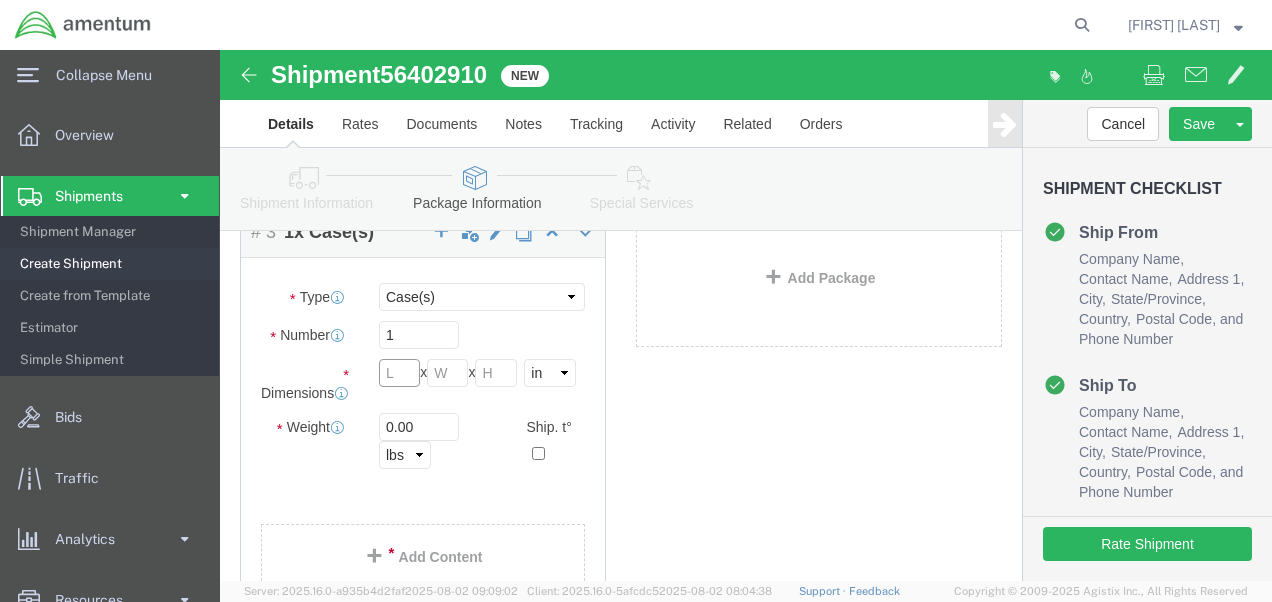 click 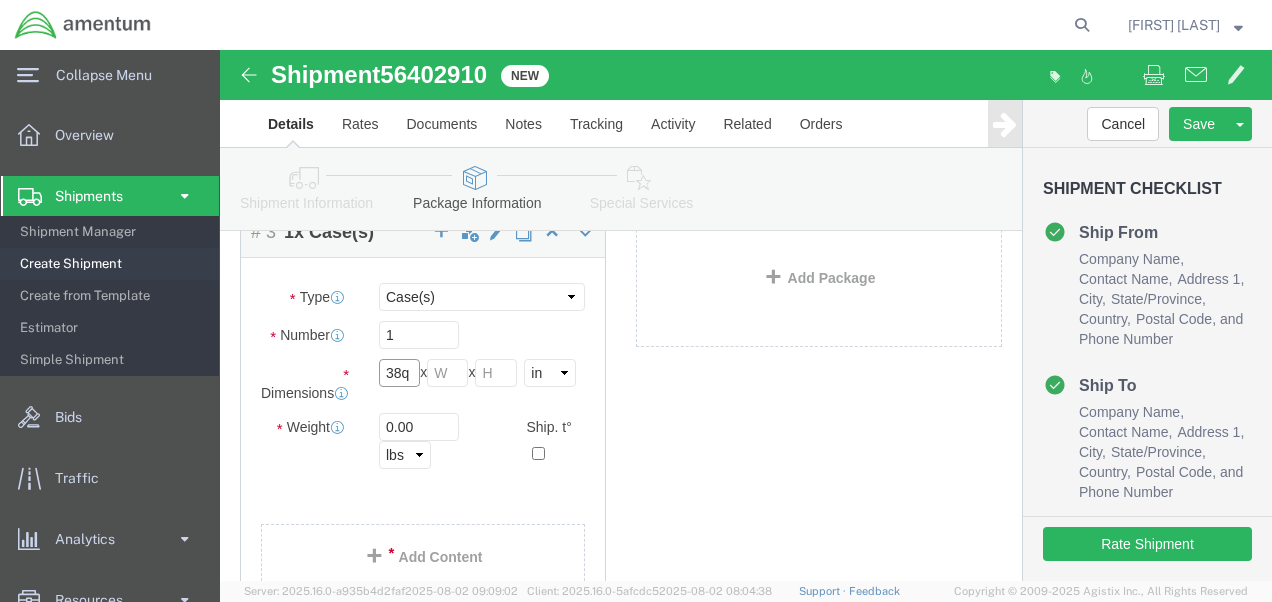 scroll, scrollTop: 0, scrollLeft: 0, axis: both 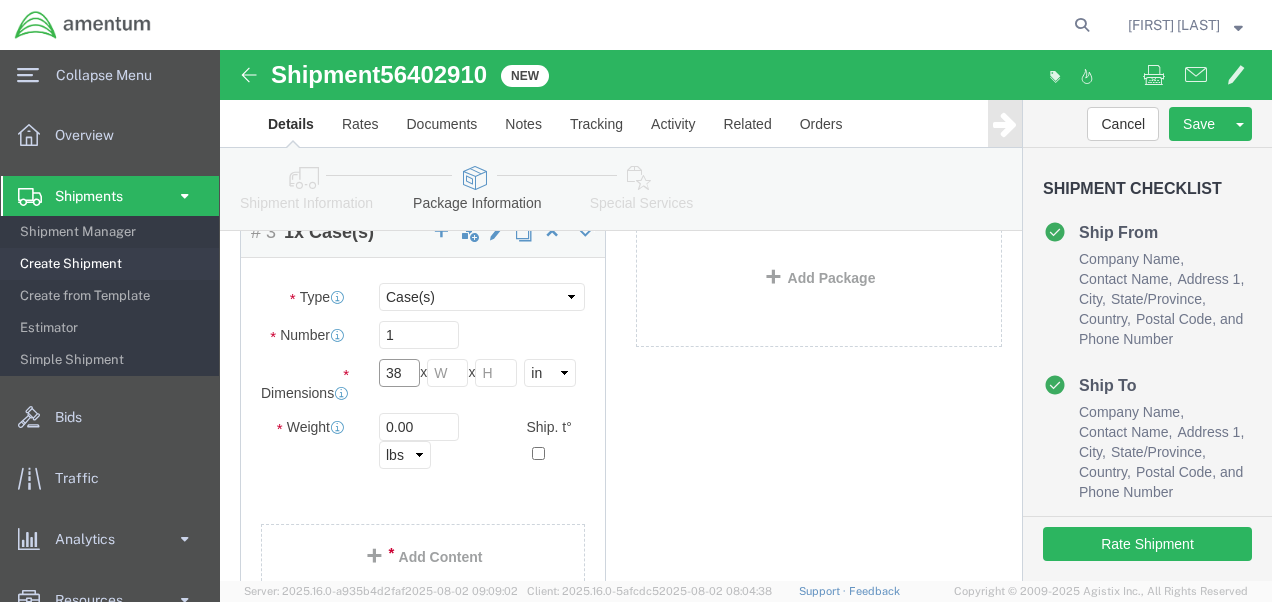 type on "38" 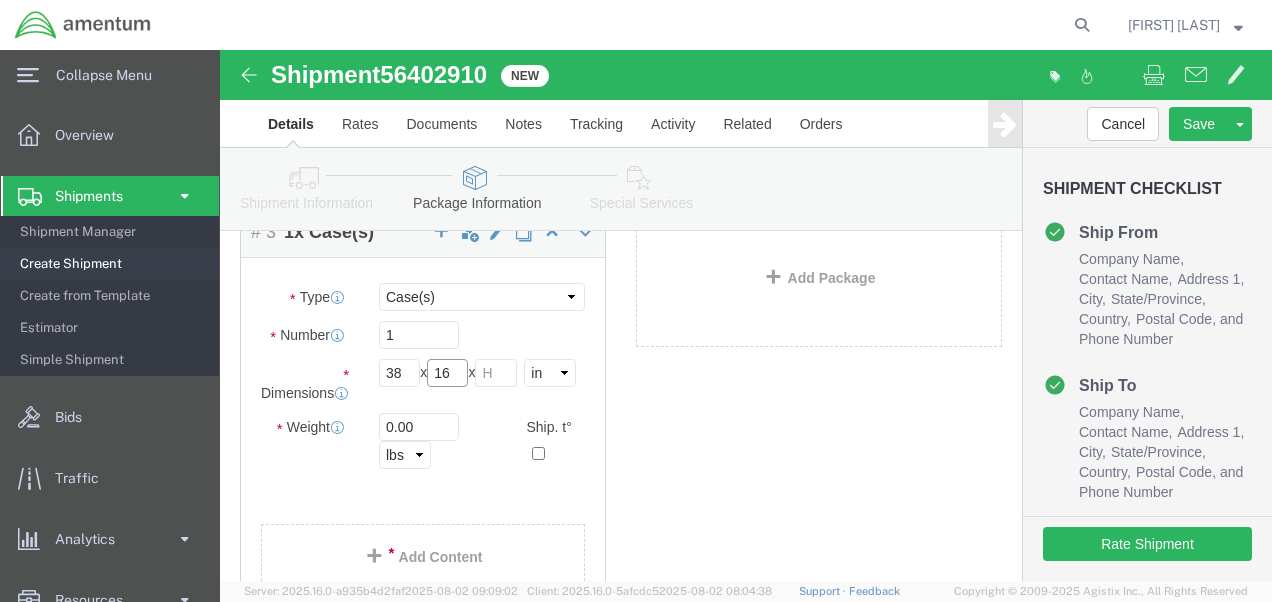 type on "16" 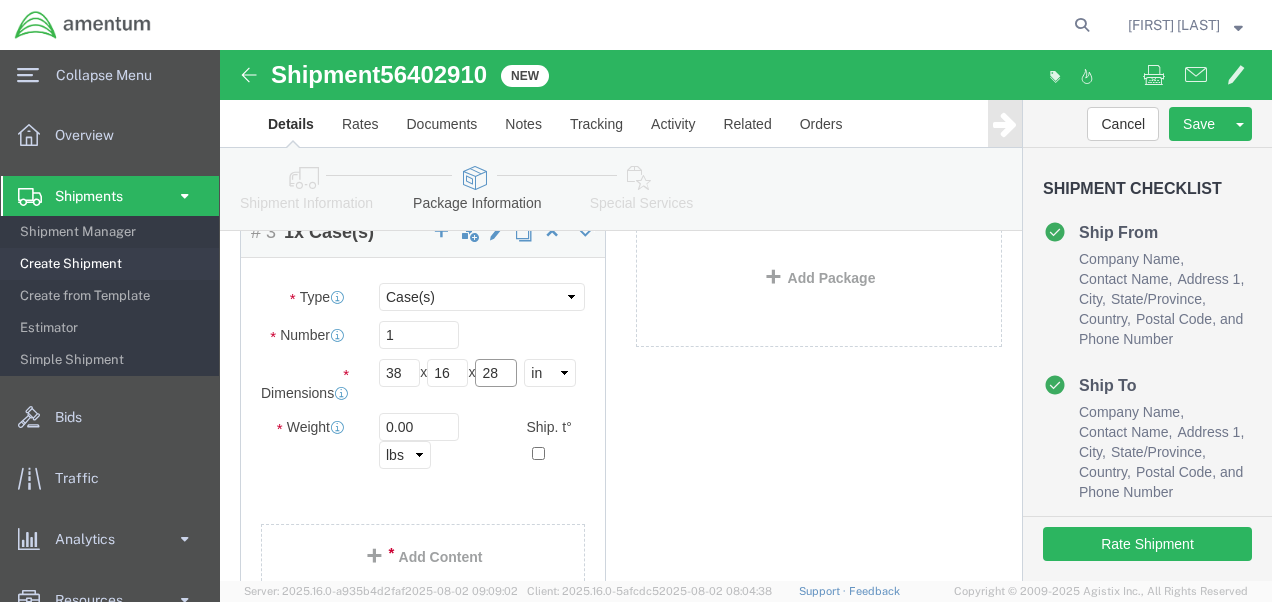 type on "28" 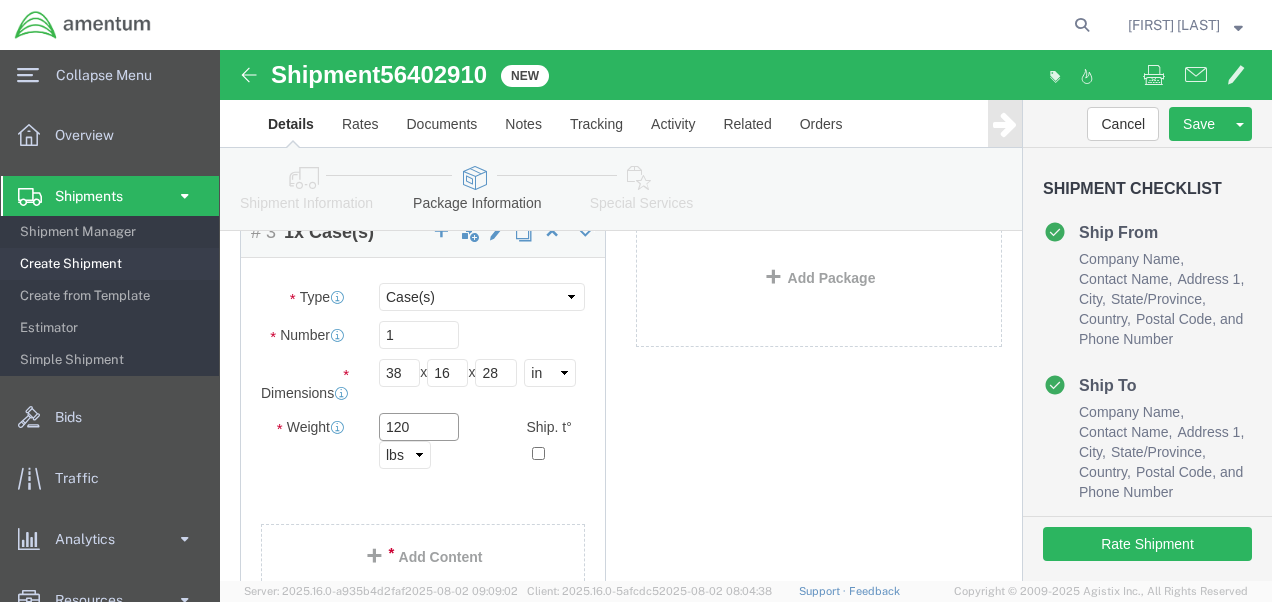 type on "120" 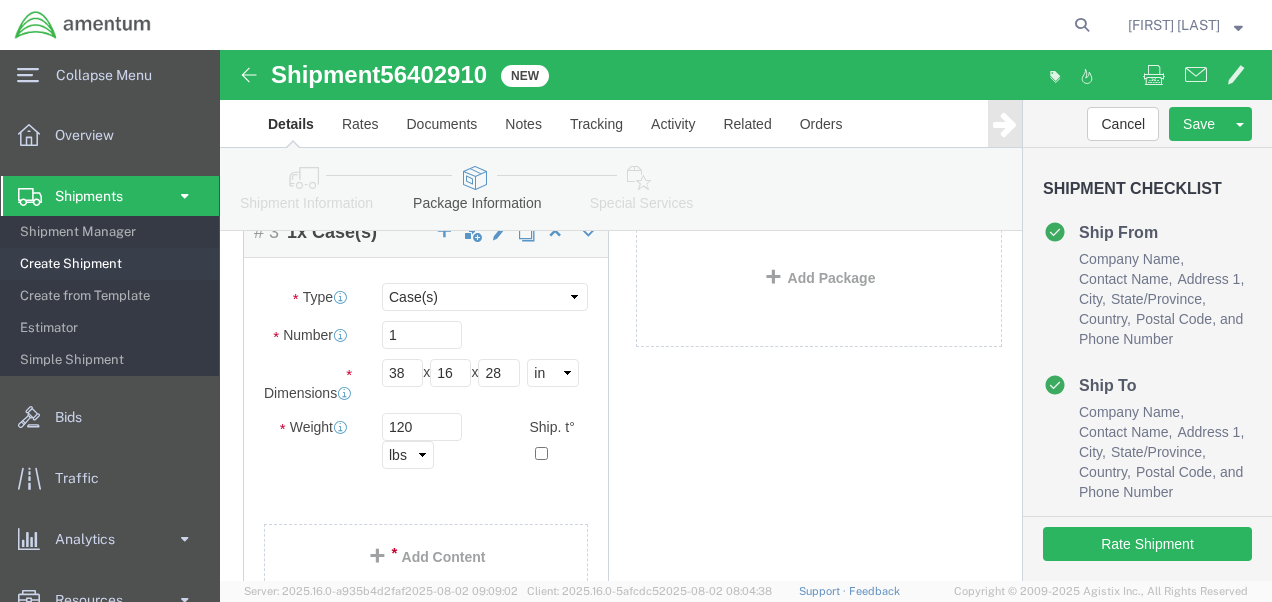 click on "Package Content
# 1 1
x
Case(s)
Package  Type
Select BCK Boxes Bale(s) Basket(s) Bolt(s) Bottle(s) Buckets Bulk Bundle(s) Can(s) Cardboard Box(es) Carton(s) Case(s) Cask(s) Crate(s) Crating Bid Required Cylinder(s) Drum(s) (Metal) Drum(s) (Plastic) Envelope HHDS Box Home Patient Box Large Box Large Boxes Large Water Box Loose Agricultrural Product Medium Box Medium Boxes Naked Cargo (UnPackaged) PAK Pail(s) Pallet Euro1 Pallet Euro2 Pallet Euro3 Pallet Euro6 Pallet(s) Oversized (Not Stackable) Pallet(s) Oversized (Stackable) Pallet(s) Standard (Not Stackable) Pallet(s) Standard (Stackable) Rack Roll(s) Skid(s) Slipsheet Small Box Small Boxes Small Water Box Tube Vendor Packaging Your Packaging
Carton Count
Number
1
Dimensions
Length
38.00
x
16.00" 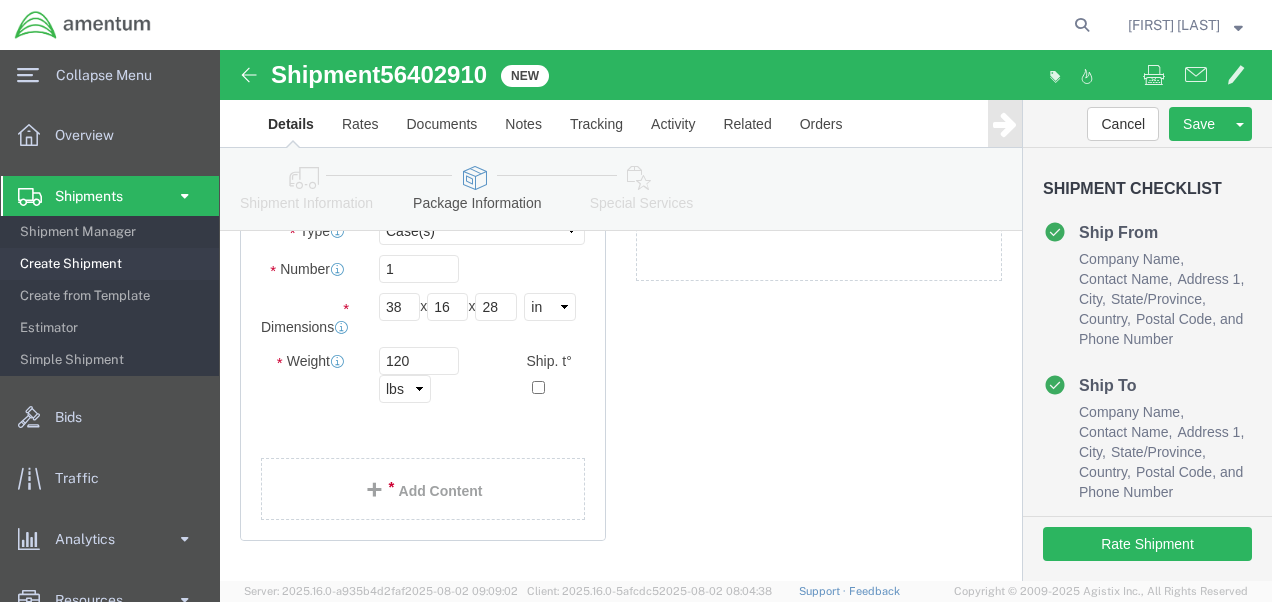 scroll, scrollTop: 800, scrollLeft: 0, axis: vertical 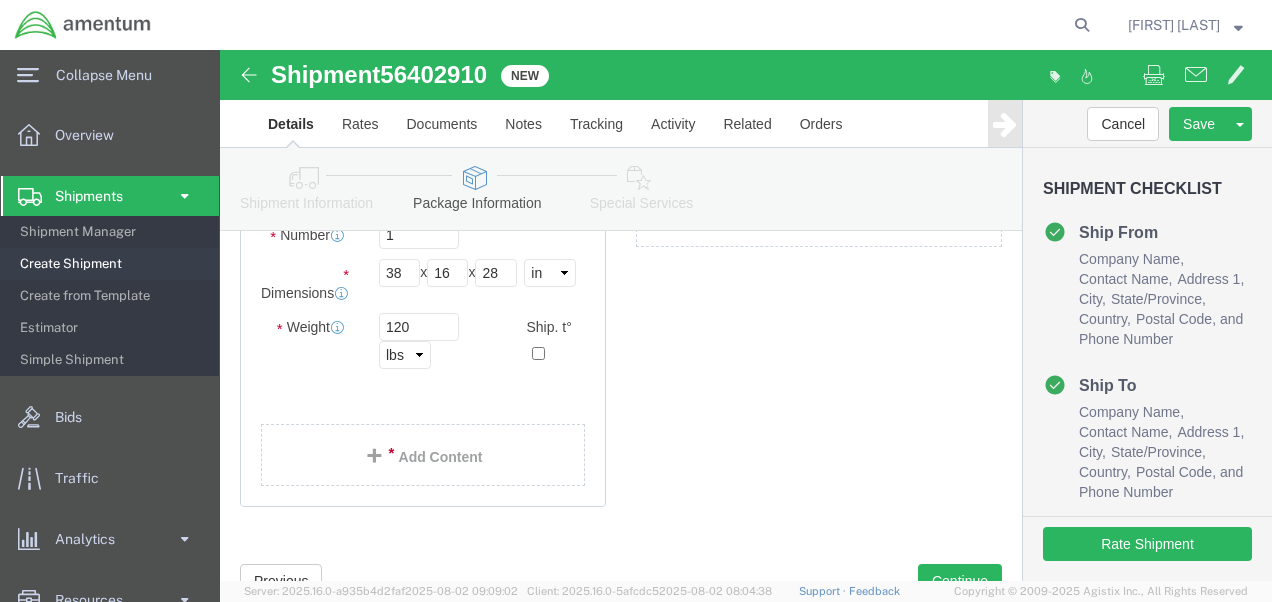 click on "# 3 1 x Case(s) Package Type Select BCK Boxes Bale(s) Basket(s) Bolt(s) Bottle(s) Buckets Bulk Bundle(s) Can(s) Cardboard Box(es) Carton(s) Case(s) Cask(s) Crate(s) Crating Bid Required Cylinder(s) Drum(s) (Metal) Drum(s) (Plastic) Envelope HHDS Box Home Patient Box Large Box Large Boxes Large Water Box Loose Agricultrural Product Medium Box Medium Boxes Naked Cargo (UnPackaged) PAK Pail(s) Pallet Euro1 Pallet Euro2 Pallet Euro3 Pallet Euro6 Pallet(s) Oversized (Not Stackable) Pallet(s) Oversized (Stackable) Pallet(s) Standard (Not Stackable) Pallet(s) Standard (Stackable) Rack Roll(s) Skid(s) Slipsheet Small Box Small Boxes Small Water Box Tube Vendor Packaging Your PackagingCarton Count Number 1 Dimensions Length 38 x Width 16 28 cm" 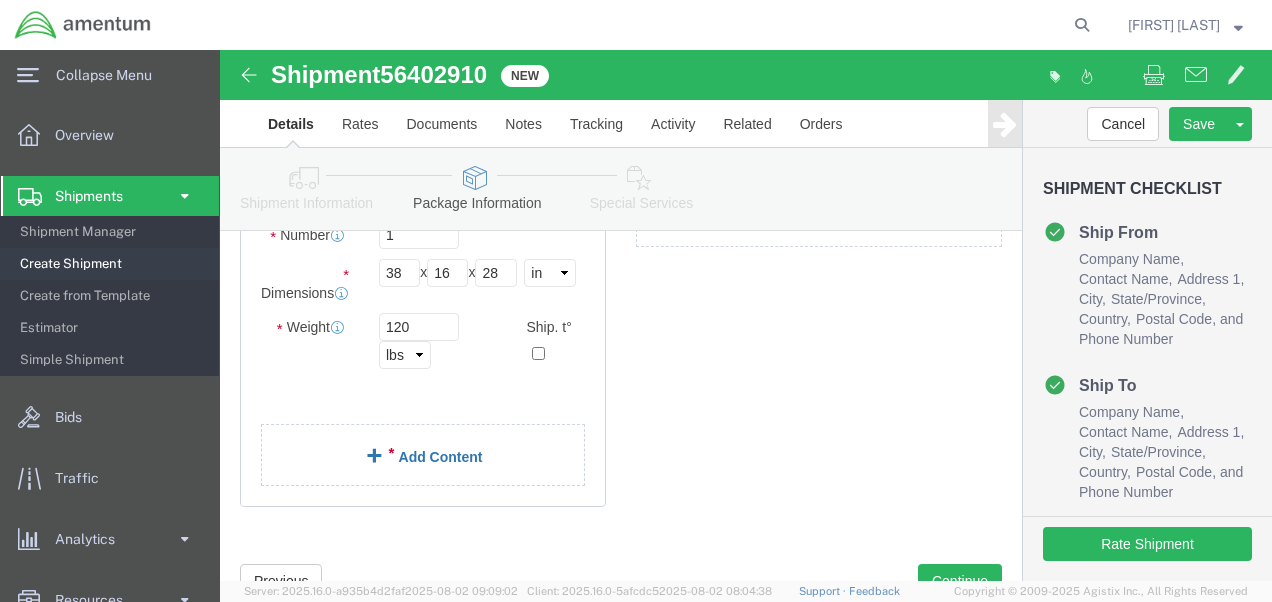 click on "Add Content" 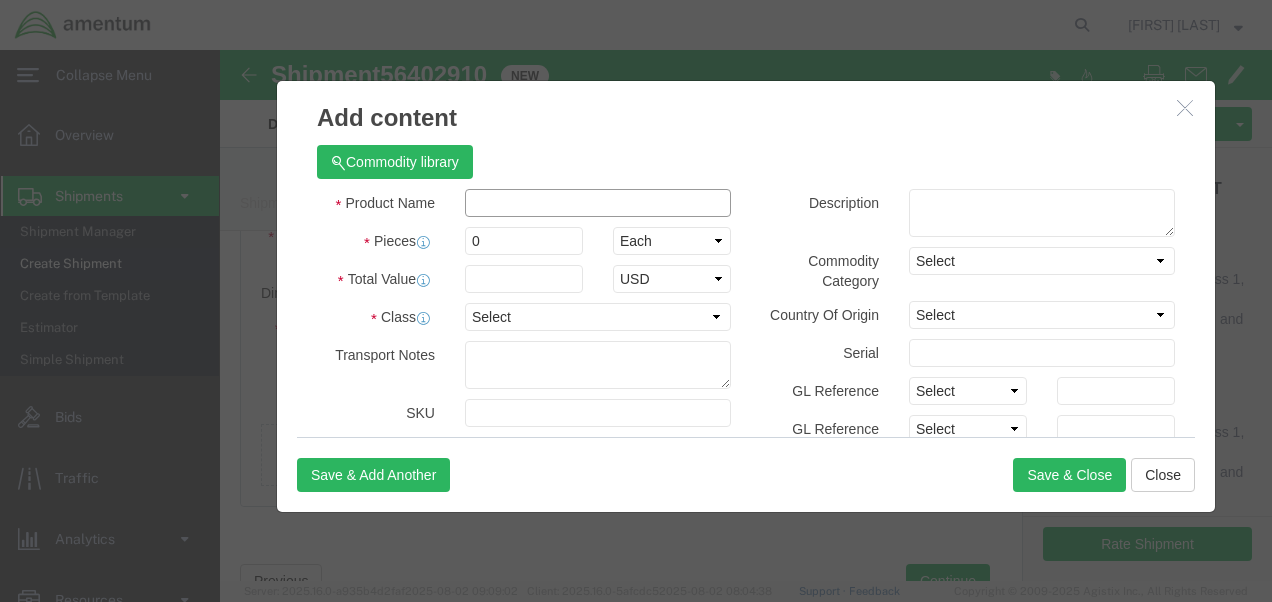 click 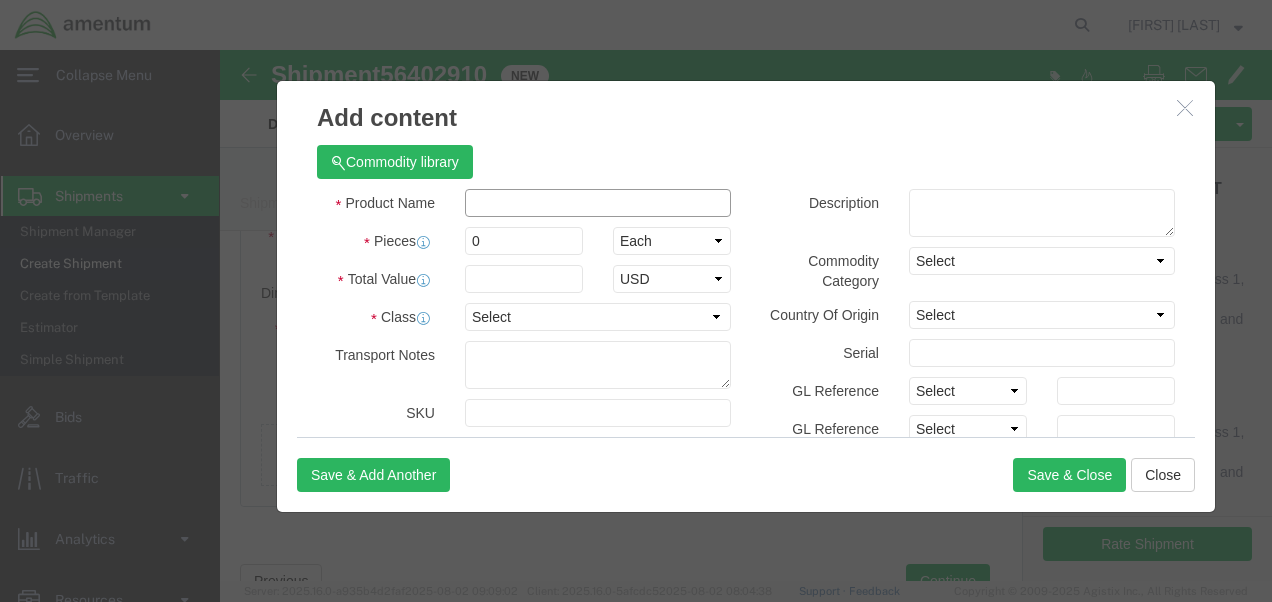 type on "AV-CPU-0686" 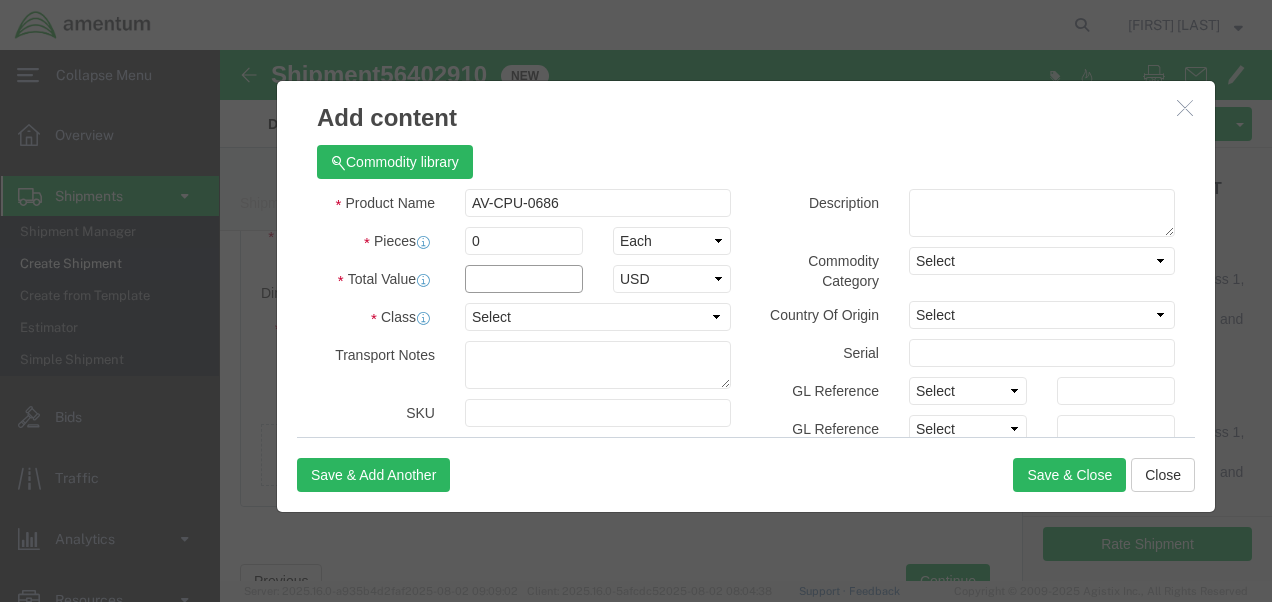 type on "5000" 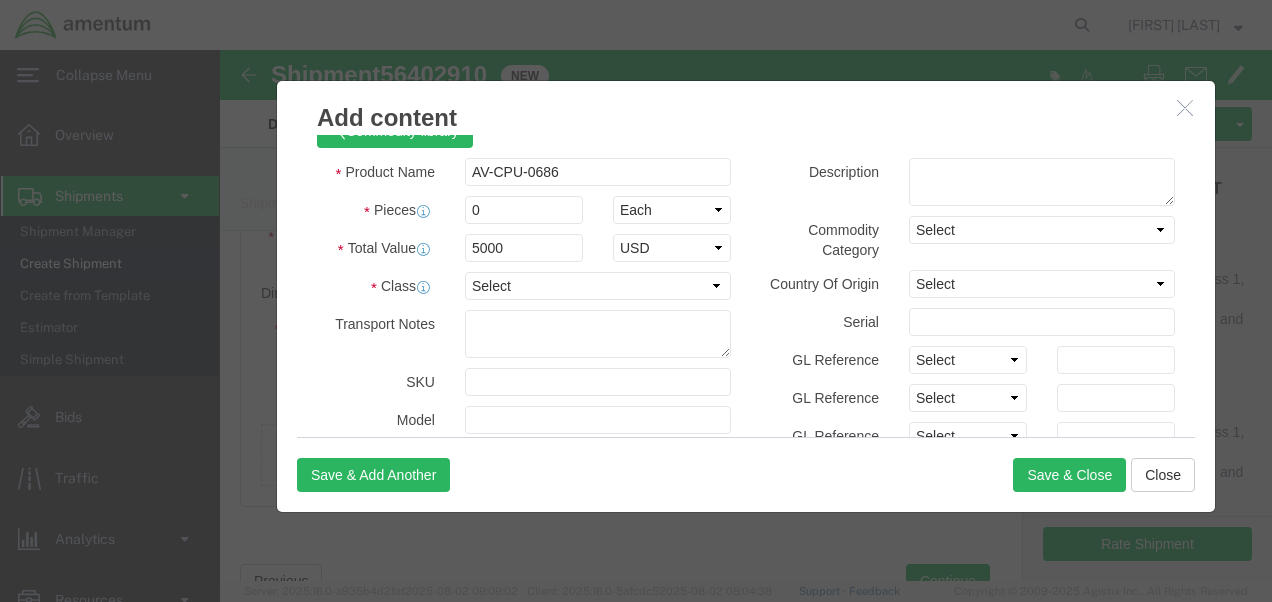 scroll, scrollTop: 0, scrollLeft: 0, axis: both 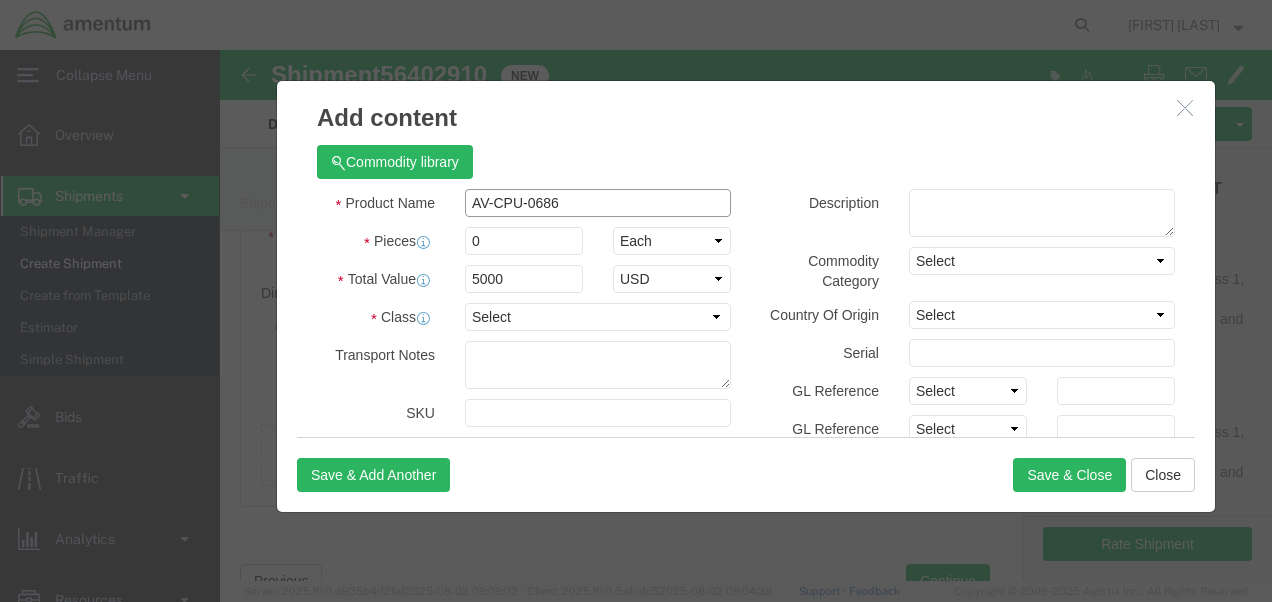 click on "AV-CPU-0686" 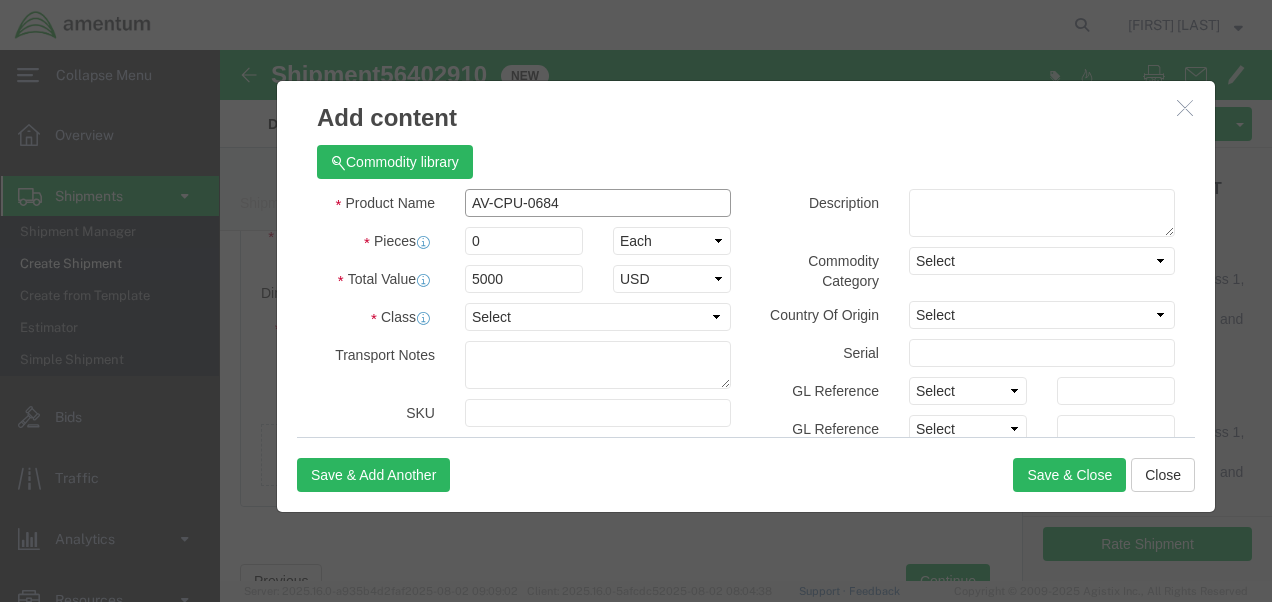 type on "AV-CPU-0684" 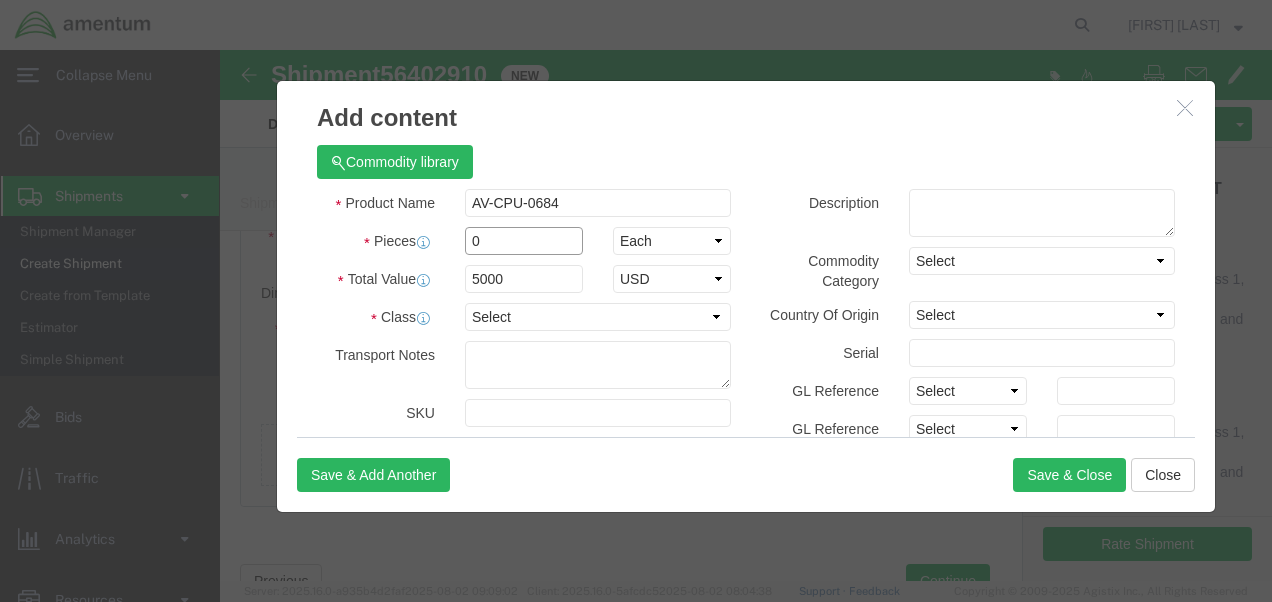 drag, startPoint x: 279, startPoint y: 193, endPoint x: 237, endPoint y: 188, distance: 42.296574 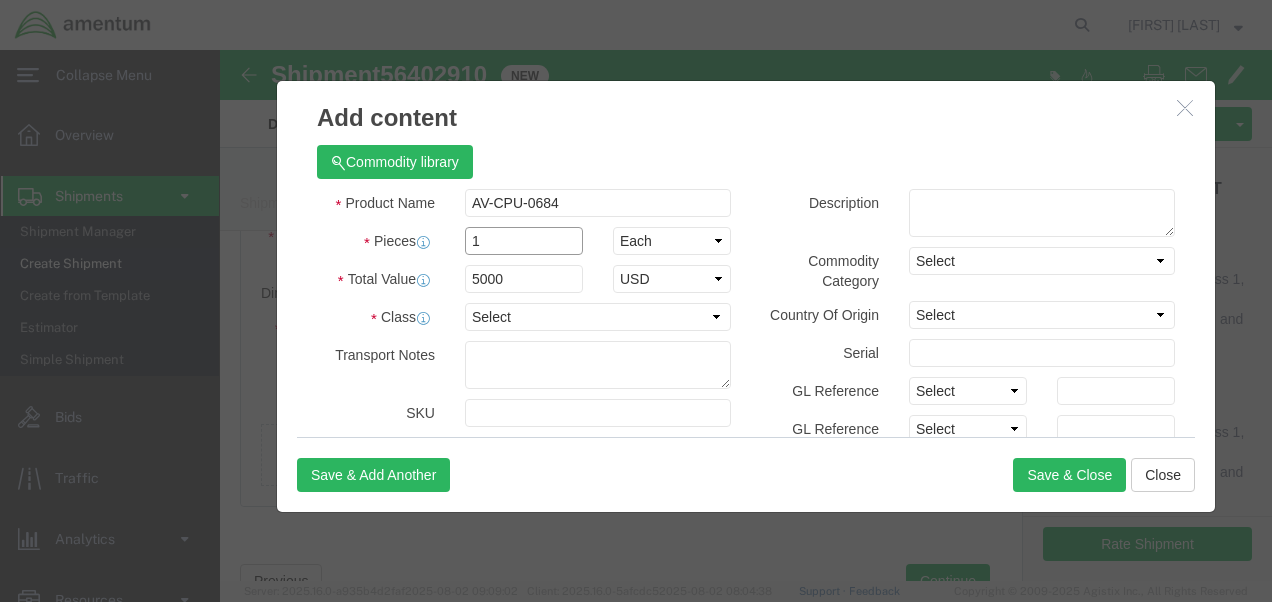 type on "1" 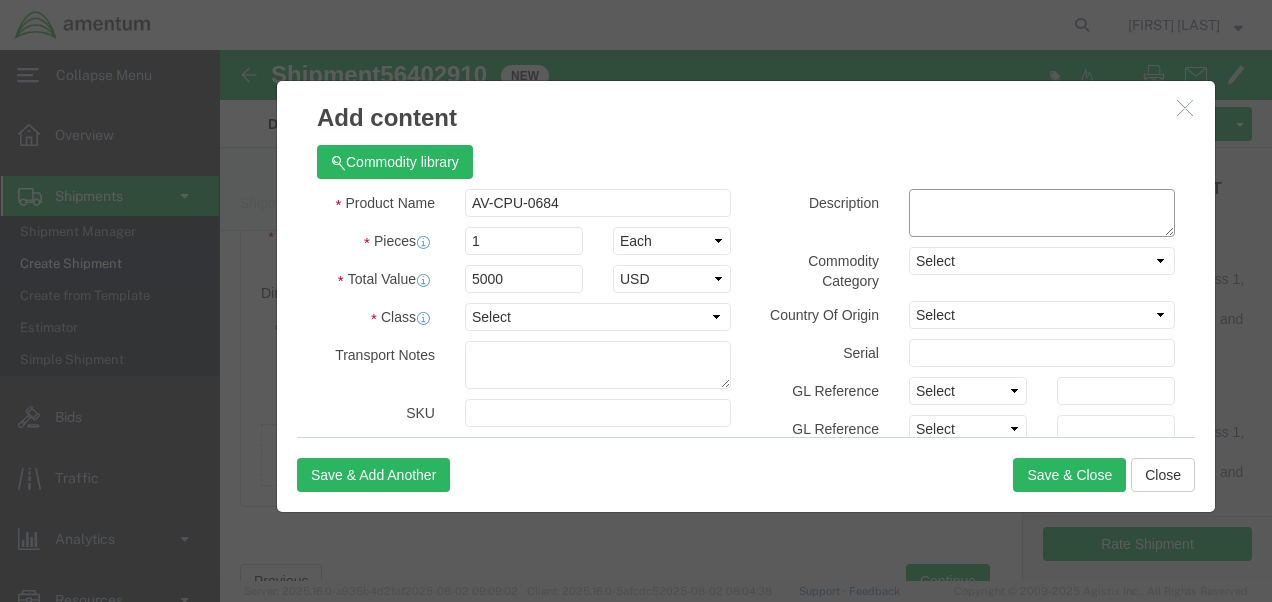 click 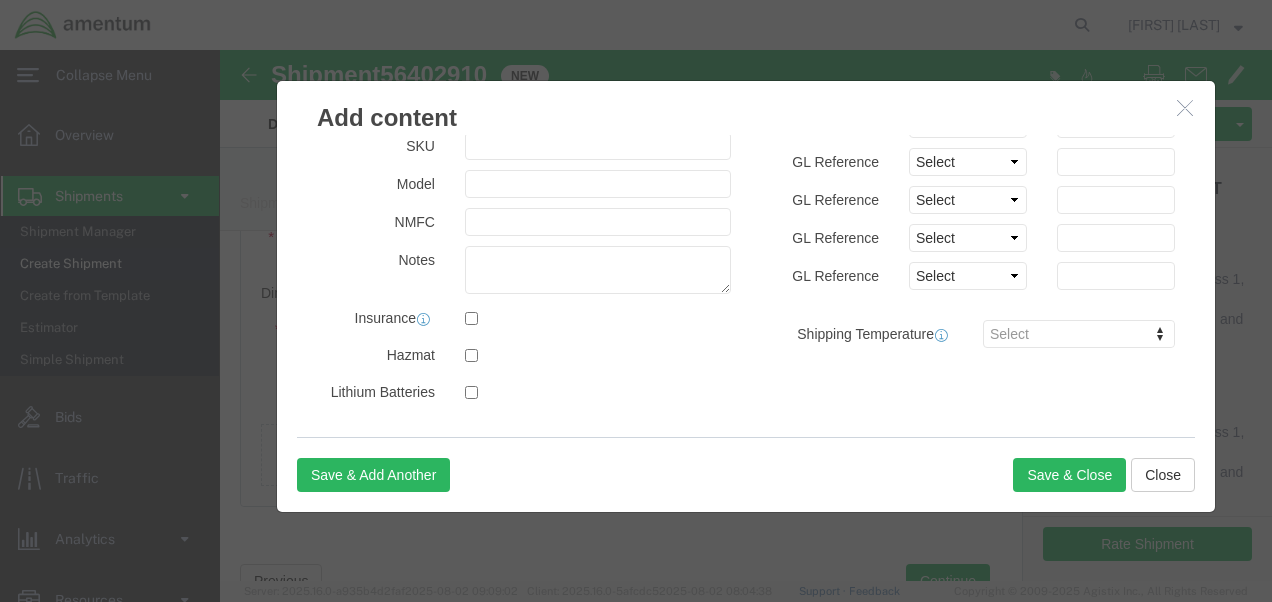 scroll, scrollTop: 270, scrollLeft: 0, axis: vertical 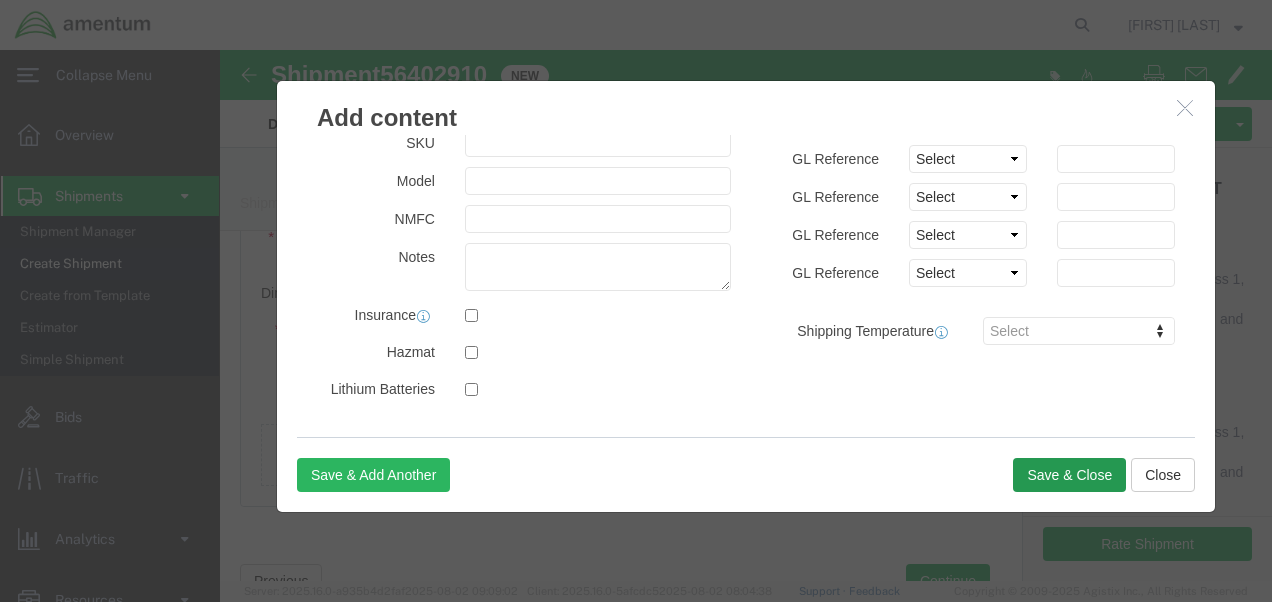 type on "Electronic Sub Systems that are part of the Blade Balancers." 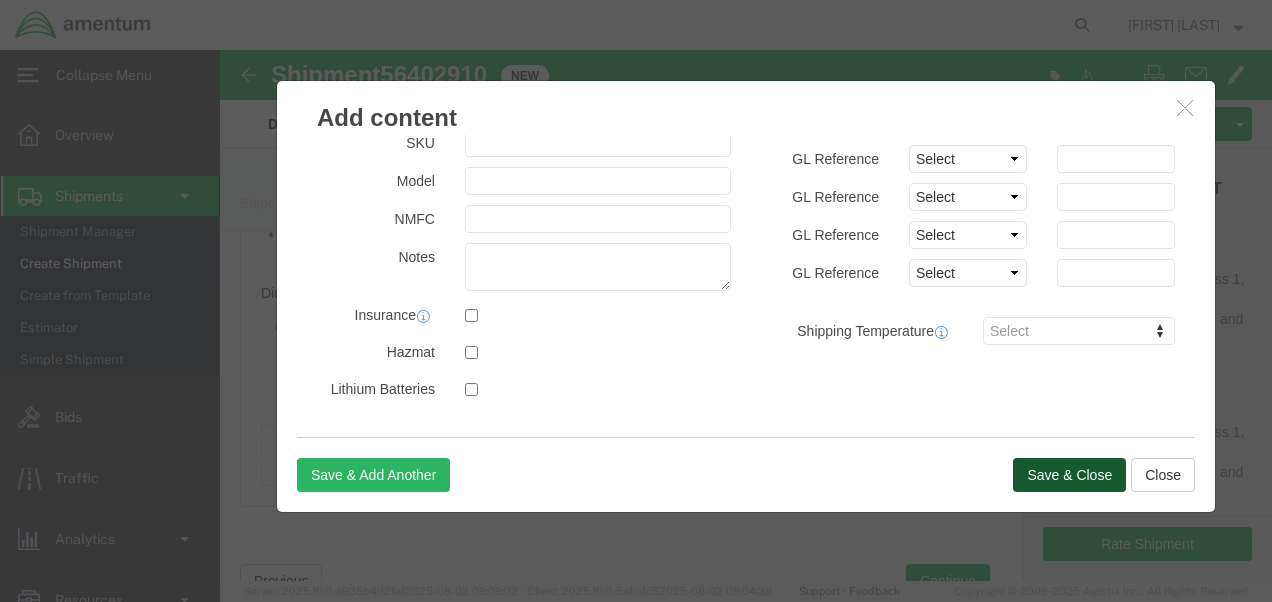click on "Save & Close" 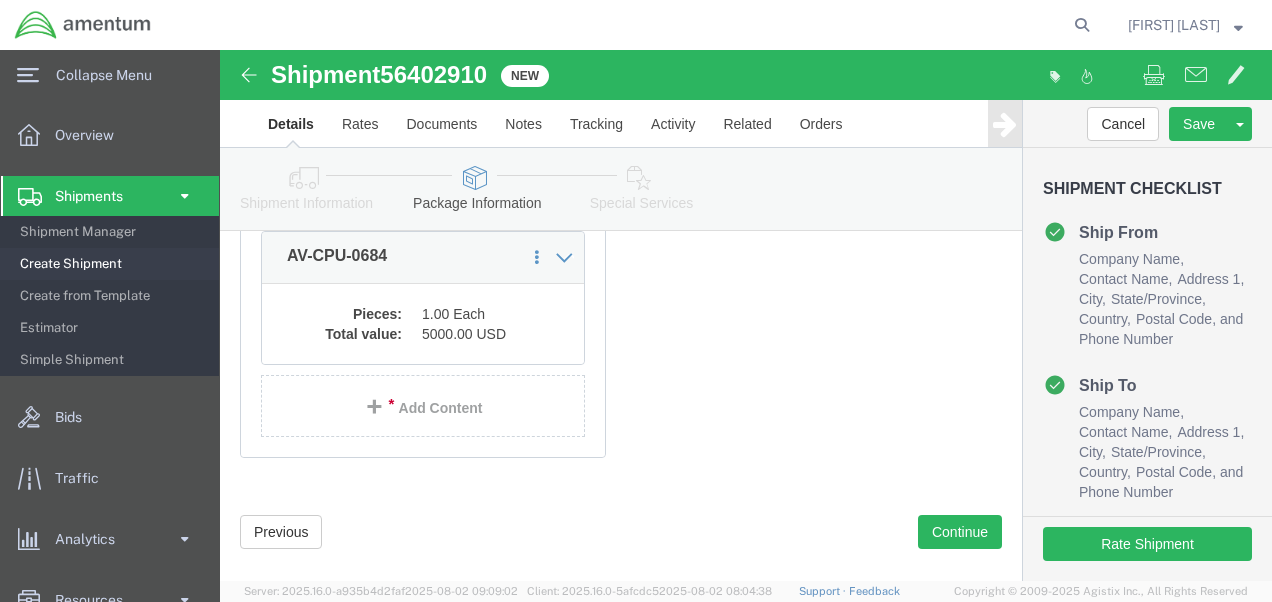 scroll, scrollTop: 961, scrollLeft: 0, axis: vertical 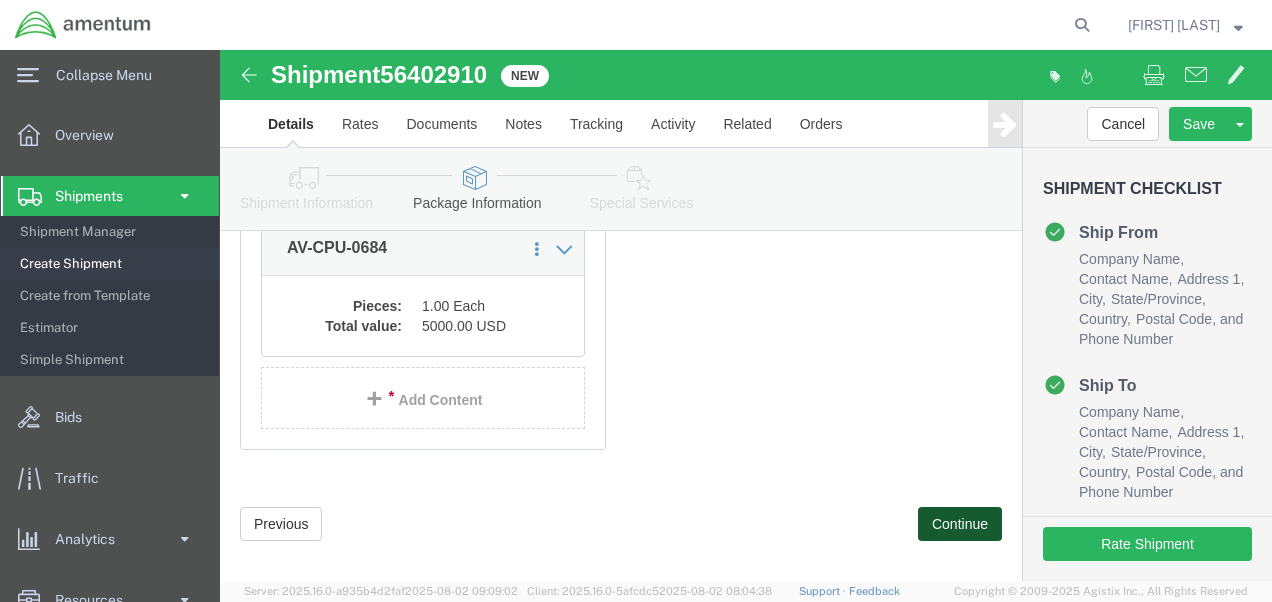 click on "Continue" 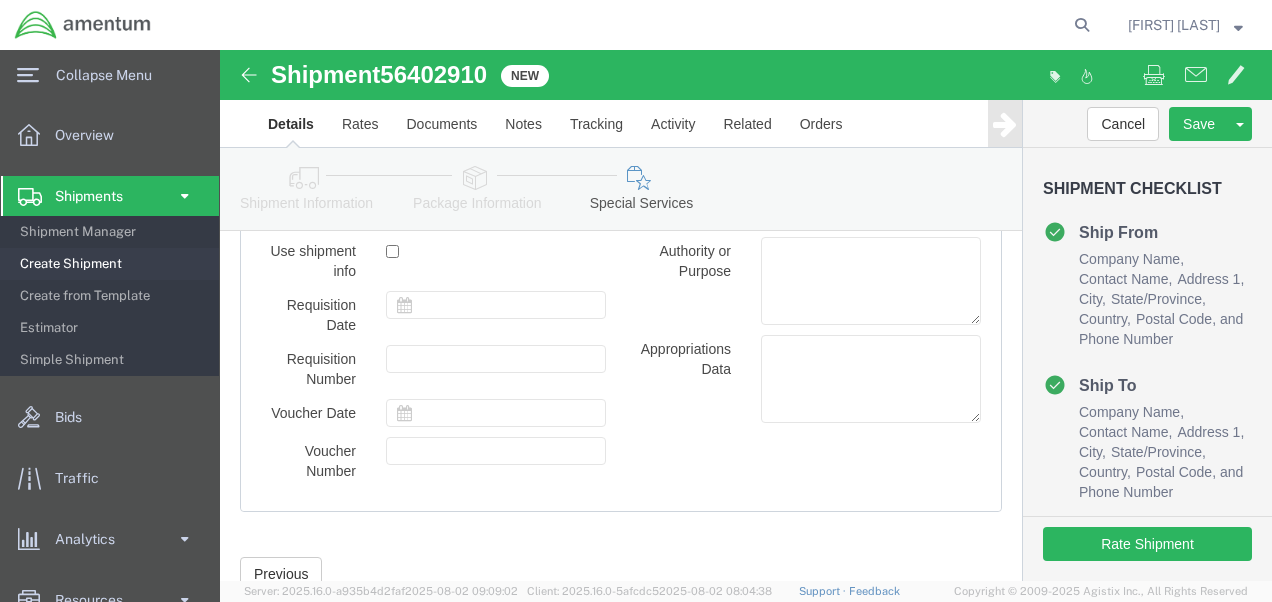 scroll, scrollTop: 1520, scrollLeft: 0, axis: vertical 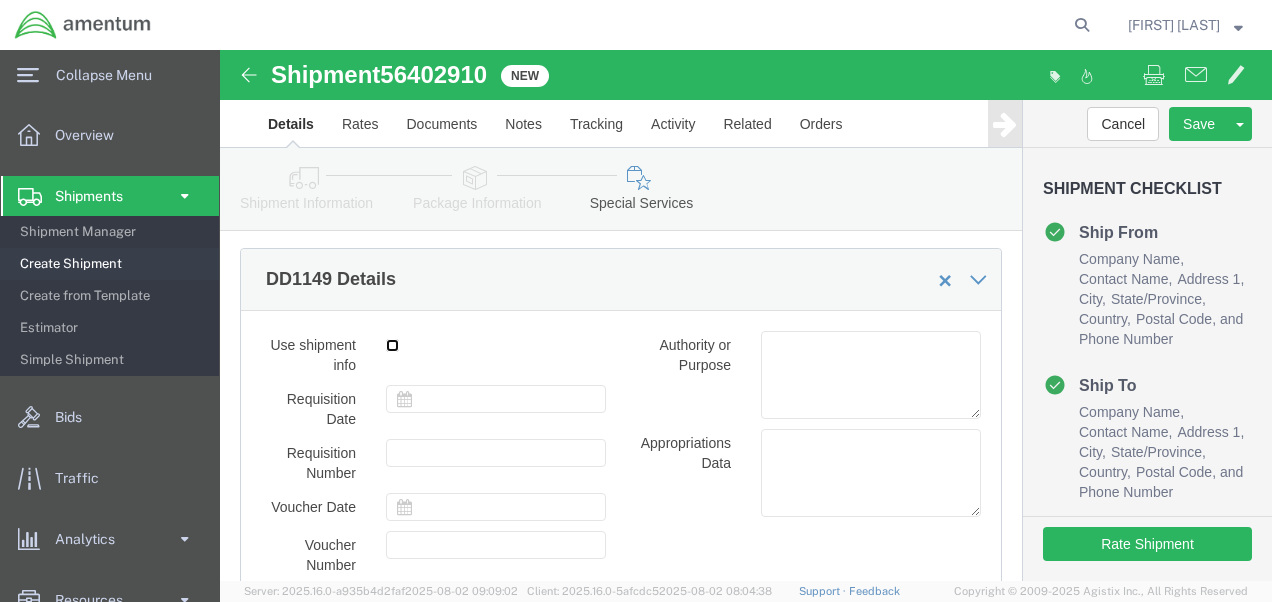 click 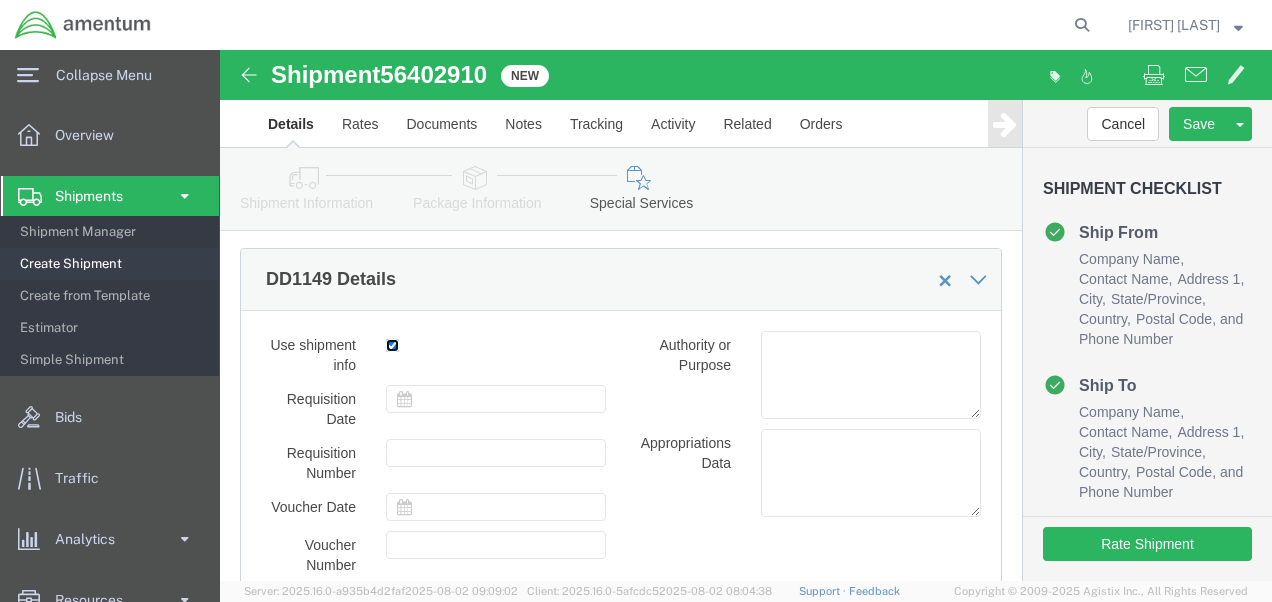 type on "08/05/2025" 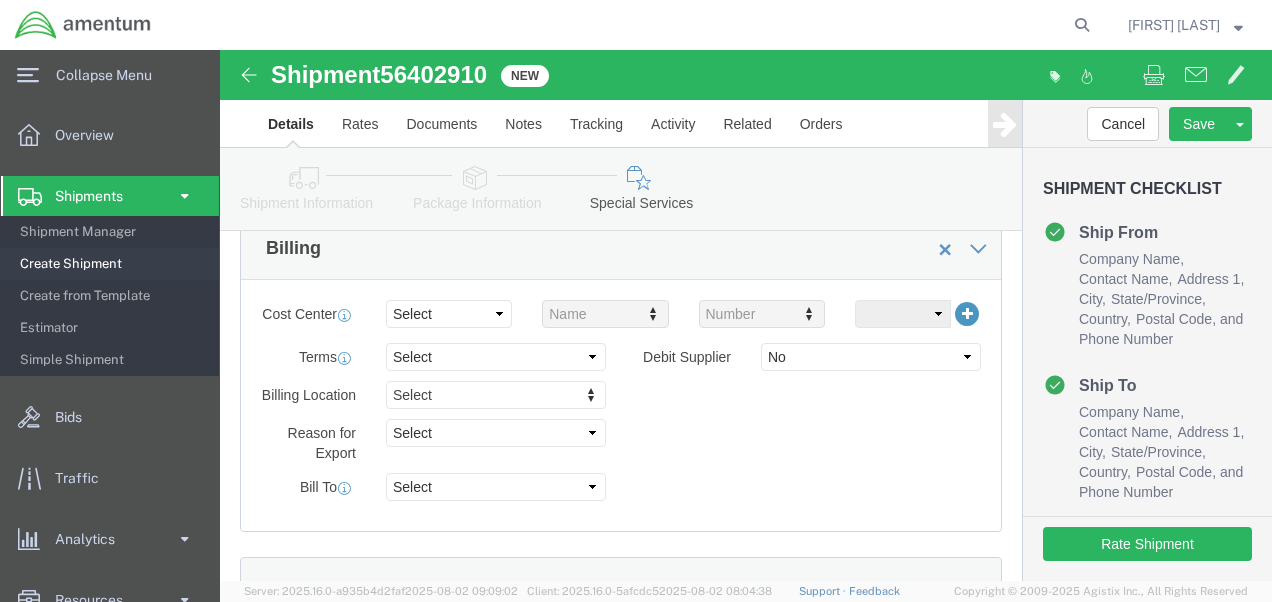 scroll, scrollTop: 300, scrollLeft: 0, axis: vertical 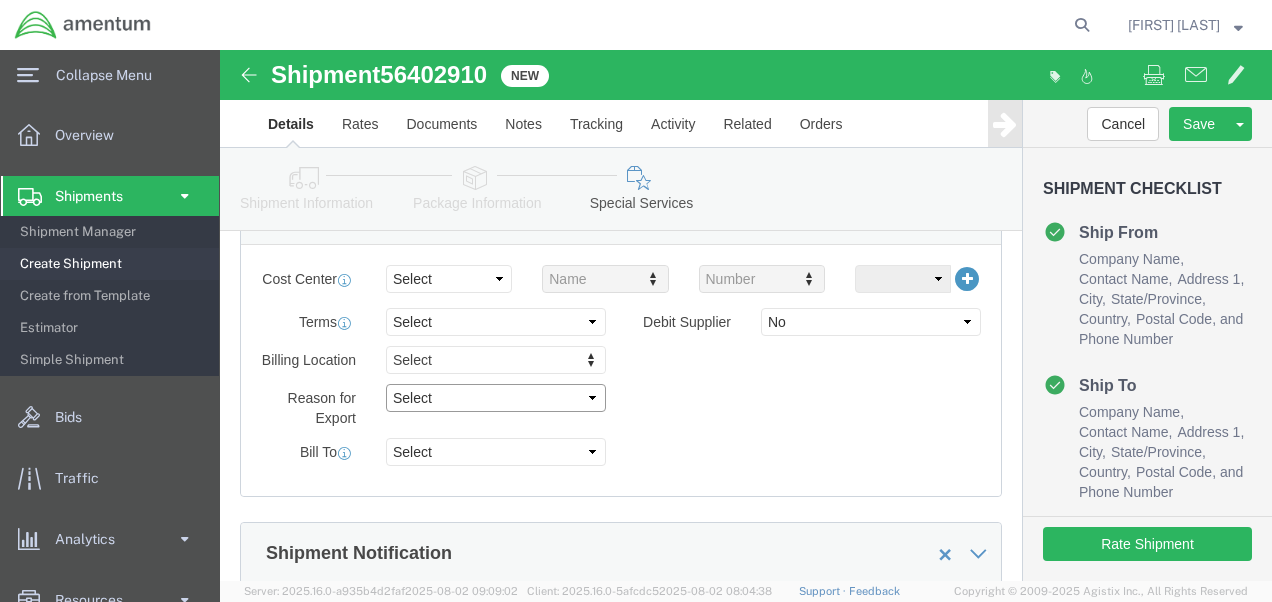 click on "Select Gift Personal Effects Repair/Warranty Return Sample Sold Temporary/Not Sold" 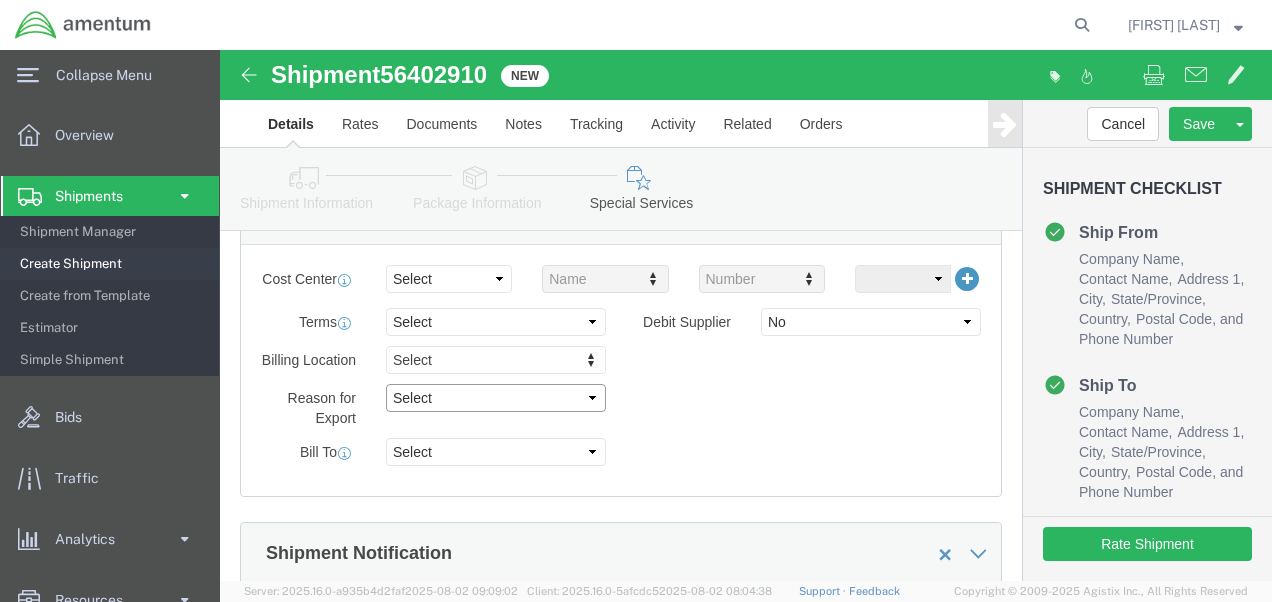 select on "REPAIR_AND_WARRANTY" 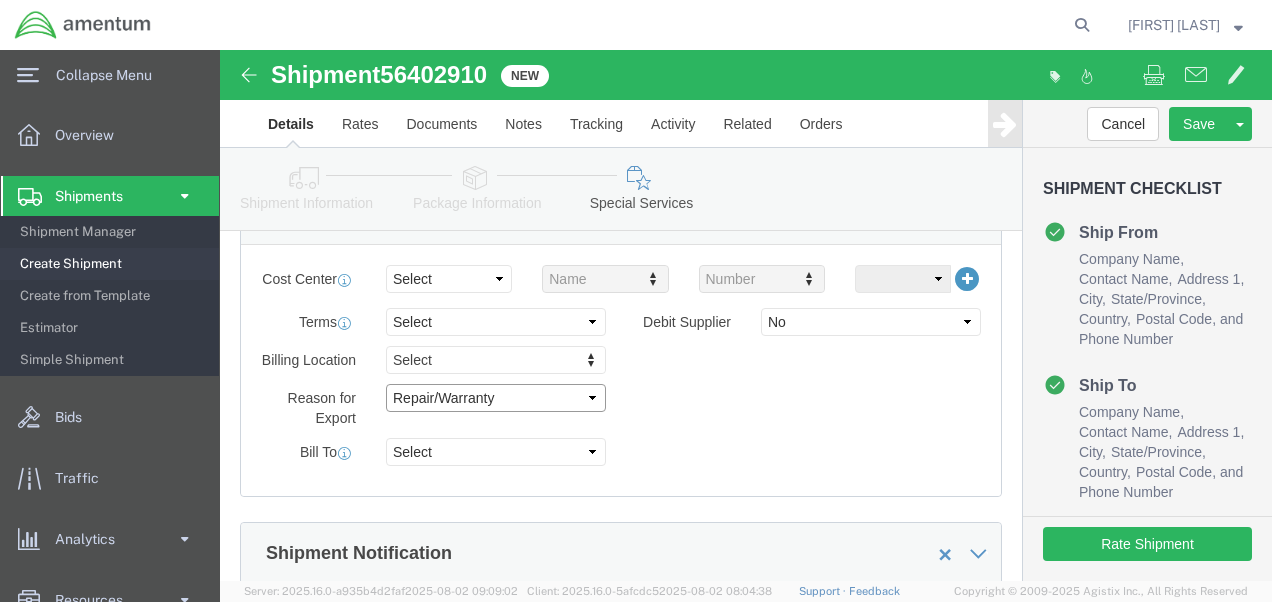 click on "Select Gift Personal Effects Repair/Warranty Return Sample Sold Temporary/Not Sold" 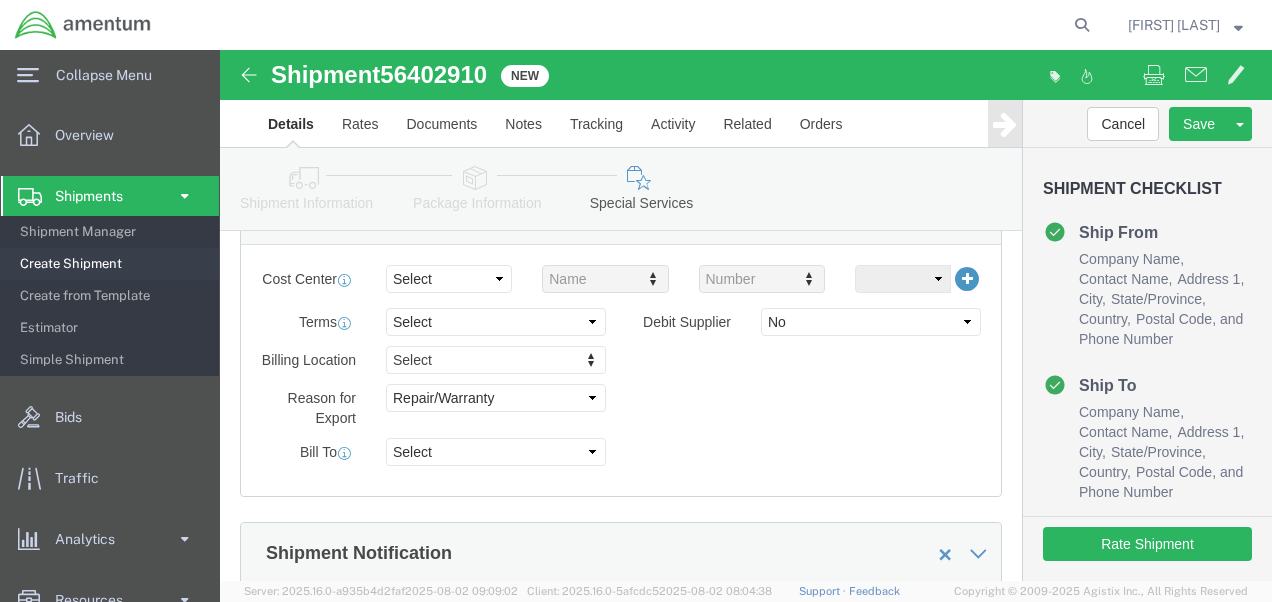 click on "Billing Location Select Select My Profile Location 1002-4122-6 1006-5256-0 1026-8910-0 1281-0560-3 1369-6441-0 1402-6962-0 1460-3609-0 1484-3213-9 1495-3257-9 1603-1831-7 1826-2677-5 1855-2363-2 1863-3564-3 1991-7042-2 1994-1527-1 2049-5033-4 2253-0773-3 2349-0931-2 2466-3109-3 2522-4931-1 2542-9794-1 2555-1162-9 2629-3834-4 2794-1924-3 2912-5044-0 2980-5246-6 2980-5254-7 3131-6923-5 3149-0707-8 3149-3205-6 3149-4233-7 3165-0769-7 3182-5610-1 3210-2835-7 3239-1969-0 3542-8937-7 3594-9854-3 3681-3626-3 3911-3914-8 4170-0992-2 4173-2956-0 4376-6102-2 4403-4278-7 4542-0514-6 5339-4438-8 5339-5260-7 5356-8144-9 5358-1212-8 5845-2592-4 5895-2180-3 6275-9173-0 6371-4102-3 6373-5182-6 6376-4854-3 6400-0083-0 6633-6378-6 6722-6822-2 6724-3981-7 6761-9537-8 6813-3469-6 6822-6569-8 7724-1522-2 7757-4164-3 7791-4593-0 7864-2389-9 7883-8771-7 8217-0852-4 8464-2987-5 8916-4846-4 9478-5195-0 ACCOM_PMO AEA_ASD_Andrews AFB AFM-E_Aberdeen Proving Grounds AFM-E_PMO" 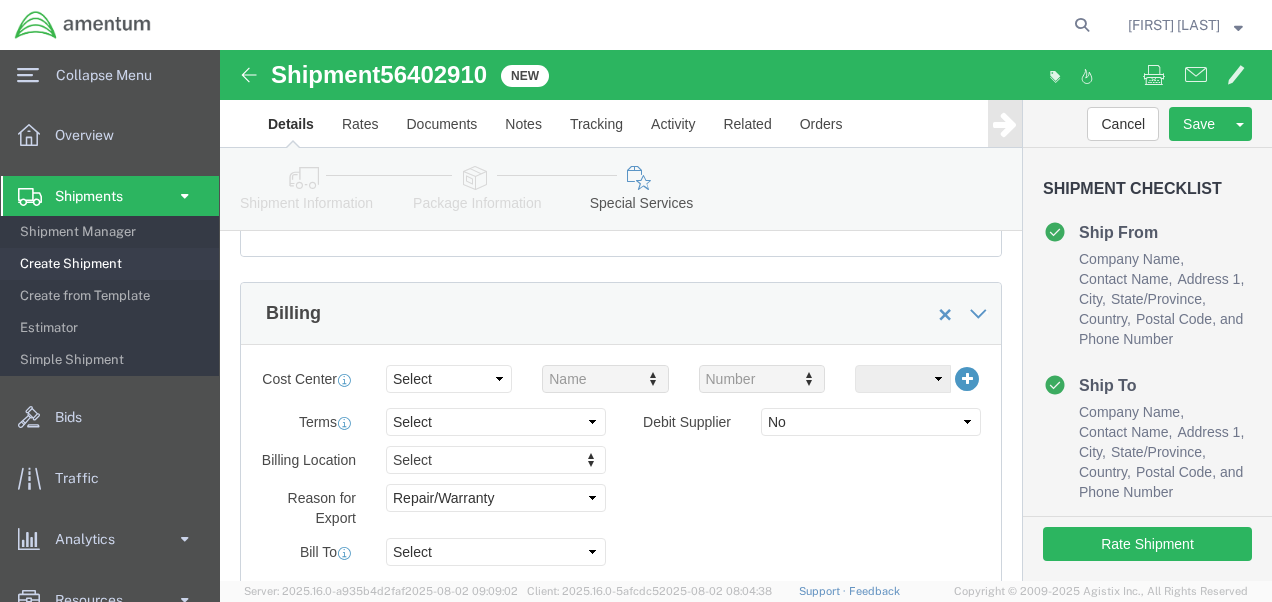 scroll, scrollTop: 300, scrollLeft: 0, axis: vertical 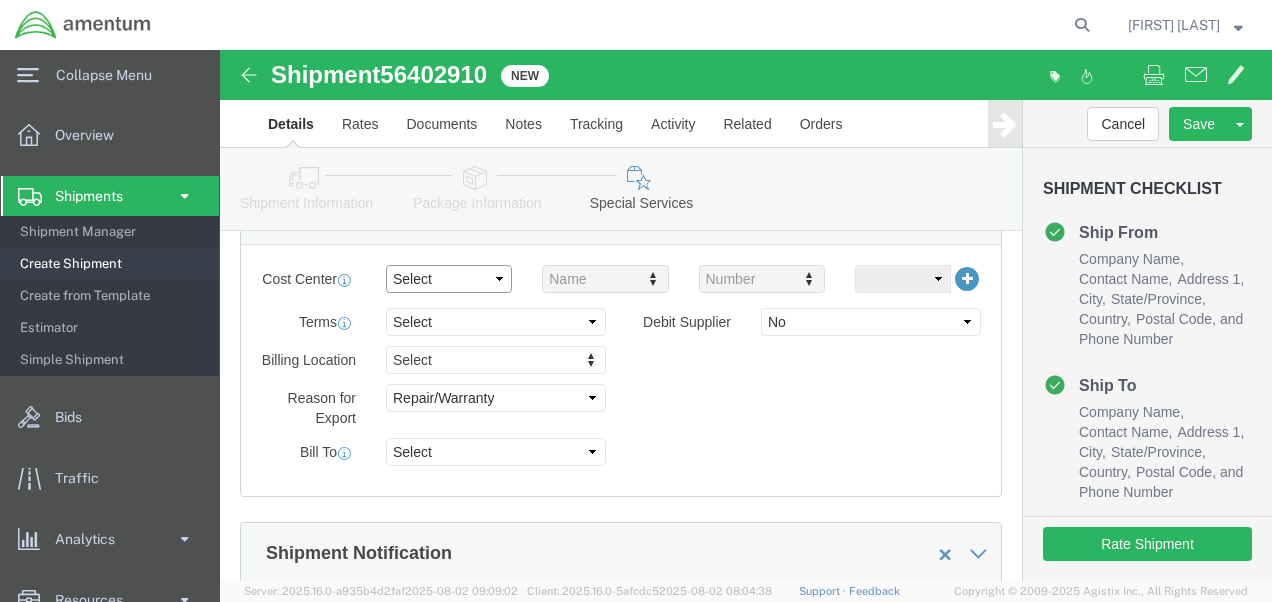 click on "Select Buyer Cost Center Department Operations Number Order Number Sales Person" 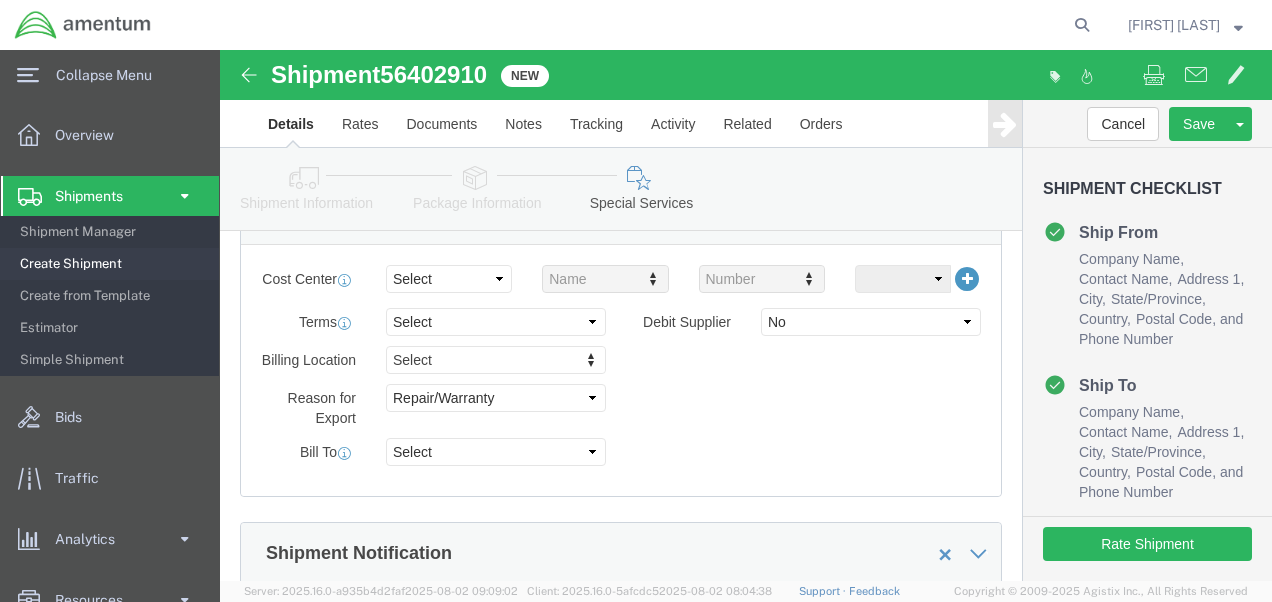 click on "Billing Location Select Select My Profile Location 1002-4122-6 1006-5256-0 1026-8910-0 1281-0560-3 1369-6441-0 1402-6962-0 1460-3609-0 1484-3213-9 1495-3257-9 1603-1831-7 1826-2677-5 1855-2363-2 1863-3564-3 1991-7042-2 1994-1527-1 2049-5033-4 2253-0773-3 2349-0931-2 2466-3109-3 2522-4931-1 2542-9794-1 2555-1162-9 2629-3834-4 2794-1924-3 2912-5044-0 2980-5246-6 2980-5254-7 3131-6923-5 3149-0707-8 3149-3205-6 3149-4233-7 3165-0769-7 3182-5610-1 3210-2835-7 3239-1969-0 3542-8937-7 3594-9854-3 3681-3626-3 3911-3914-8 4170-0992-2 4173-2956-0 4376-6102-2 4403-4278-7 4542-0514-6 5339-4438-8 5339-5260-7 5356-8144-9 5358-1212-8 5845-2592-4 5895-2180-3 6275-9173-0 6371-4102-3 6373-5182-6 6376-4854-3 6400-0083-0 6633-6378-6 6722-6822-2 6724-3981-7 6761-9537-8 6813-3469-6 6822-6569-8 7724-1522-2 7757-4164-3 7791-4593-0 7864-2389-9 7883-8771-7 8217-0852-4 8464-2987-5 8916-4846-4 9478-5195-0 ACCOM_PMO AEA_ASD_Andrews AFB AFM-E_Aberdeen Proving Grounds AFM-E_PMO" 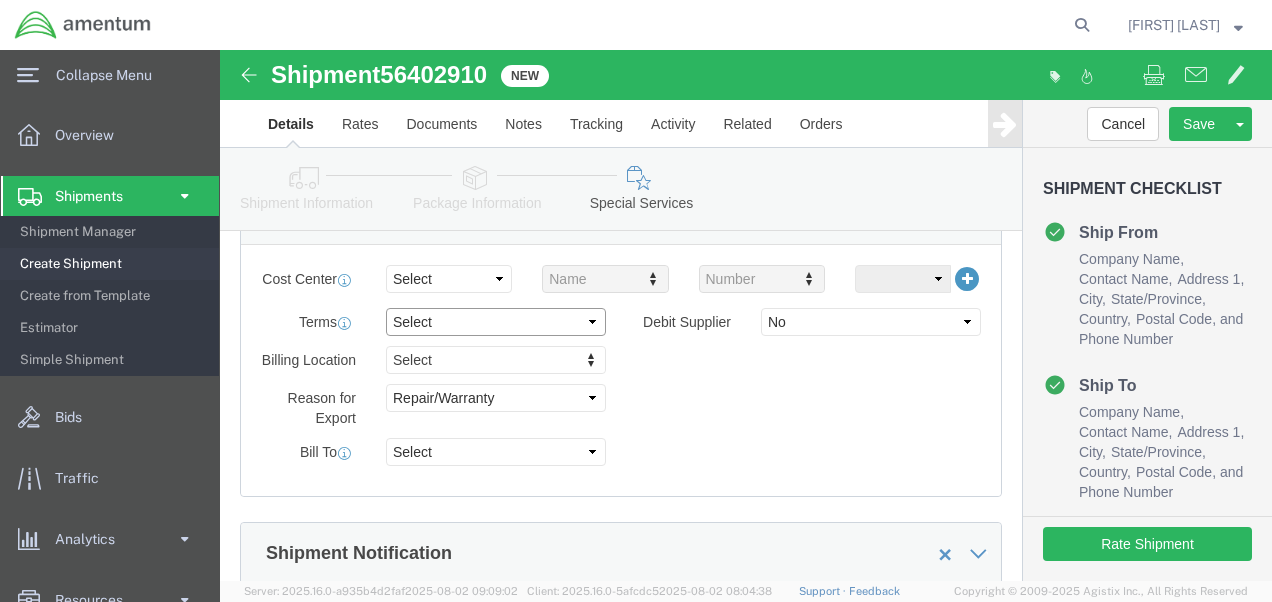 click on "Select Free of Charge Free of Cost NET 30 NET 45 NET 60 See Comment" 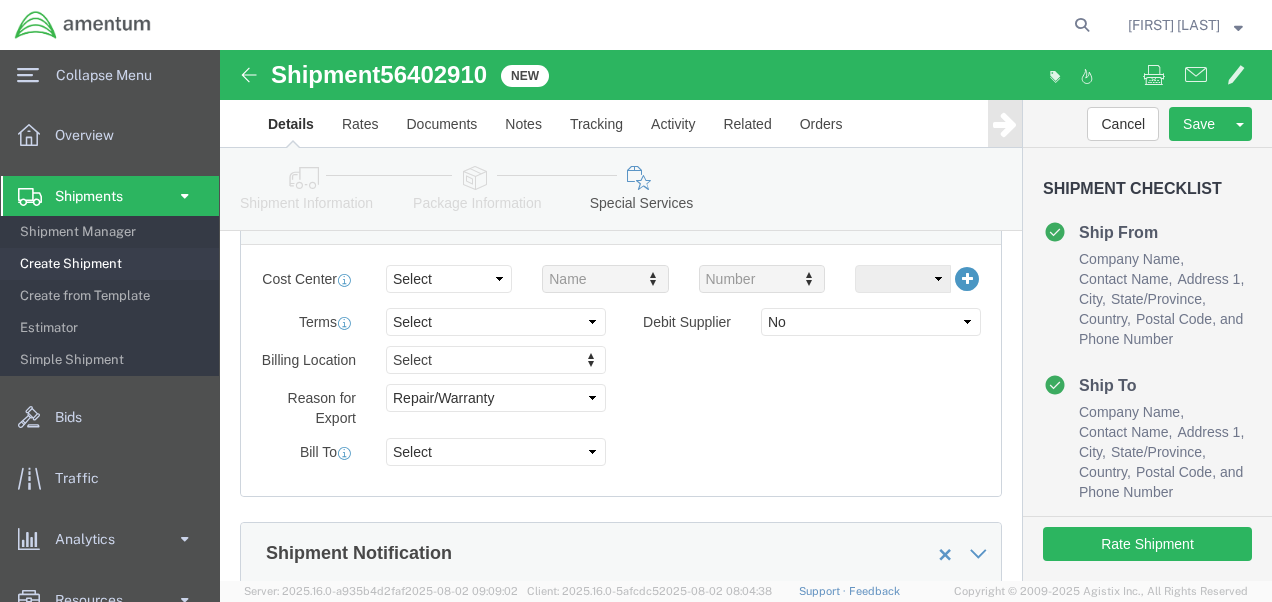 click on "Billing Location Select Select My Profile Location 1002-4122-6 1006-5256-0 1026-8910-0 1281-0560-3 1369-6441-0 1402-6962-0 1460-3609-0 1484-3213-9 1495-3257-9 1603-1831-7 1826-2677-5 1855-2363-2 1863-3564-3 1991-7042-2 1994-1527-1 2049-5033-4 2253-0773-3 2349-0931-2 2466-3109-3 2522-4931-1 2542-9794-1 2555-1162-9 2629-3834-4 2794-1924-3 2912-5044-0 2980-5246-6 2980-5254-7 3131-6923-5 3149-0707-8 3149-3205-6 3149-4233-7 3165-0769-7 3182-5610-1 3210-2835-7 3239-1969-0 3542-8937-7 3594-9854-3 3681-3626-3 3911-3914-8 4170-0992-2 4173-2956-0 4376-6102-2 4403-4278-7 4542-0514-6 5339-4438-8 5339-5260-7 5356-8144-9 5358-1212-8 5845-2592-4 5895-2180-3 6275-9173-0 6371-4102-3 6373-5182-6 6376-4854-3 6400-0083-0 6633-6378-6 6722-6822-2 6724-3981-7 6761-9537-8 6813-3469-6 6822-6569-8 7724-1522-2 7757-4164-3 7791-4593-0 7864-2389-9 7883-8771-7 8217-0852-4 8464-2987-5 8916-4846-4 9478-5195-0 ACCOM_PMO AEA_ASD_Andrews AFB AFM-E_Aberdeen Proving Grounds AFM-E_PMO" 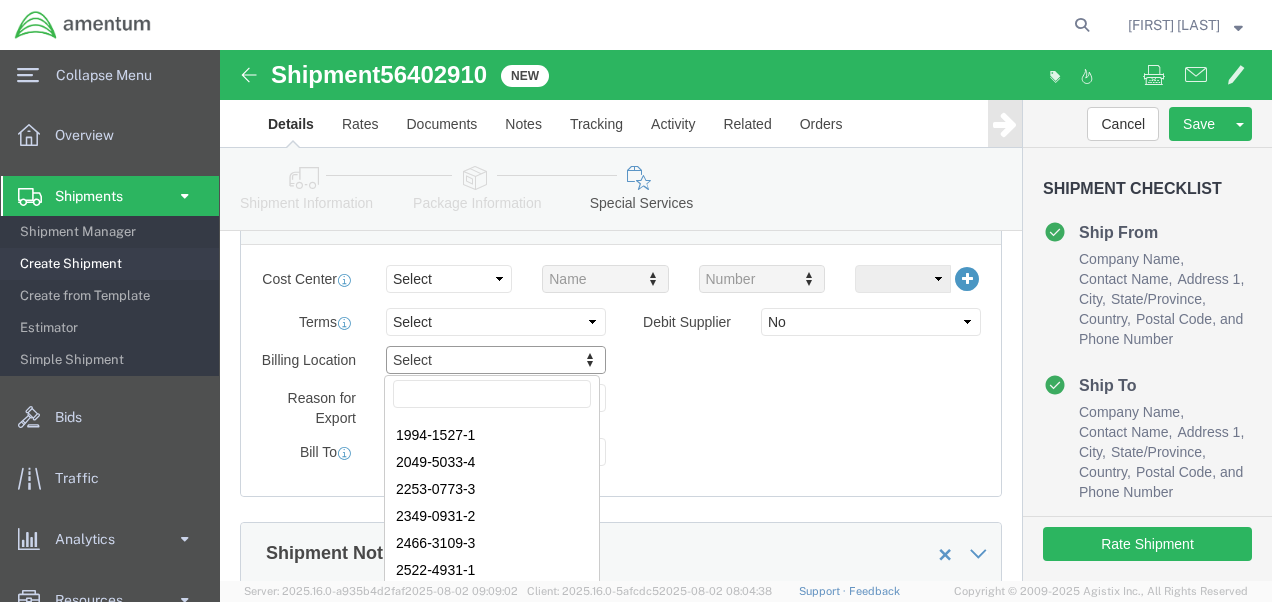 scroll, scrollTop: 600, scrollLeft: 0, axis: vertical 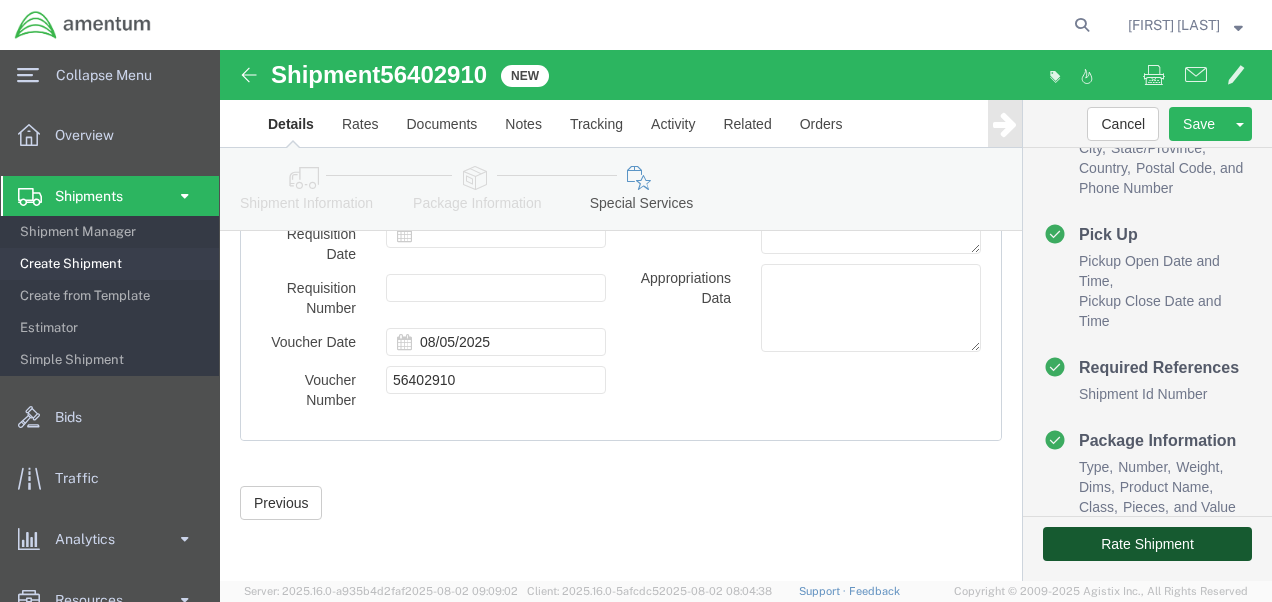 click on "Rate Shipment" 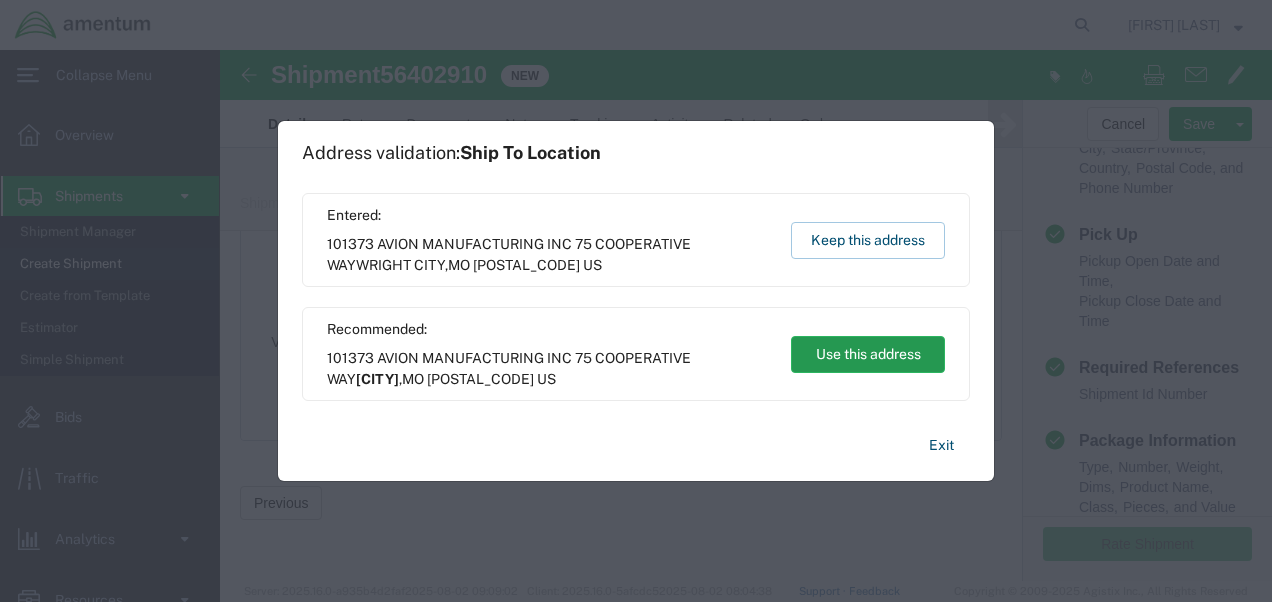 click on "Use this address" 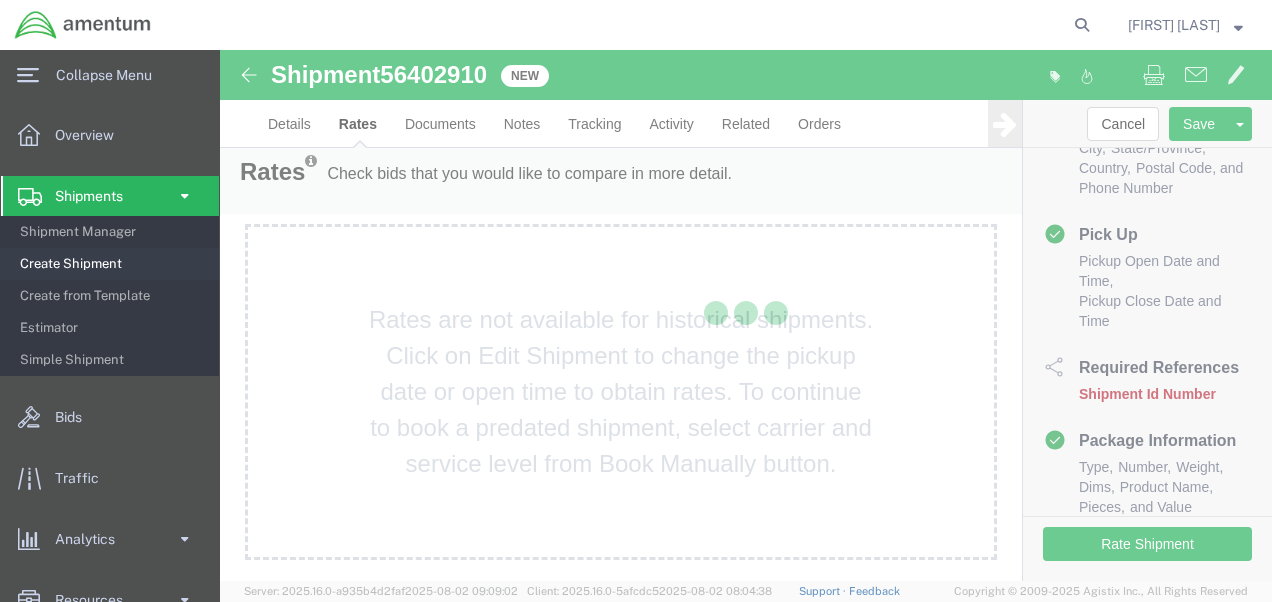 scroll, scrollTop: 50, scrollLeft: 0, axis: vertical 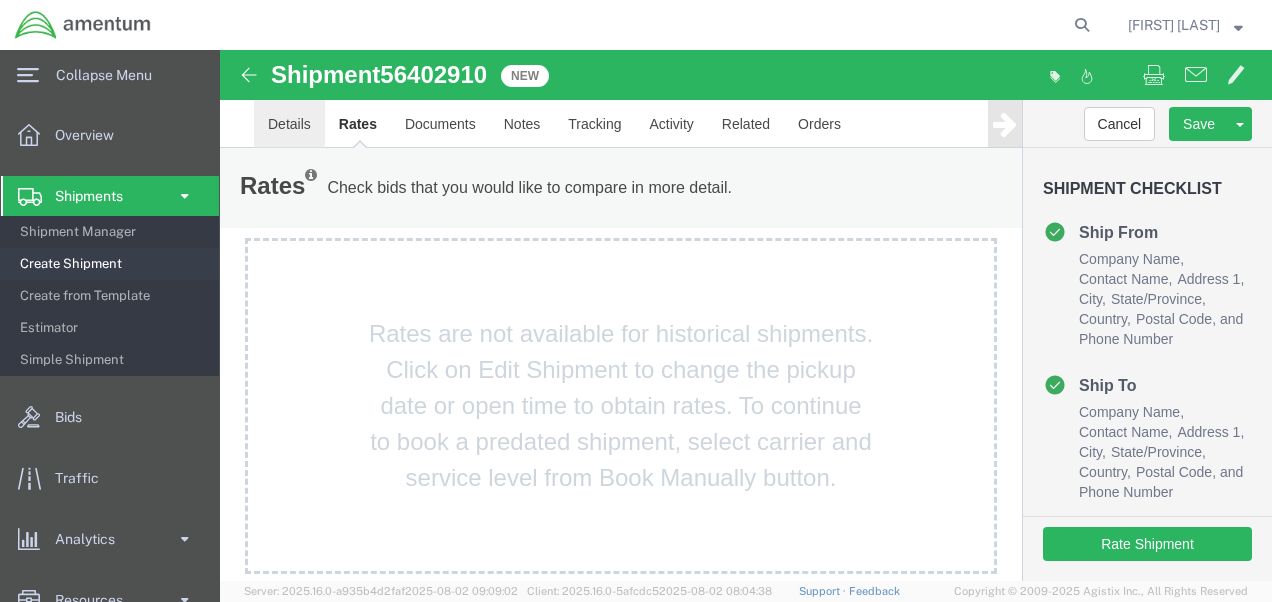 click on "Details" at bounding box center (289, 124) 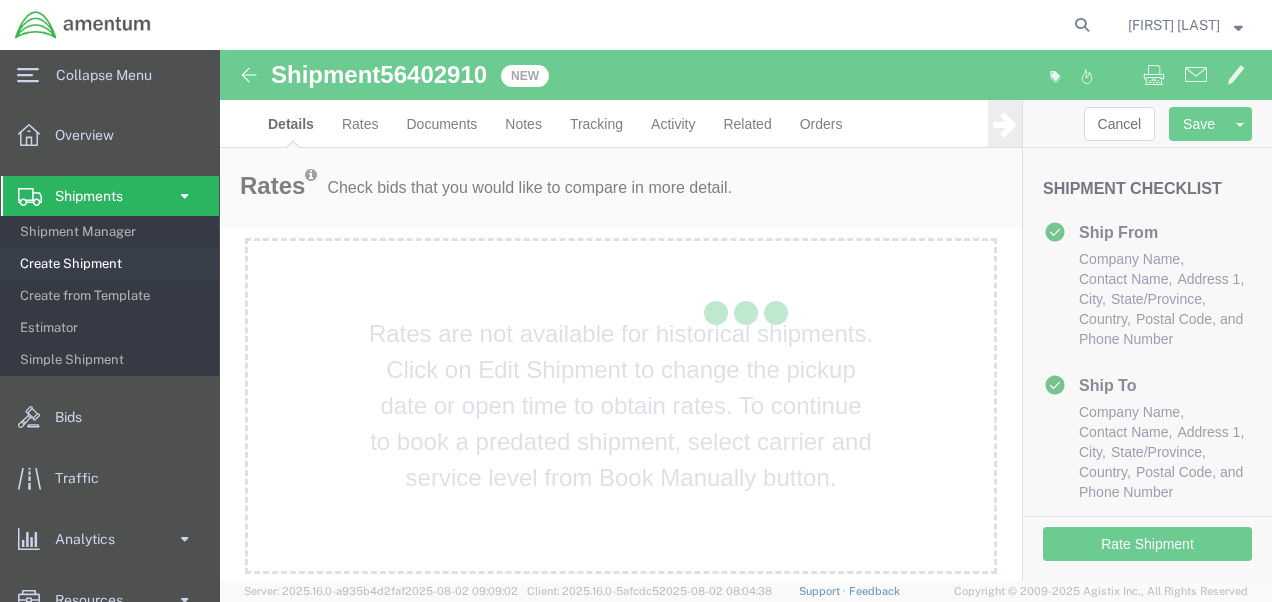 select on "59334" 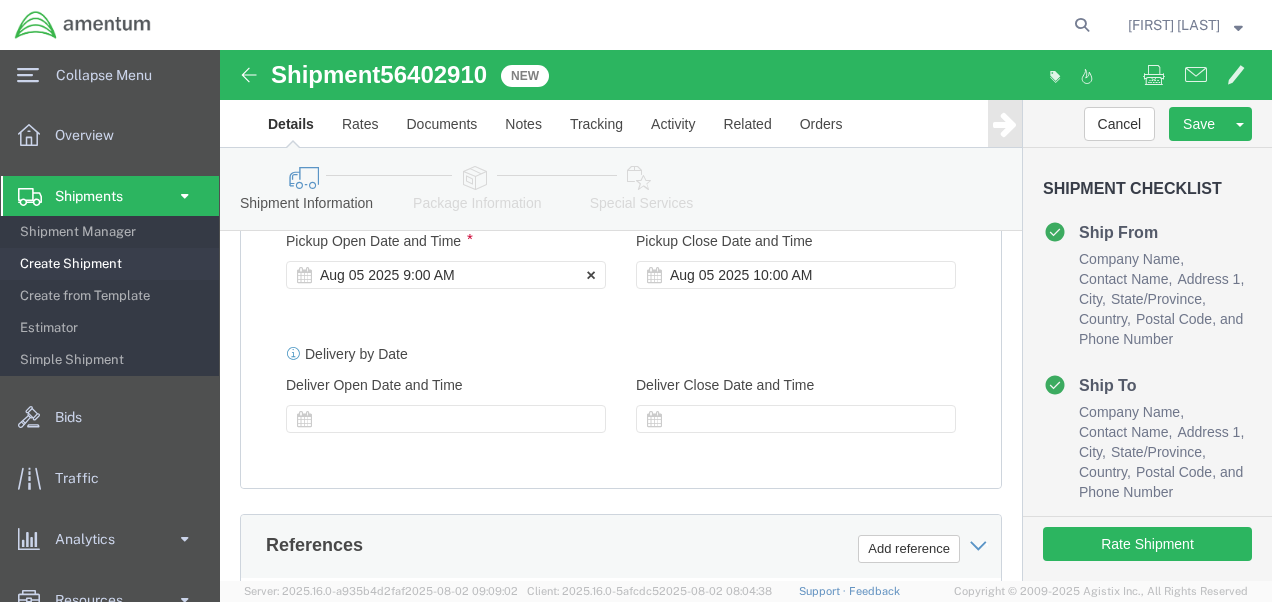 click on "Aug 05 2025 9:00 AM" 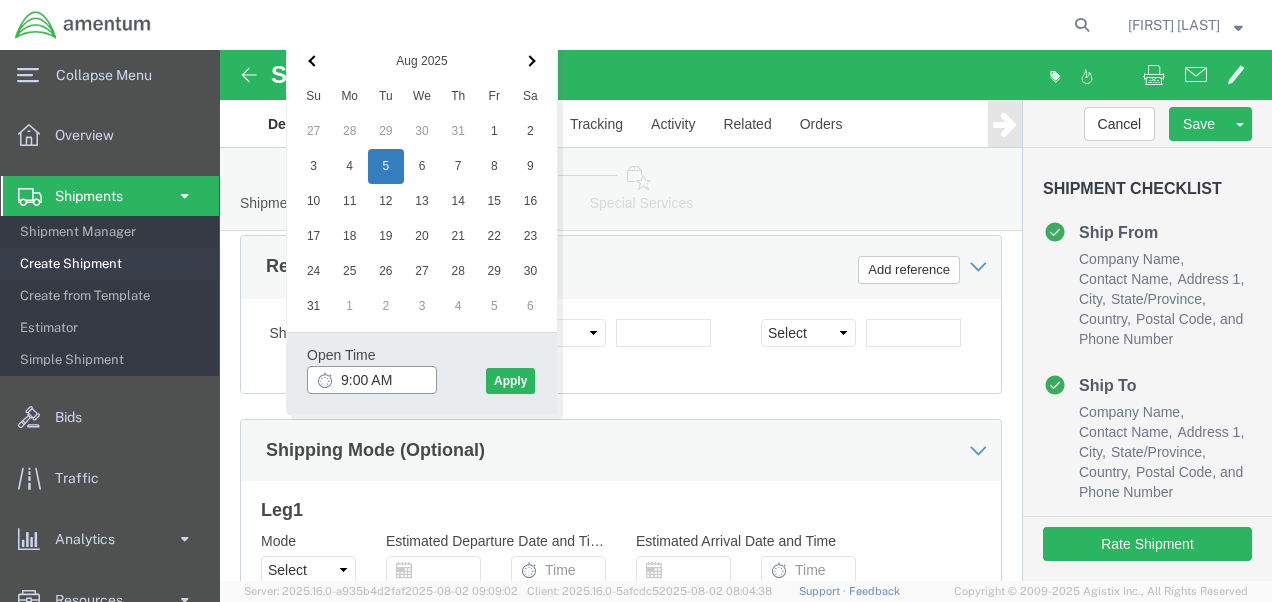 scroll, scrollTop: 1144, scrollLeft: 0, axis: vertical 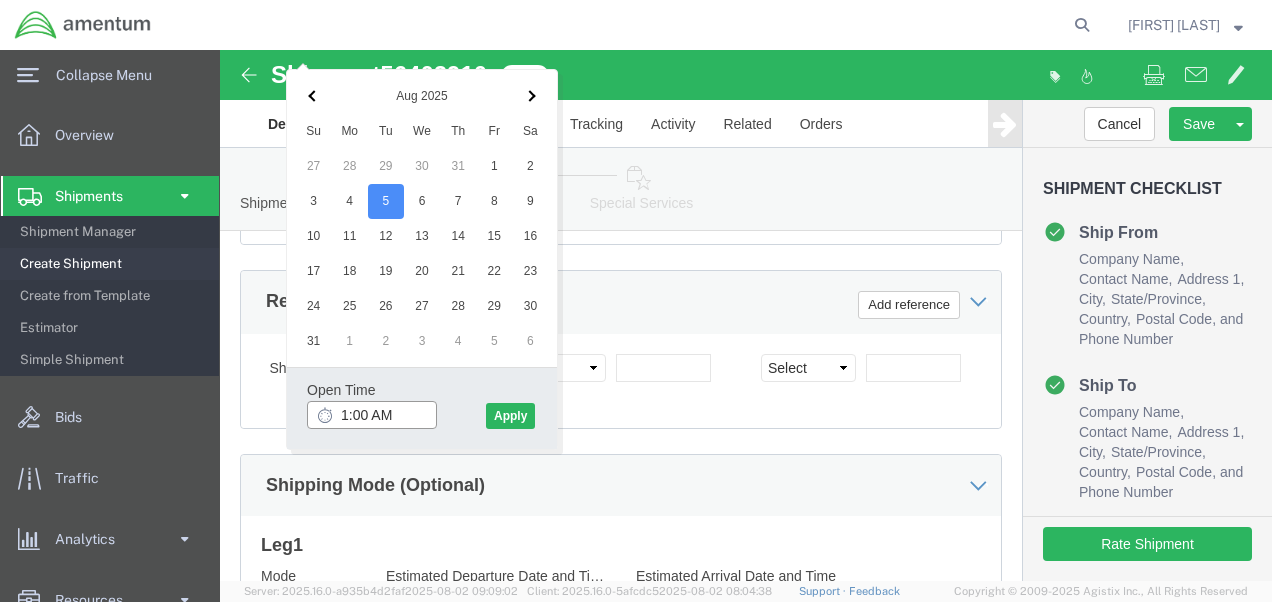 type on "11:00 AM" 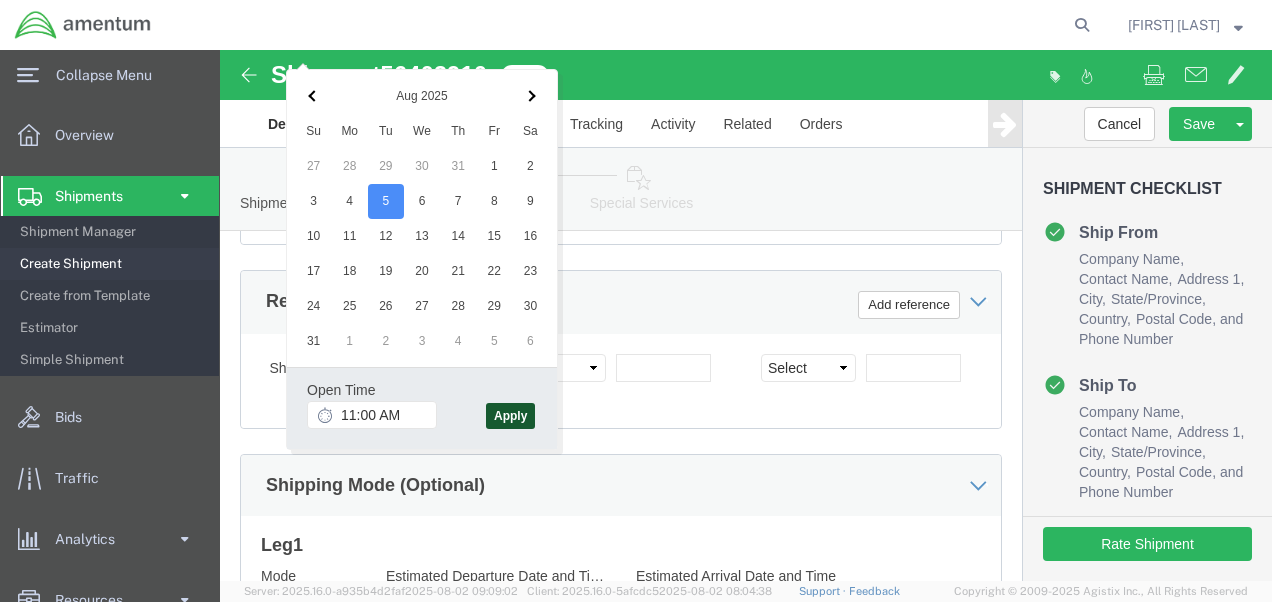 drag, startPoint x: 301, startPoint y: 367, endPoint x: 312, endPoint y: 372, distance: 12.083046 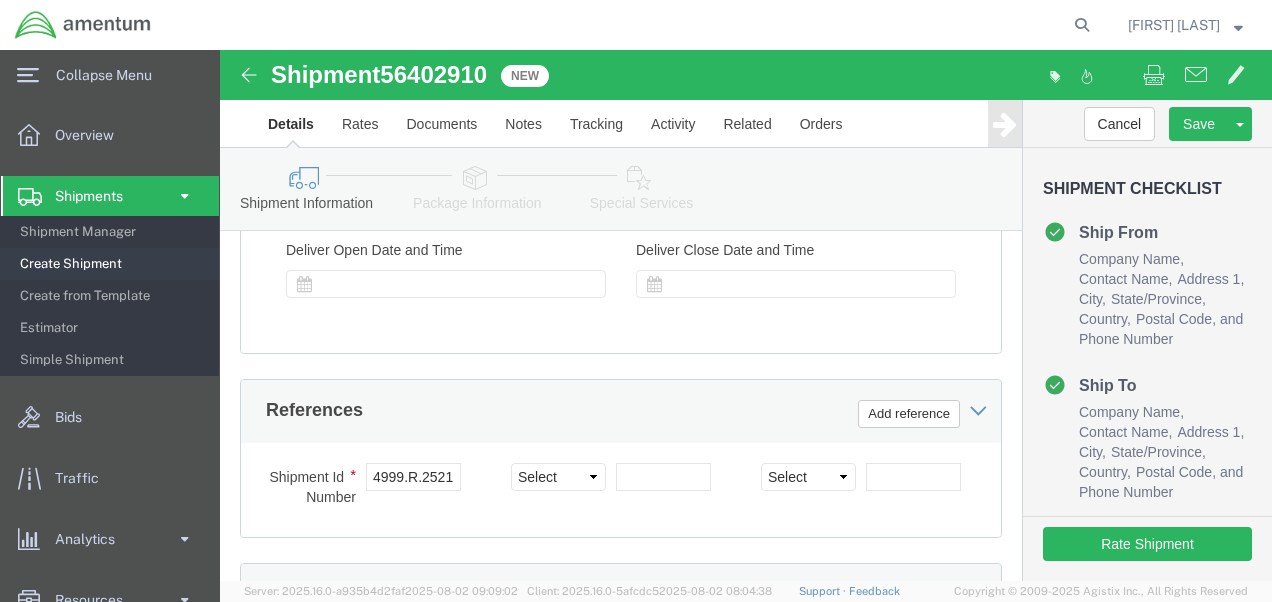 scroll, scrollTop: 953, scrollLeft: 0, axis: vertical 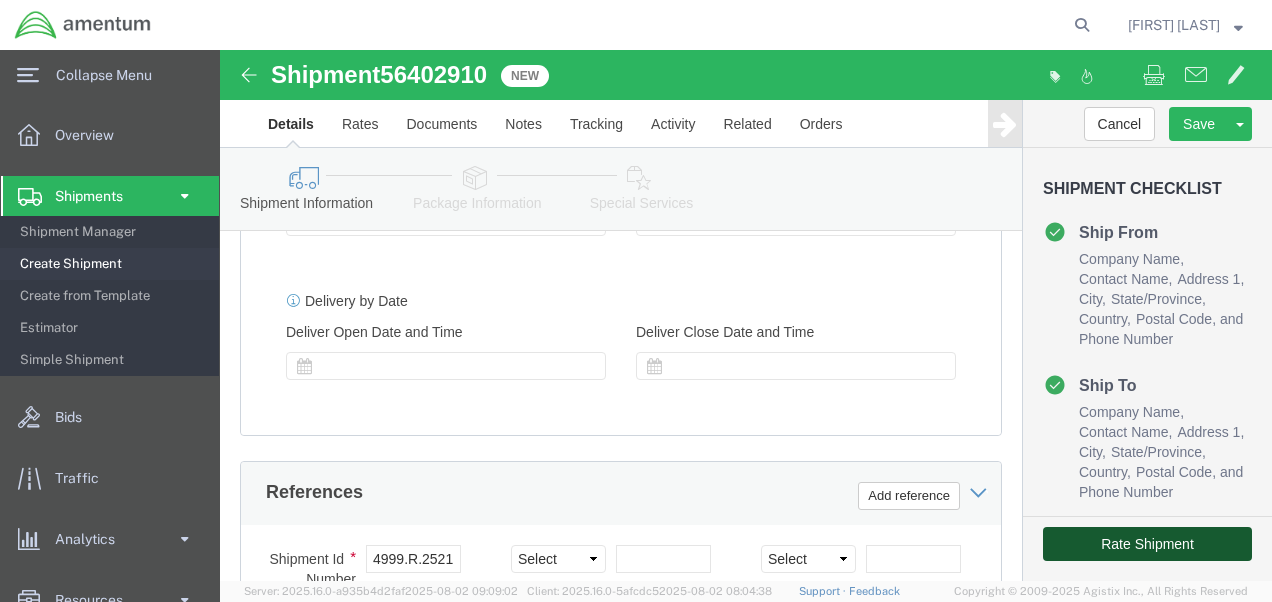 click on "Rate Shipment" 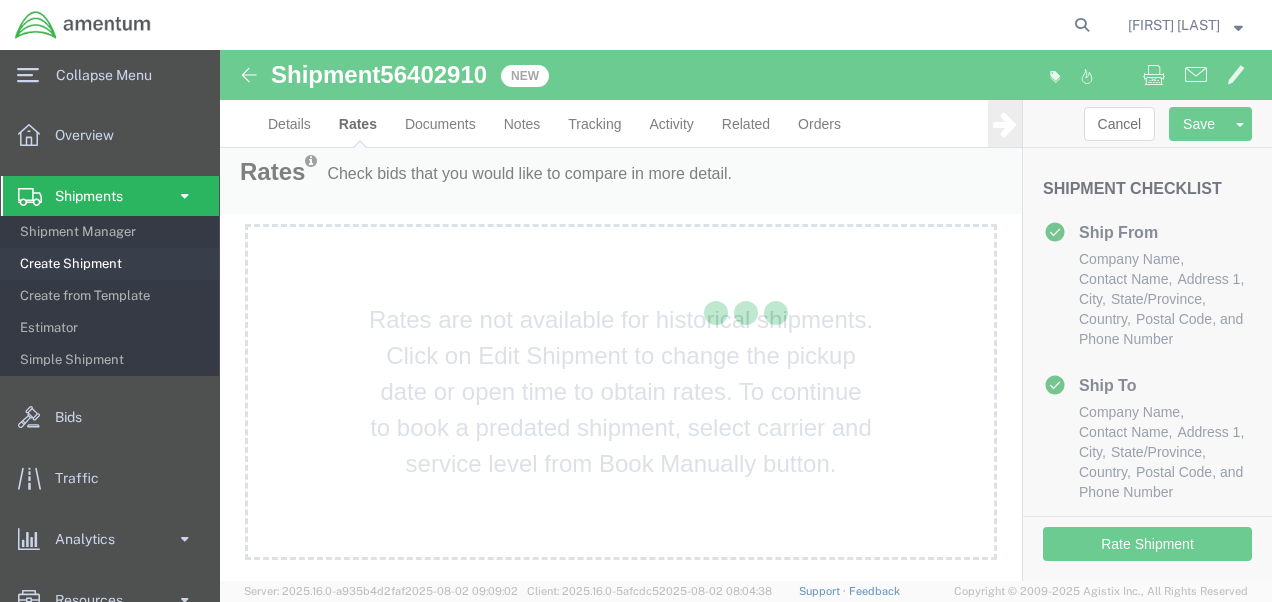 scroll, scrollTop: 50, scrollLeft: 0, axis: vertical 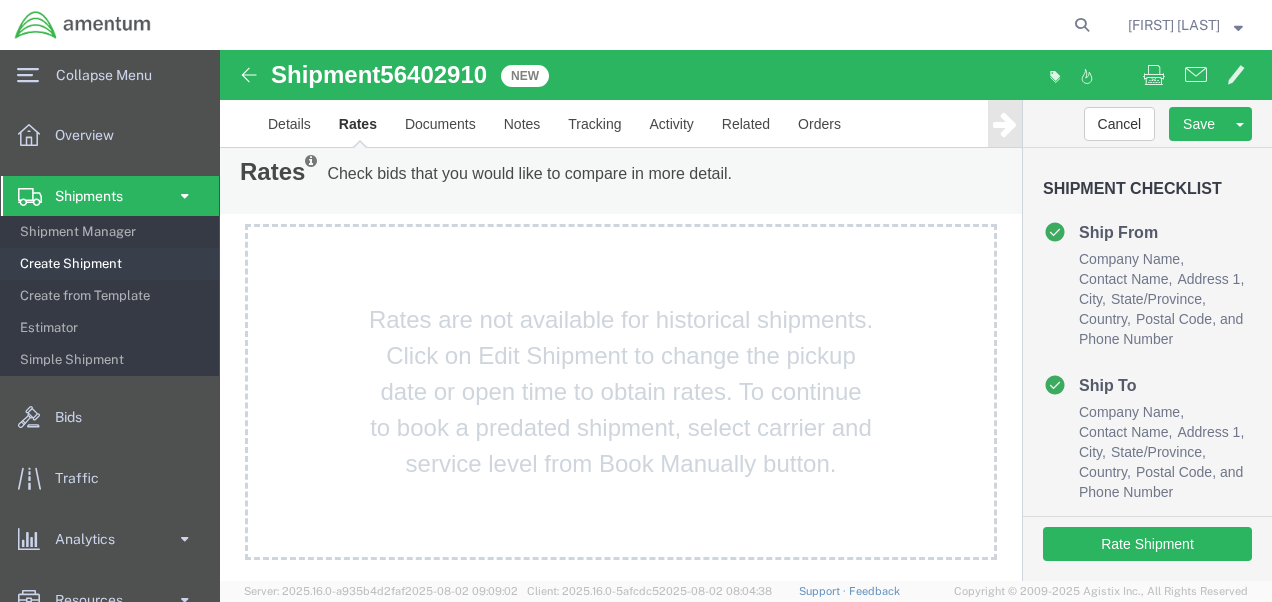 click on "Rates are not available for historical shipments. Click on Edit Shipment to change the pickup date or open time to obtain rates. To continue to book a predated shipment, select carrier and service level from Book Manually button." at bounding box center [621, 392] 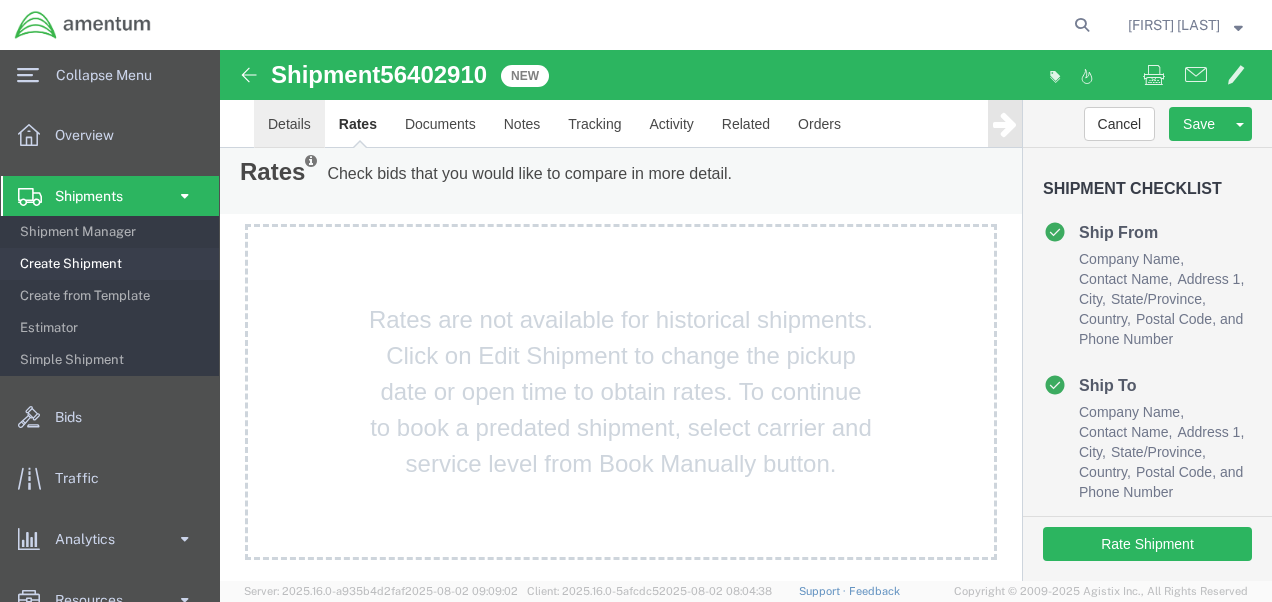 click on "Details" at bounding box center [289, 124] 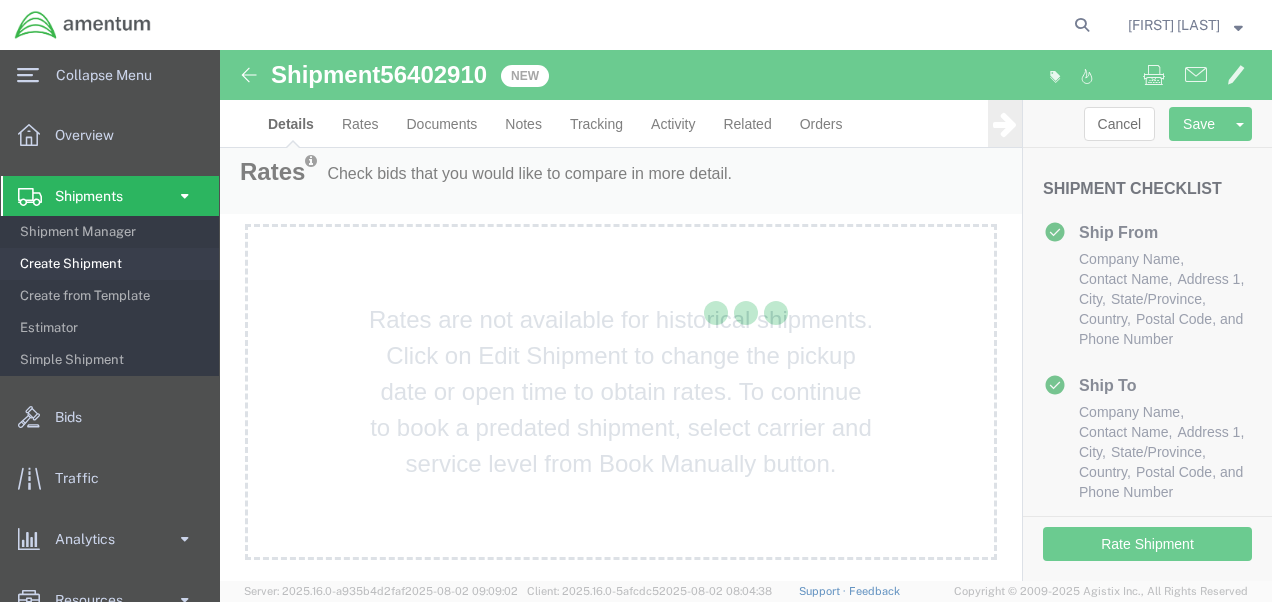 select on "59334" 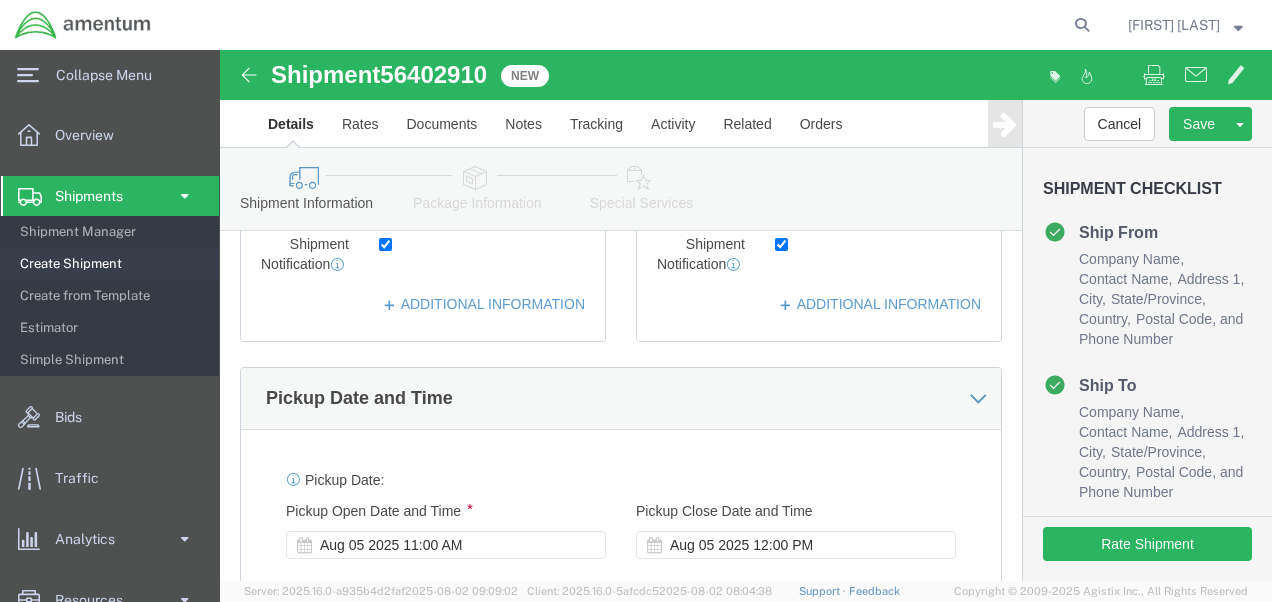 scroll, scrollTop: 750, scrollLeft: 0, axis: vertical 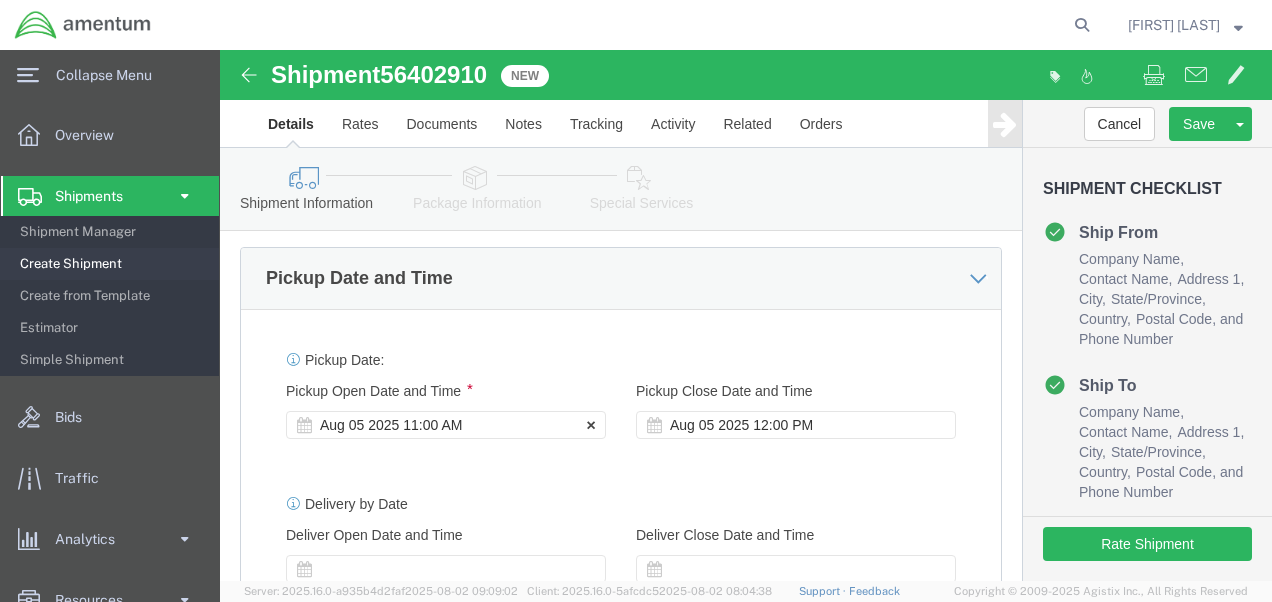 click on "Aug 05 2025 11:00 AM" 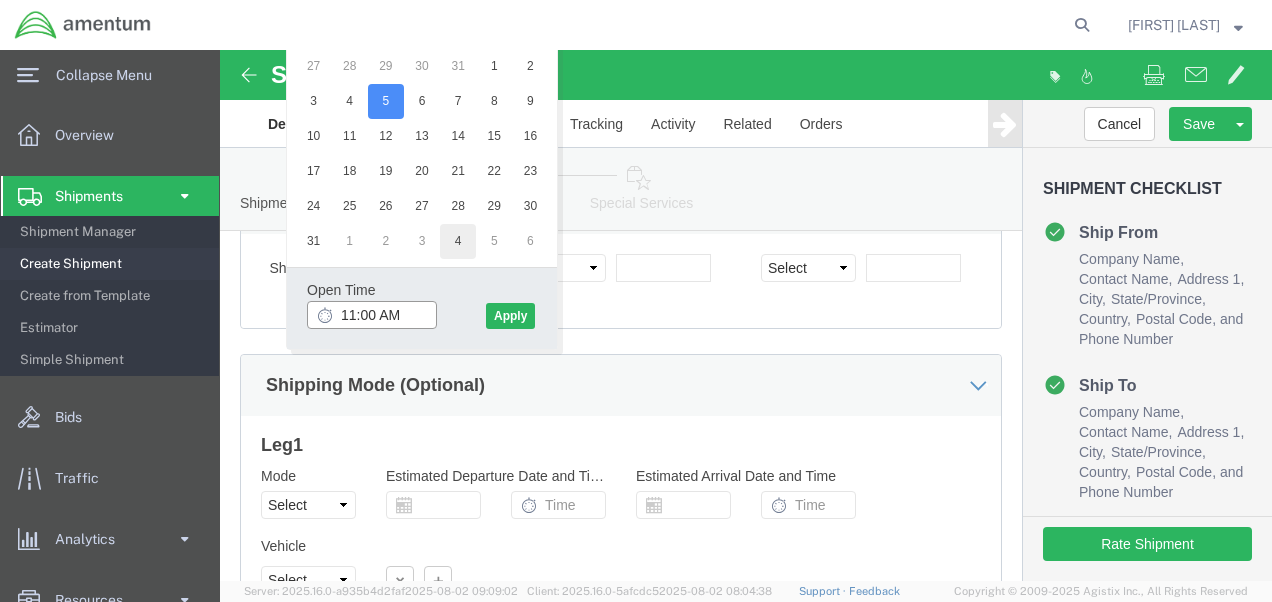 scroll, scrollTop: 1144, scrollLeft: 0, axis: vertical 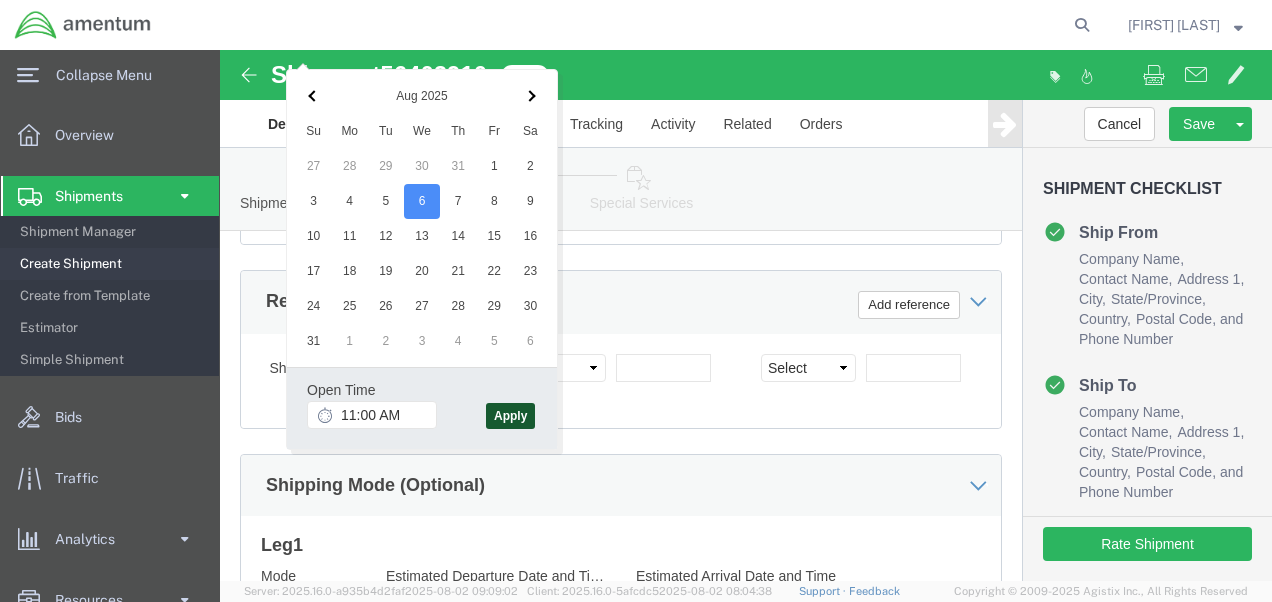 click on "Apply" 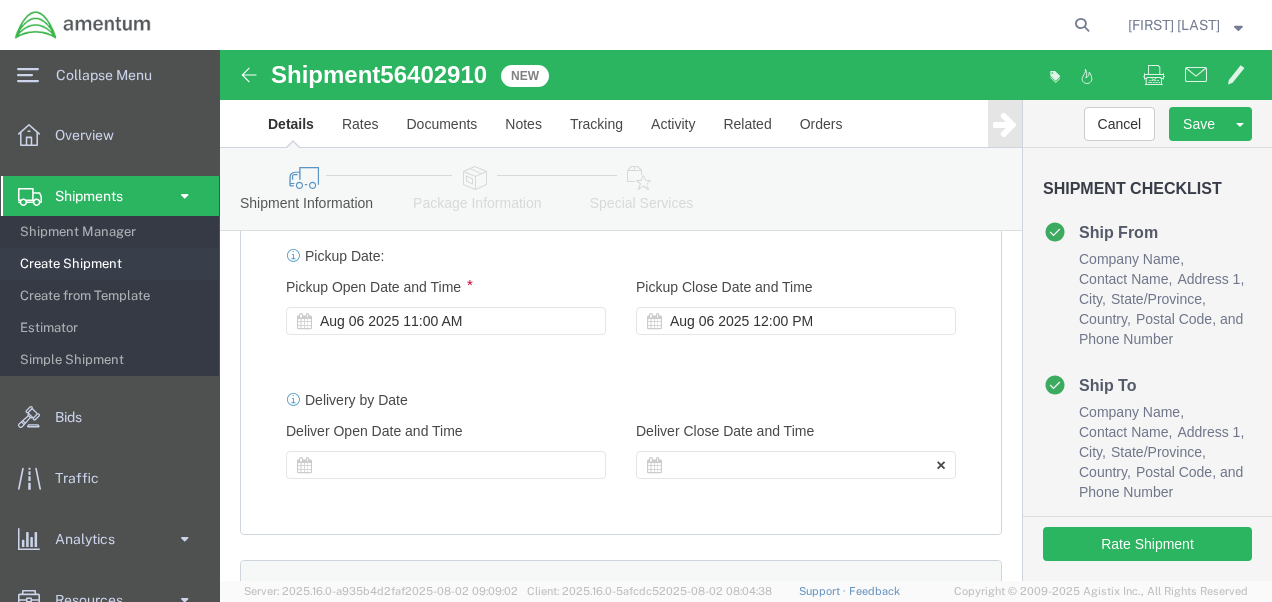 scroll, scrollTop: 853, scrollLeft: 0, axis: vertical 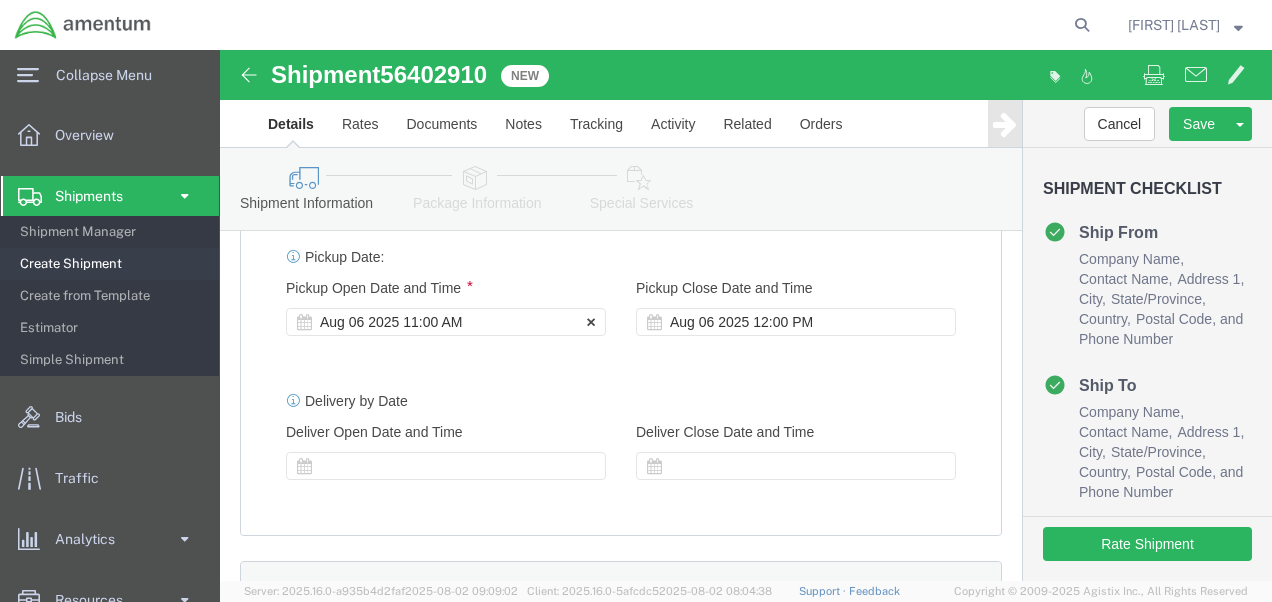 click on "Aug 06 2025 11:00 AM" 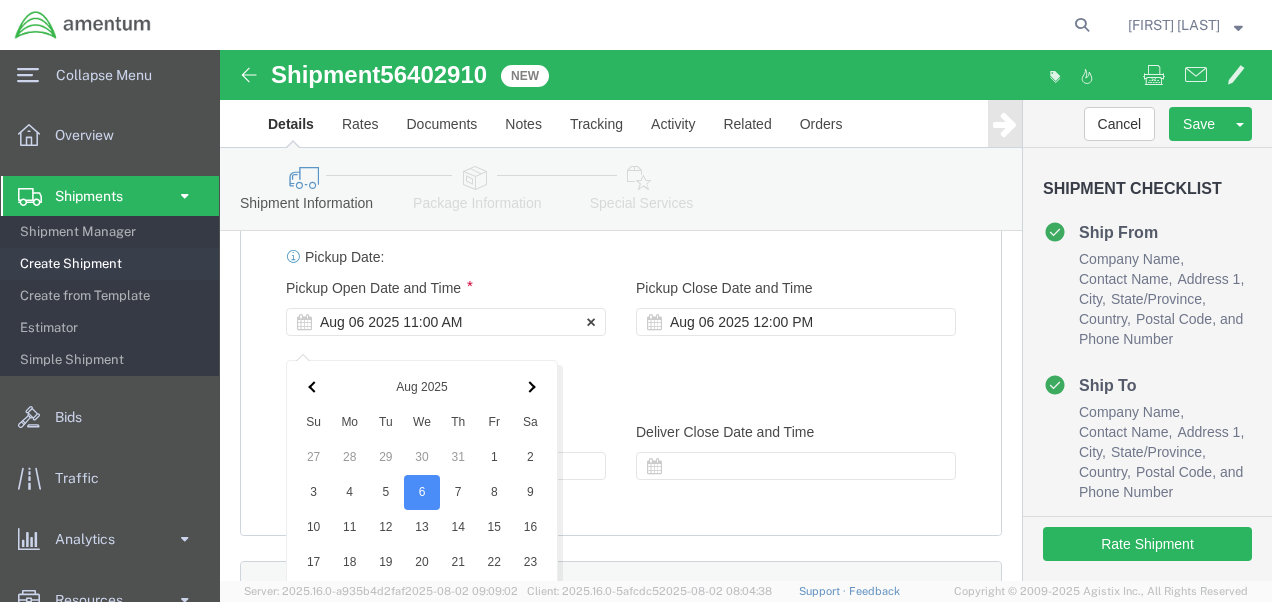 scroll, scrollTop: 1244, scrollLeft: 0, axis: vertical 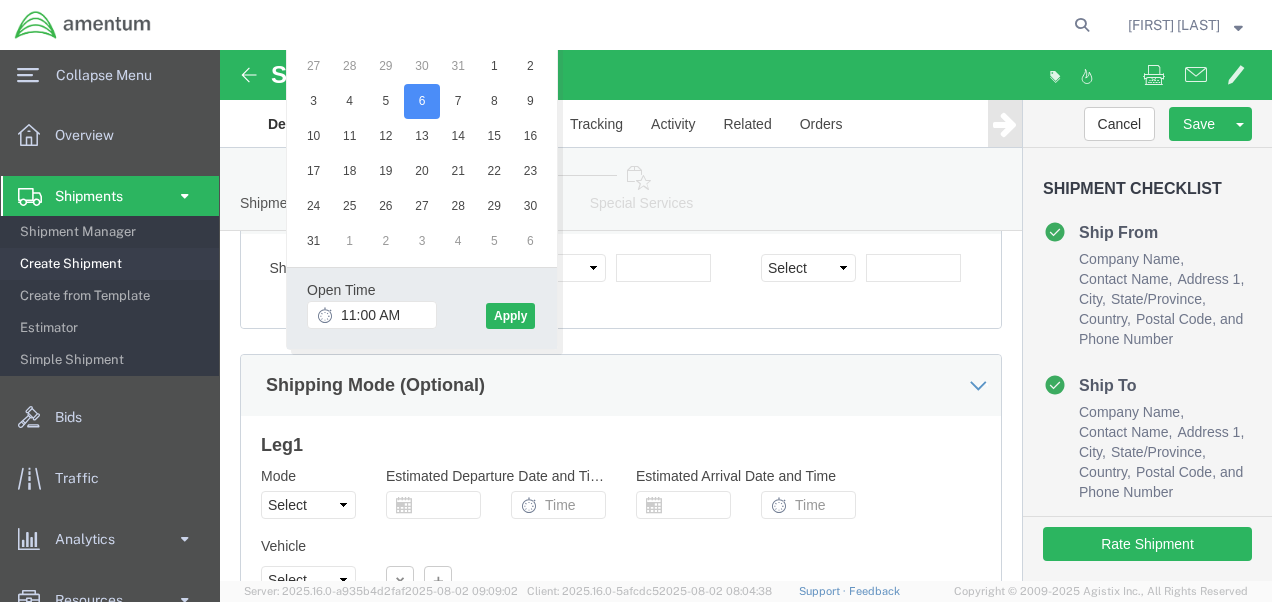 click on "Shipping Mode (Optional)" 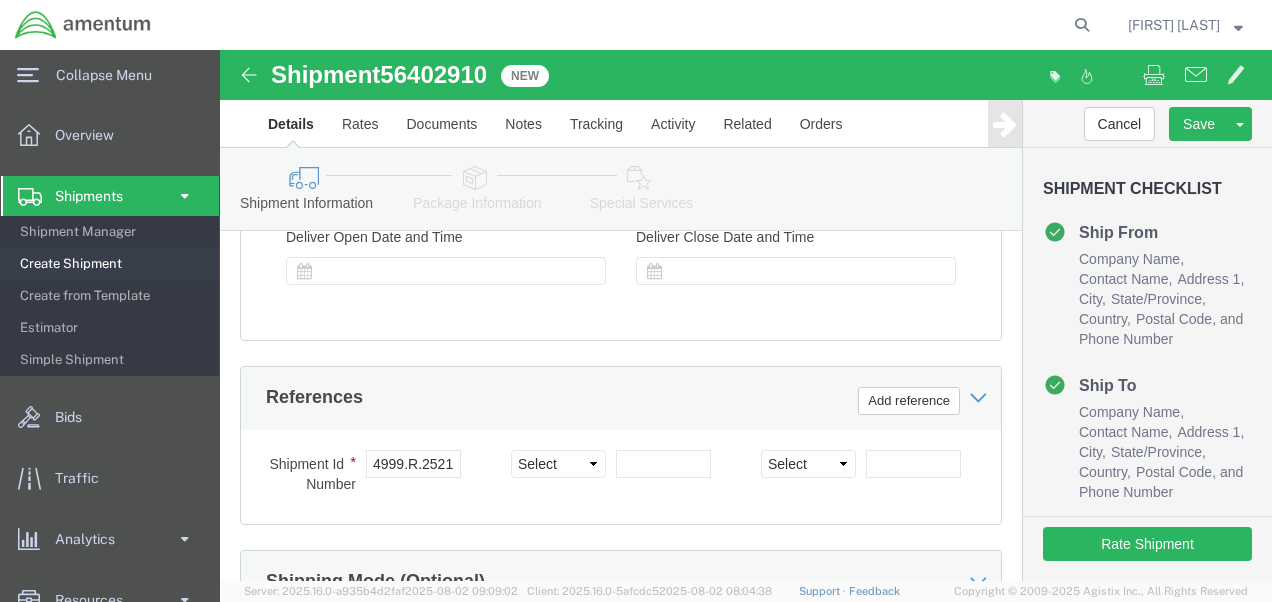 scroll, scrollTop: 1053, scrollLeft: 0, axis: vertical 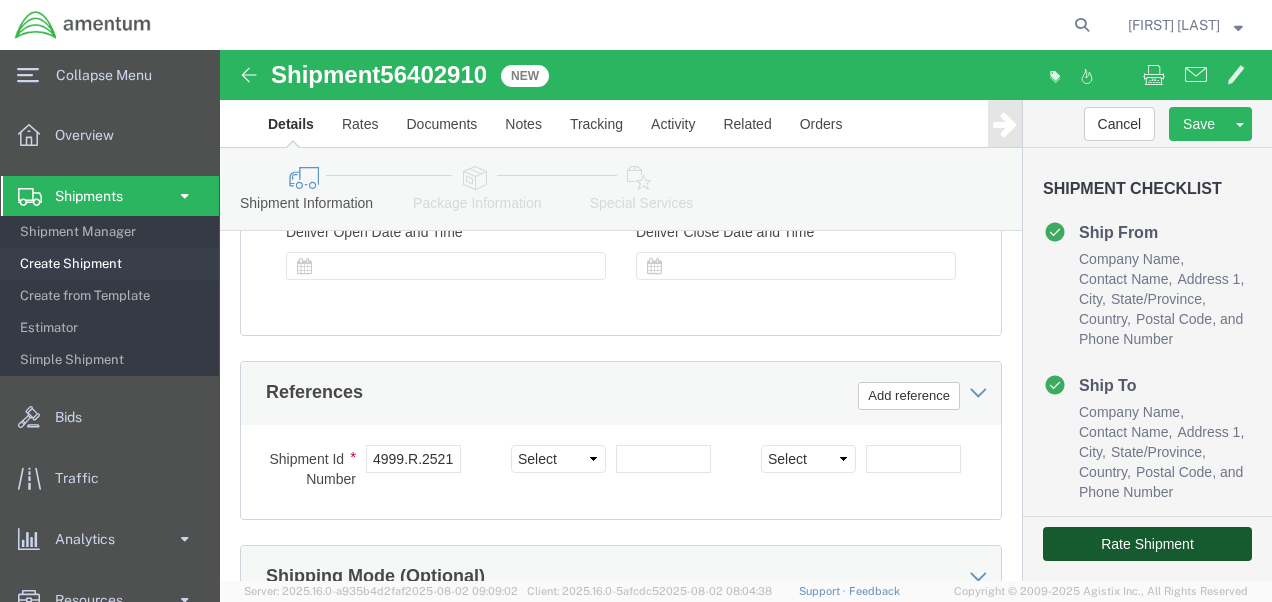 click on "Rate Shipment" 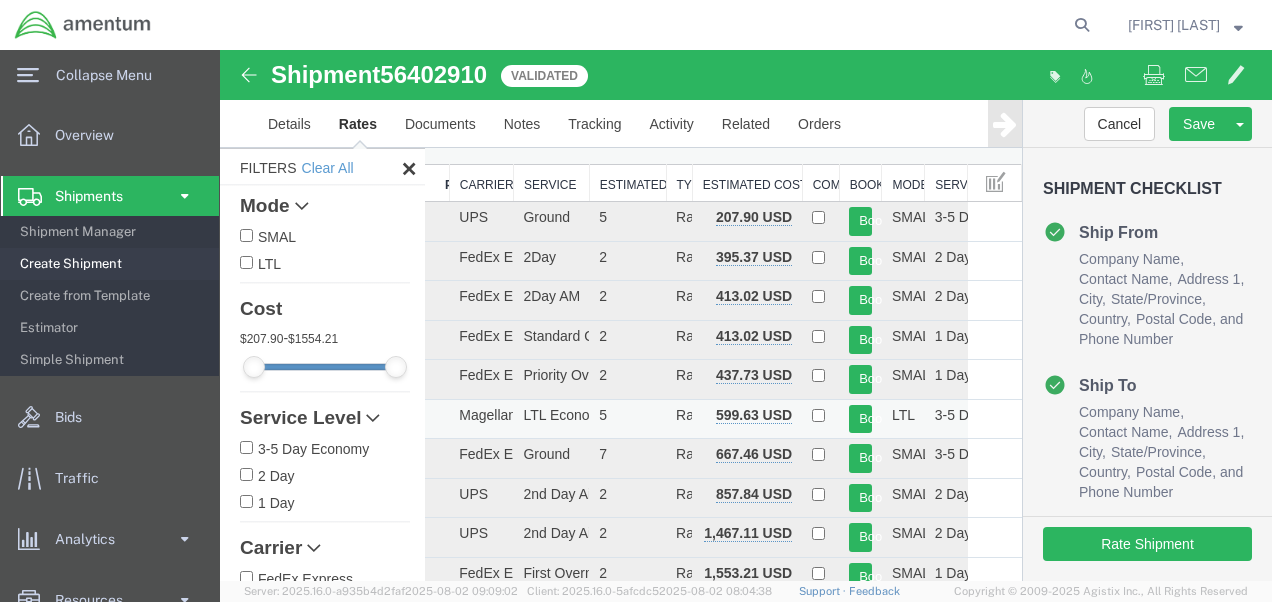 scroll, scrollTop: 0, scrollLeft: 0, axis: both 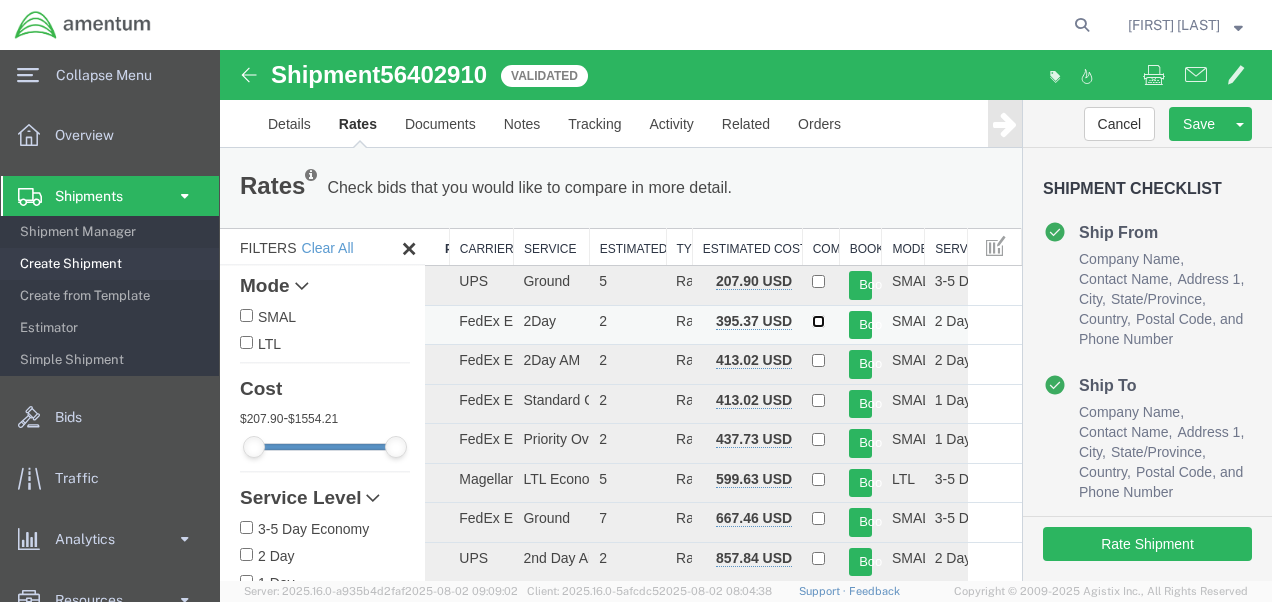 click at bounding box center [818, 321] 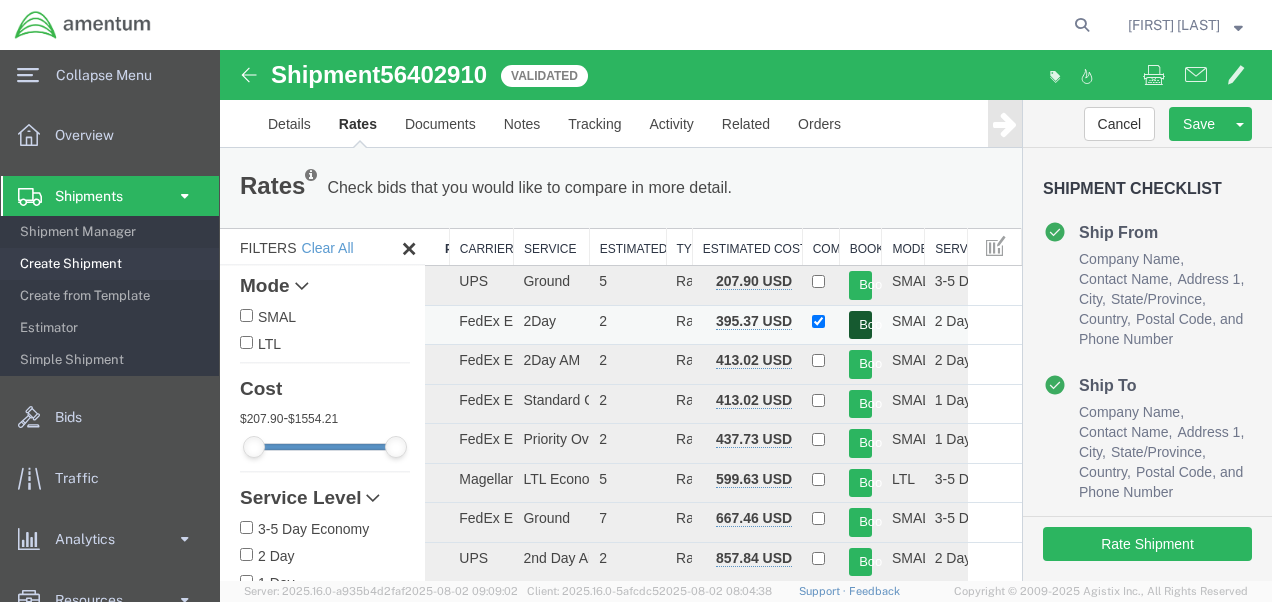 click on "Book" at bounding box center (860, 325) 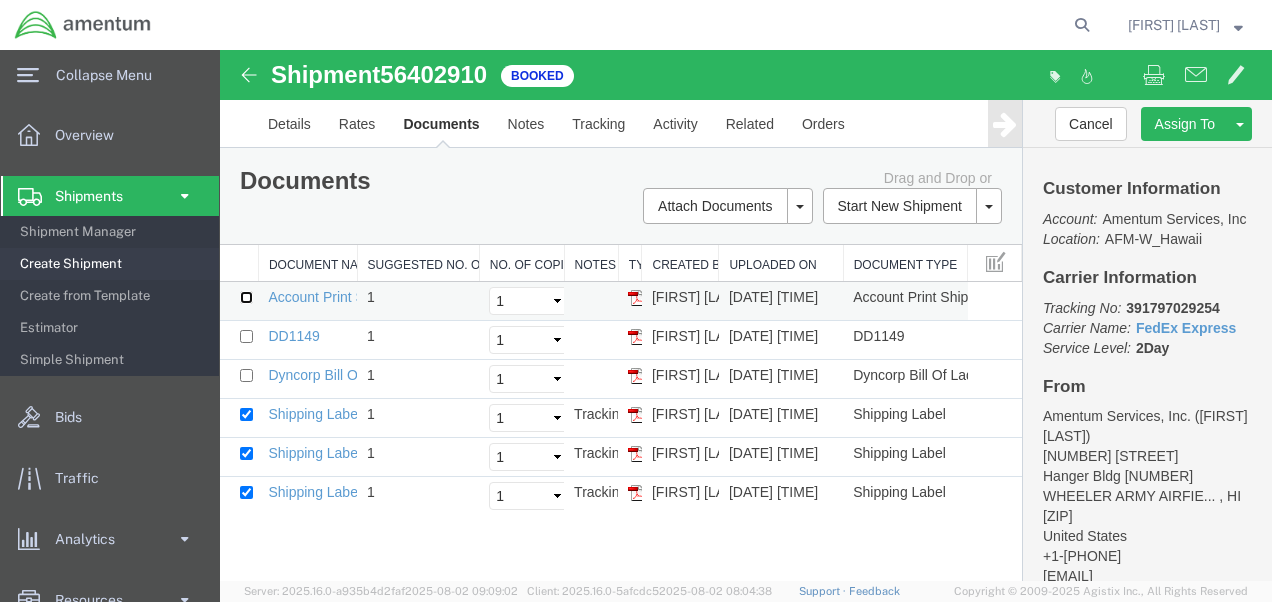 click at bounding box center (246, 297) 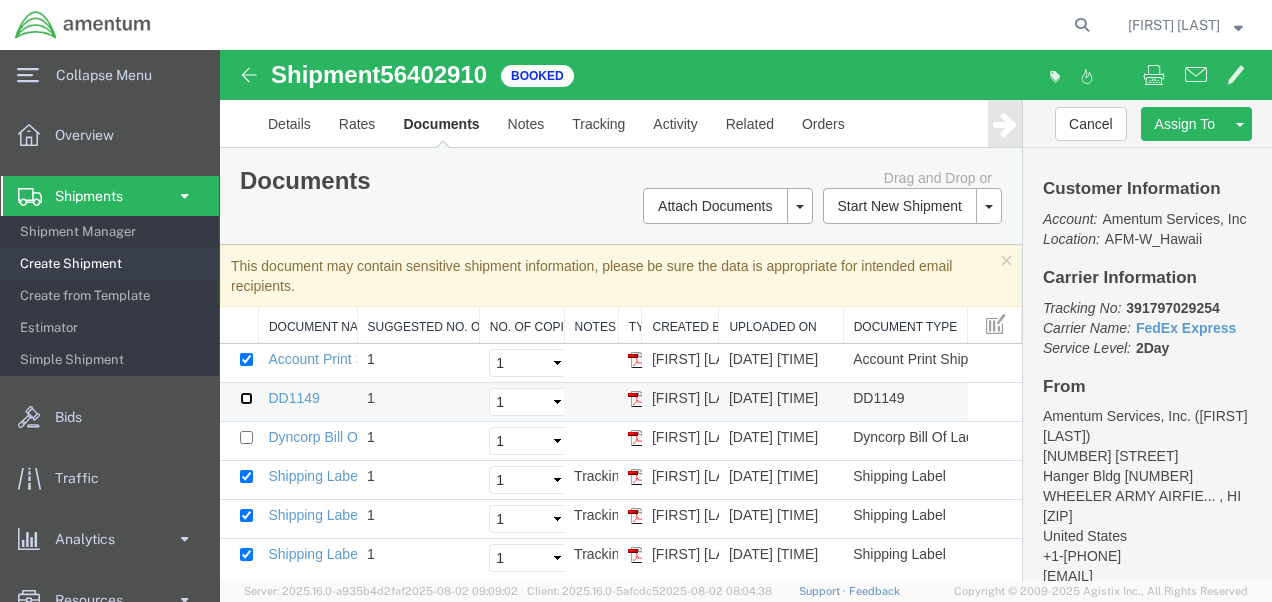 click at bounding box center [246, 398] 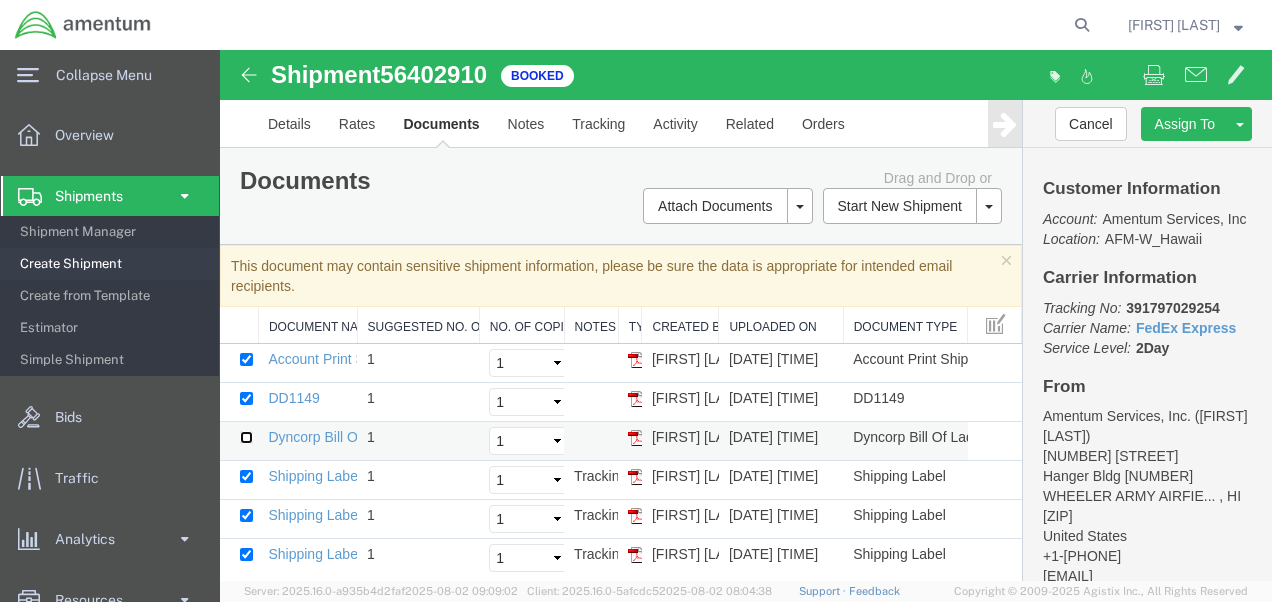click at bounding box center (246, 437) 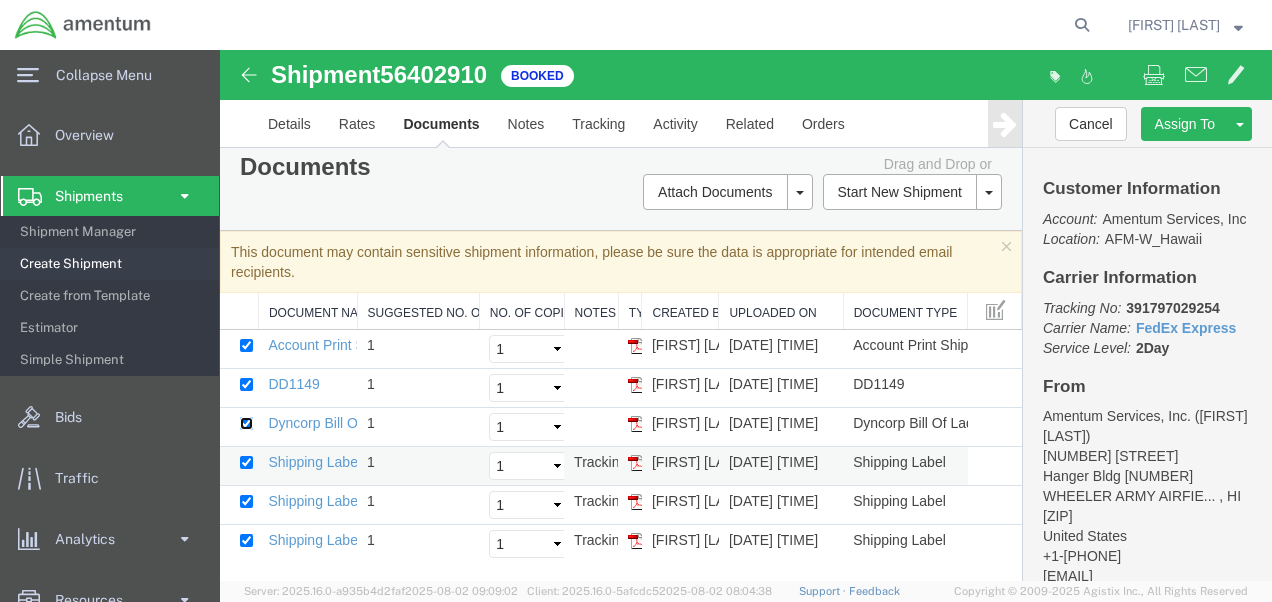 scroll, scrollTop: 17, scrollLeft: 0, axis: vertical 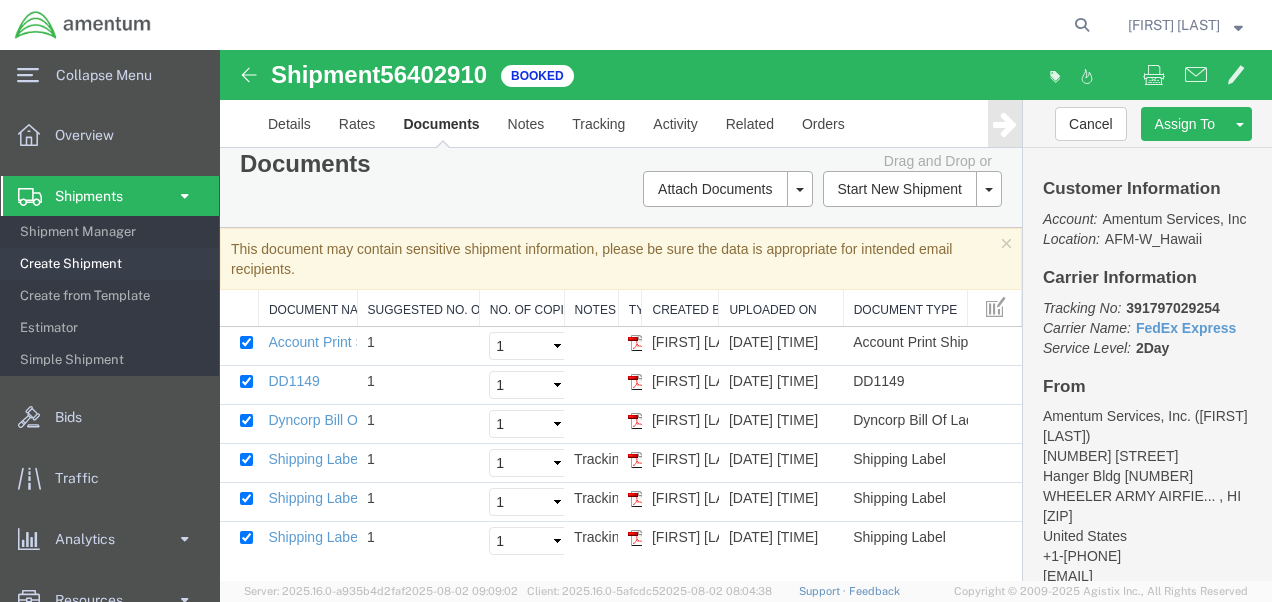 click on "Documents
Ship Label Format:
Plain
Thermal
Drag and Drop or Attach Documents Print Documents Email Documents Remove Documents Regenerate Documents Print All Labels Start New Shipment Clone Shipment" at bounding box center [621, 179] 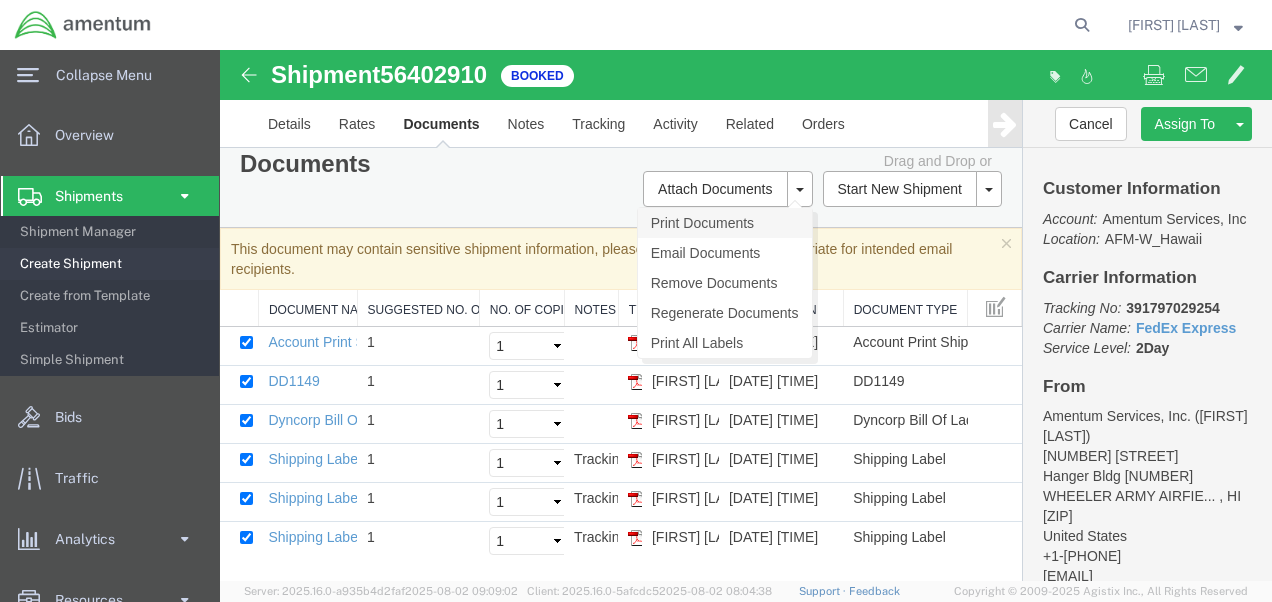 click on "Print Documents" at bounding box center (725, 223) 